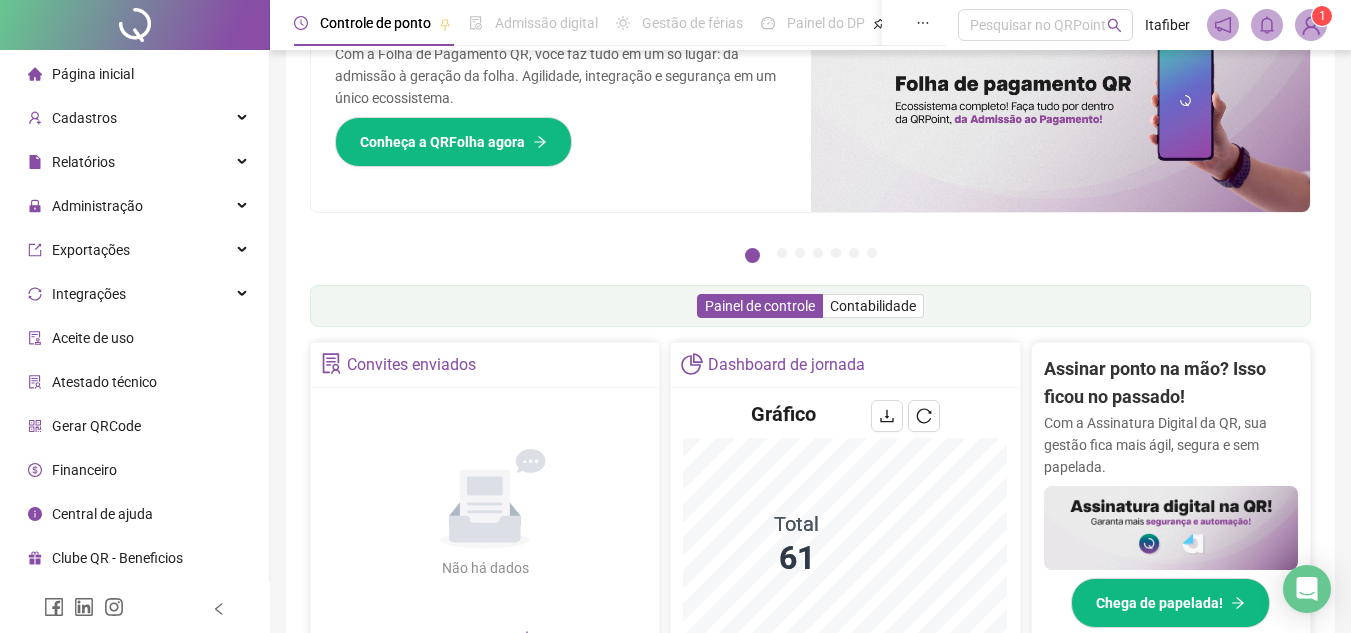 scroll, scrollTop: 0, scrollLeft: 0, axis: both 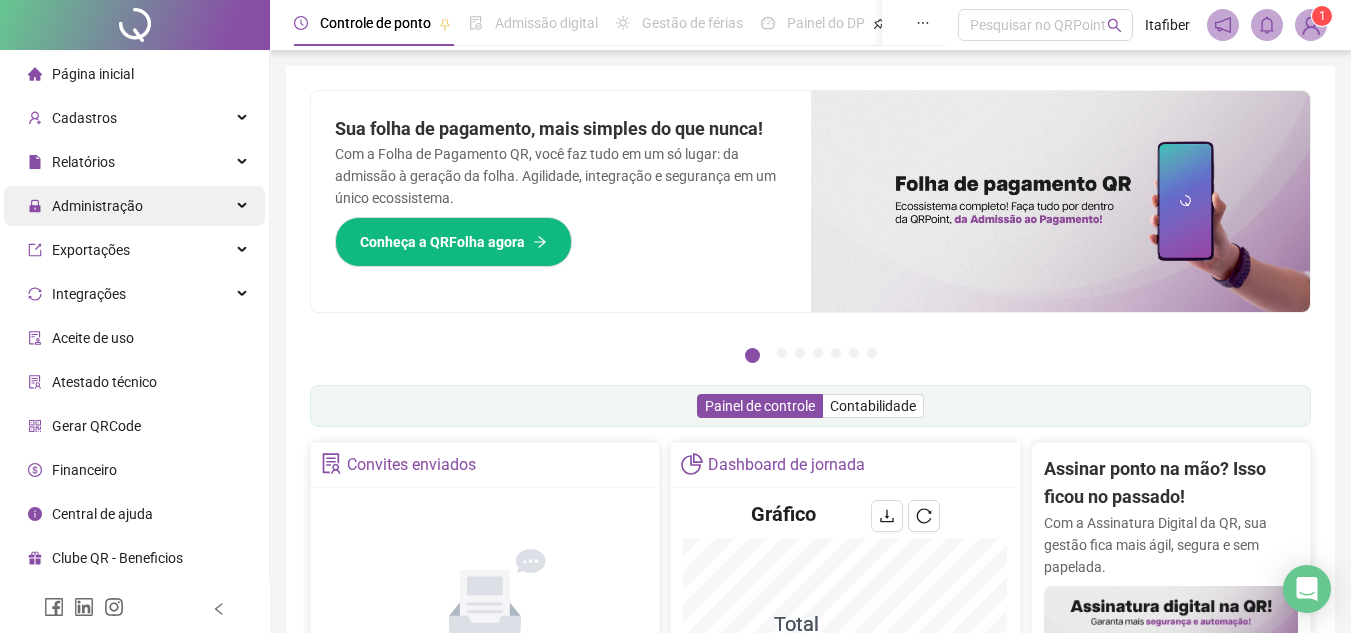 click on "Administração" at bounding box center [134, 206] 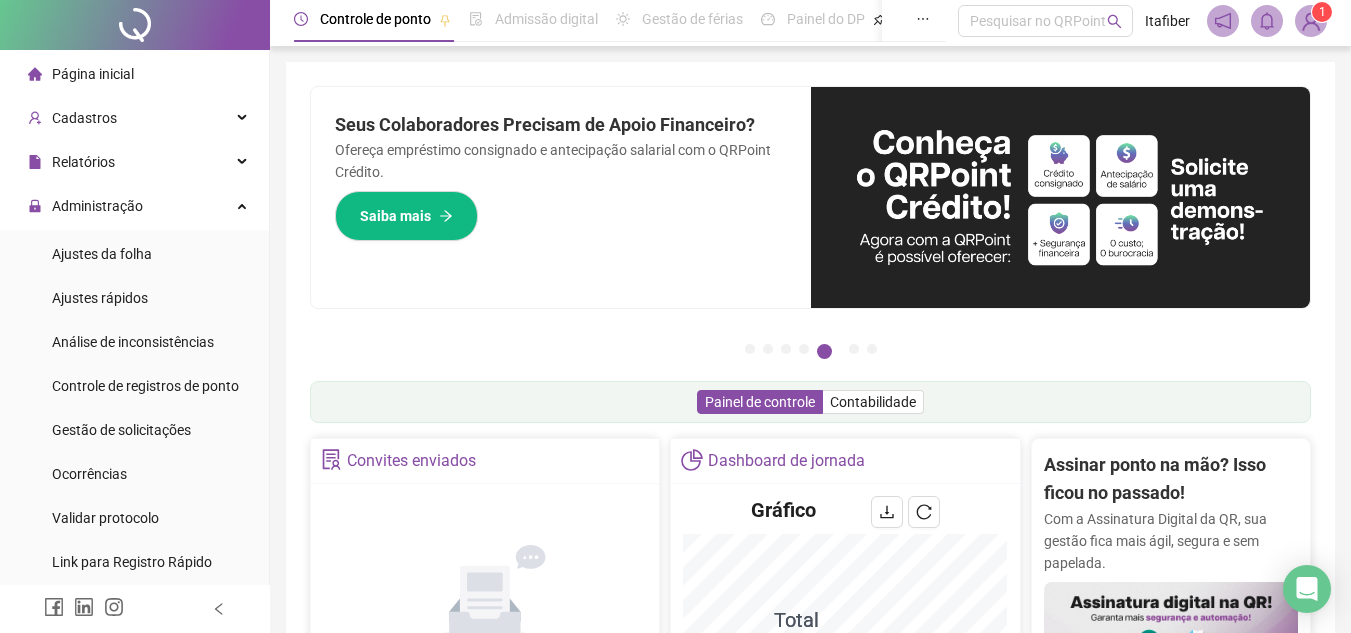 scroll, scrollTop: 0, scrollLeft: 0, axis: both 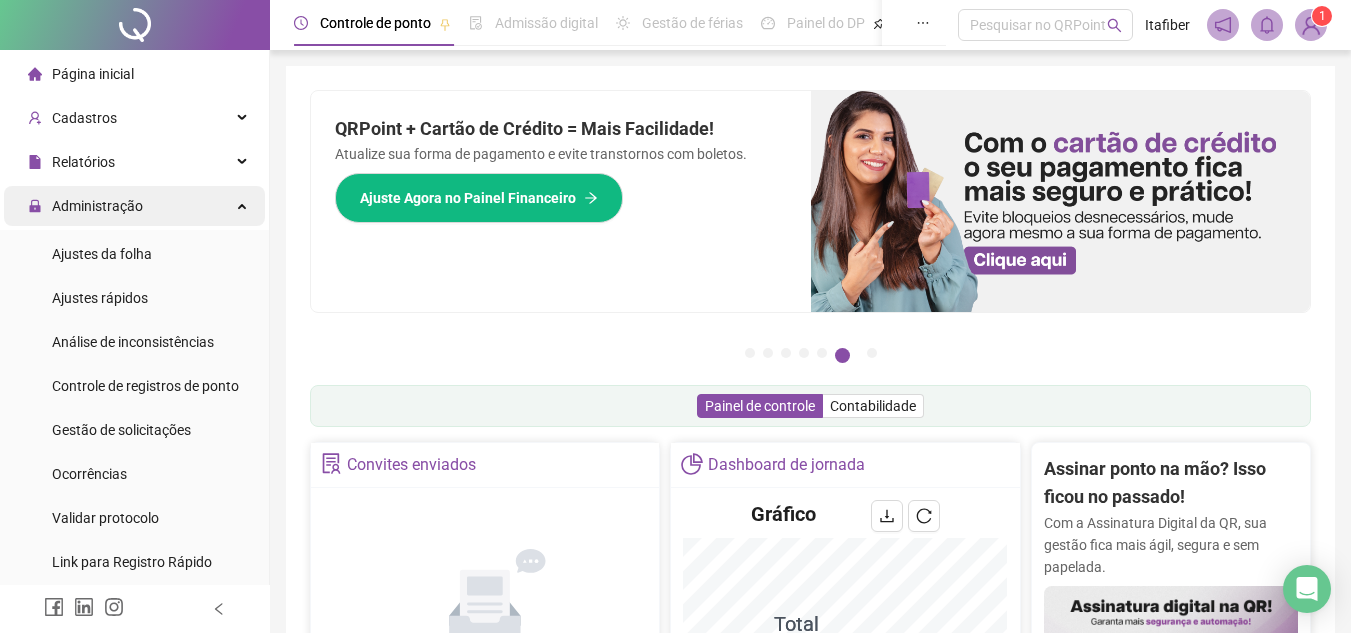 click on "Administração" at bounding box center [134, 206] 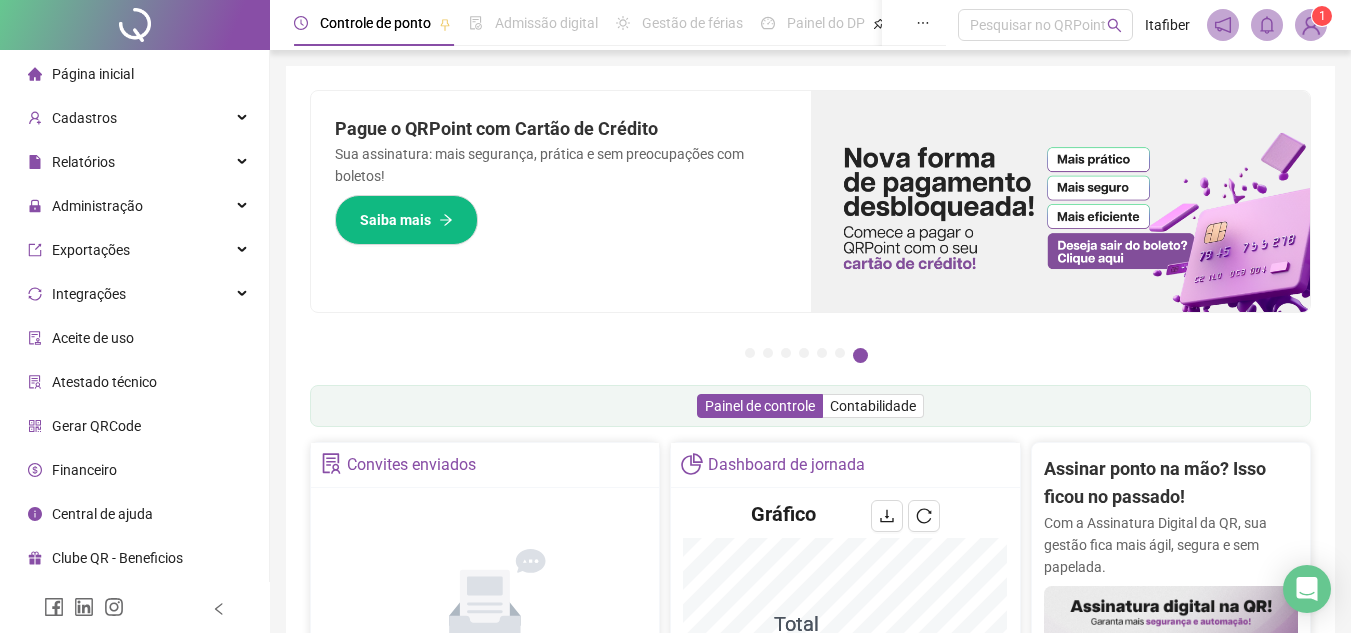 click on "Página inicial Cadastros Relatórios Administração Ajustes da folha Ajustes rápidos Análise de inconsistências Controle de registros de ponto Gestão de solicitações Ocorrências Validar protocolo Link para Registro Rápido Exportações Integrações Aceite de uso Atestado técnico Gerar QRCode Financeiro Central de ajuda Clube QR - Beneficios" at bounding box center (135, 316) 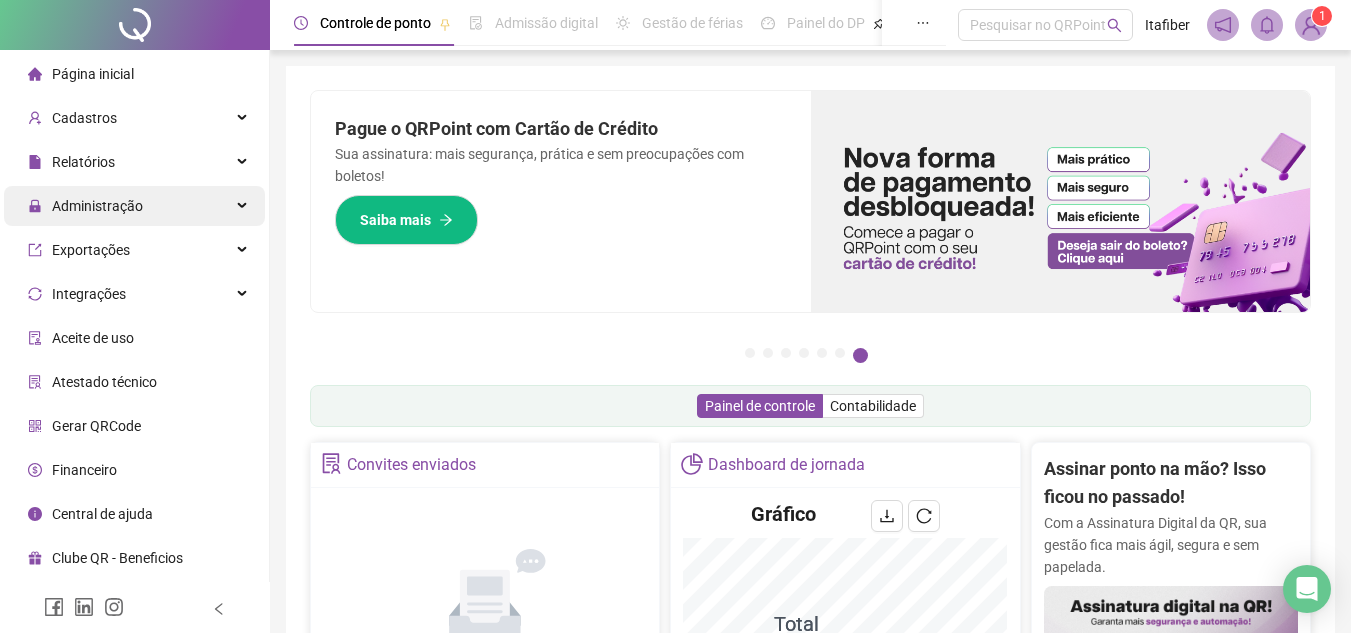 click on "Administração" at bounding box center (134, 206) 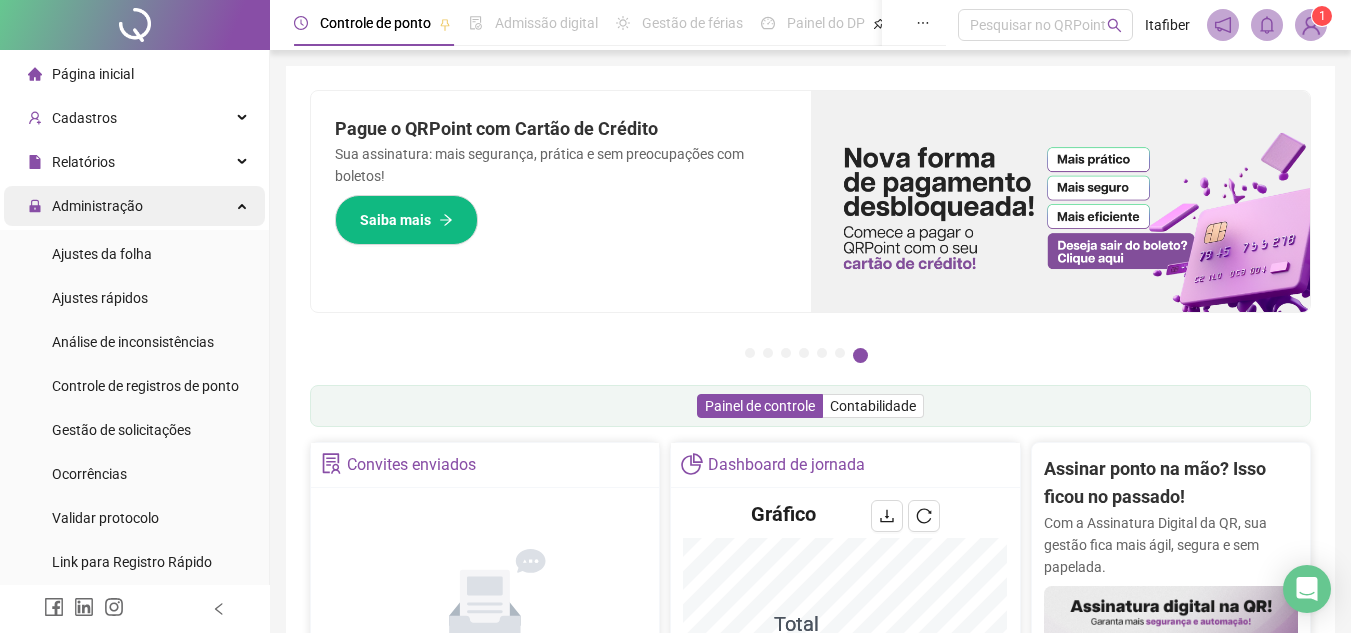 click on "Administração" at bounding box center (134, 206) 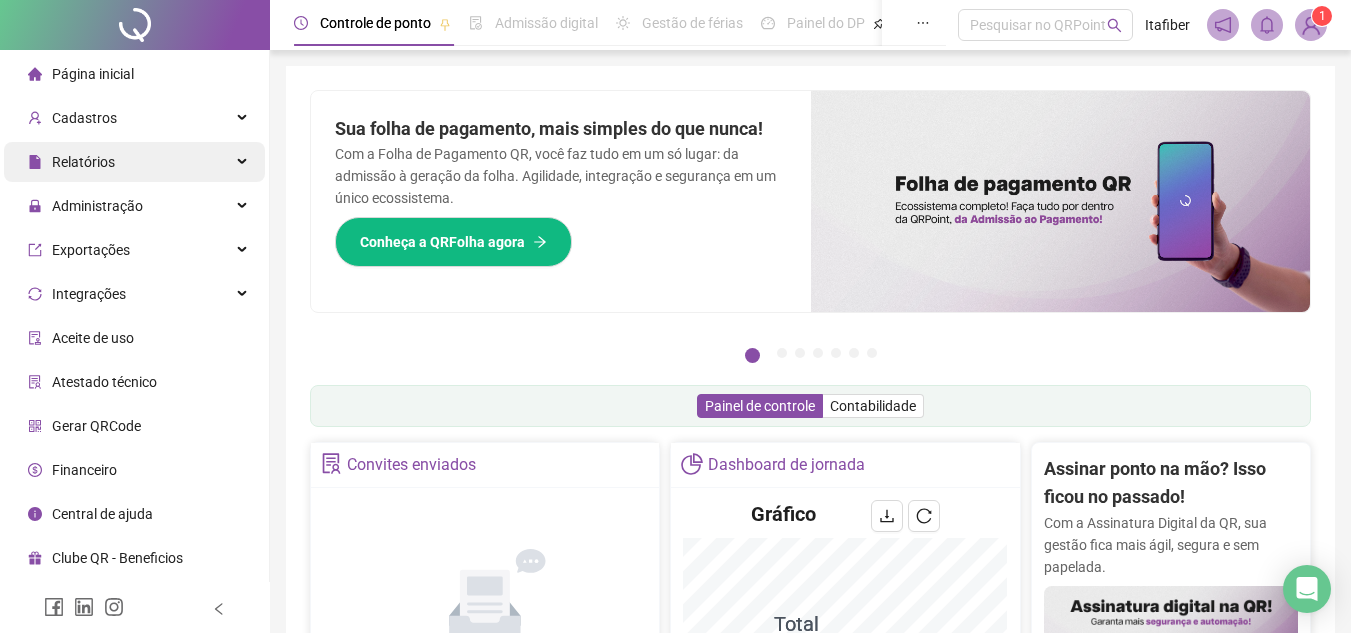 click on "Relatórios" at bounding box center (134, 162) 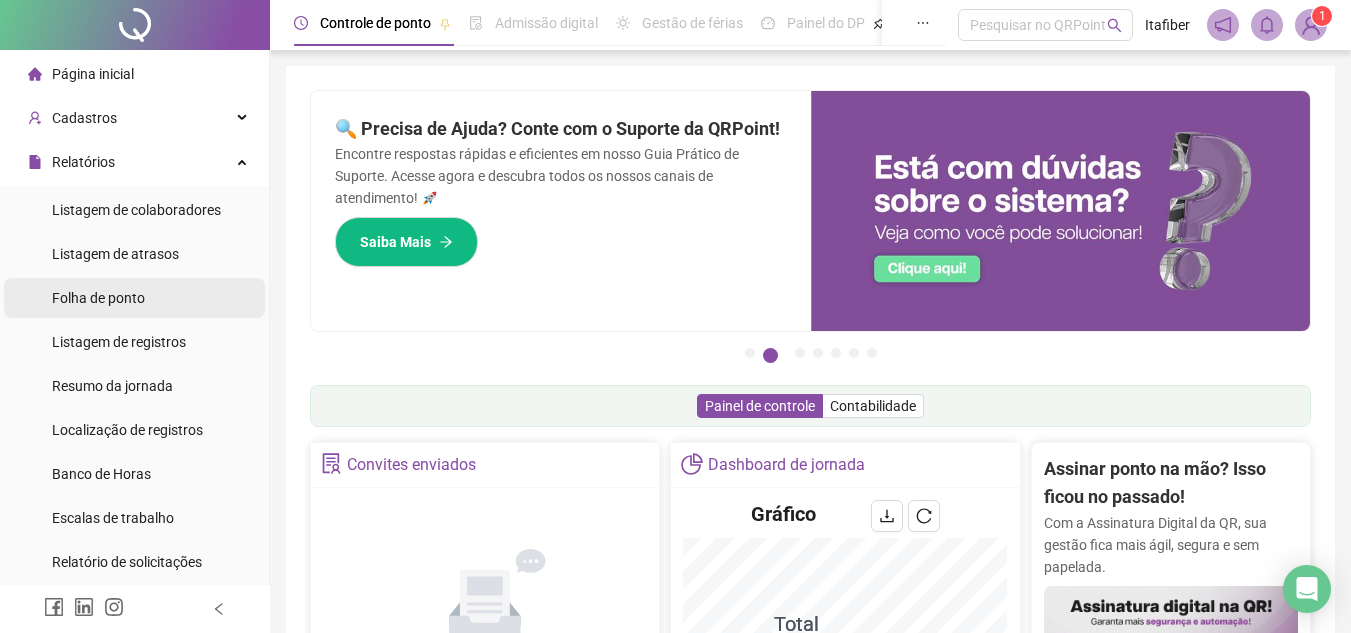click on "Folha de ponto" at bounding box center [134, 298] 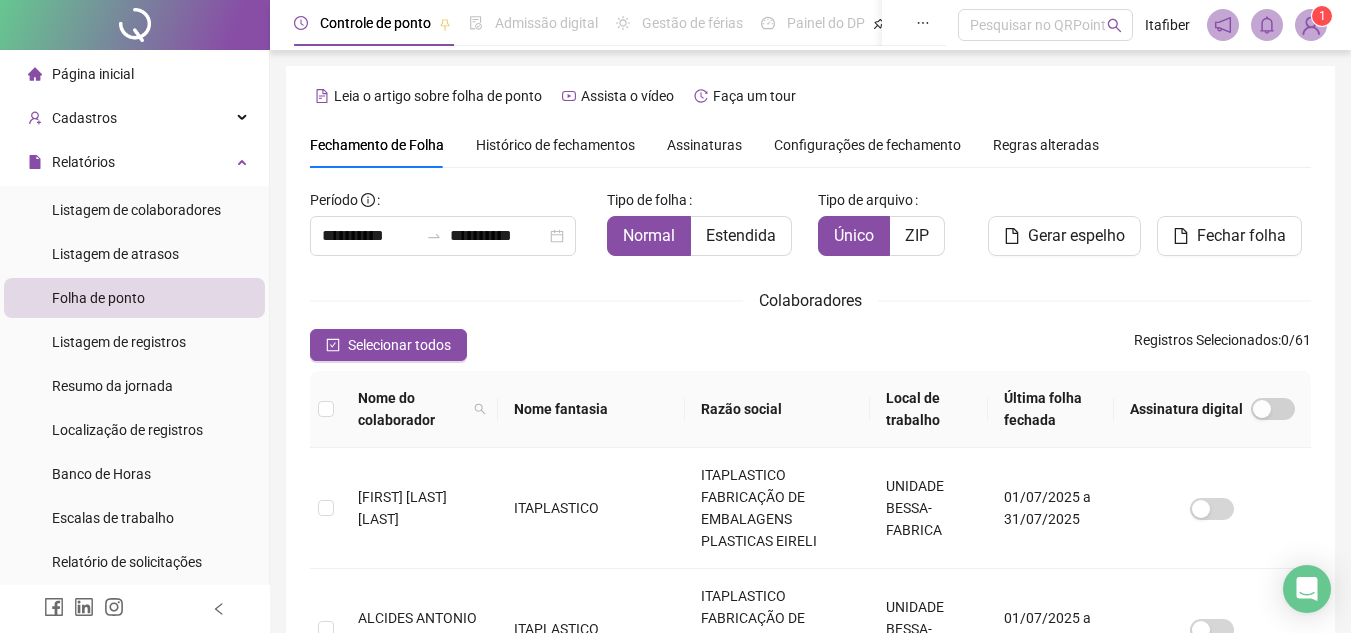 scroll, scrollTop: 93, scrollLeft: 0, axis: vertical 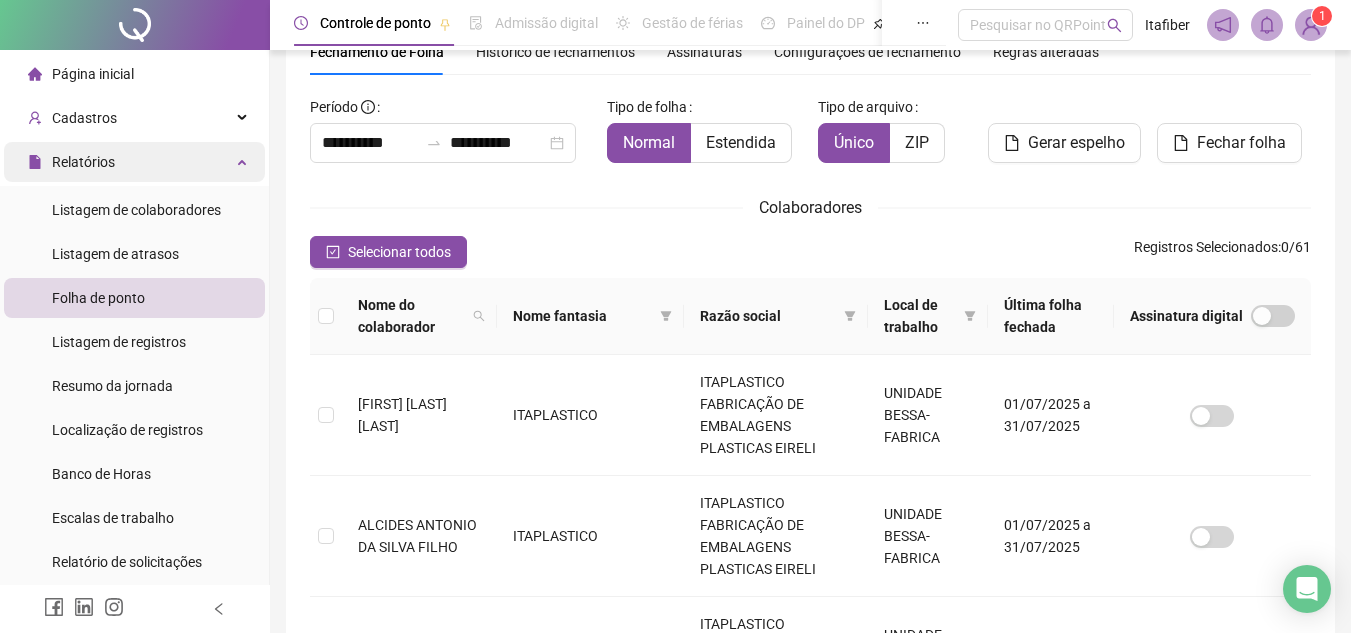 click on "Relatórios" at bounding box center (134, 162) 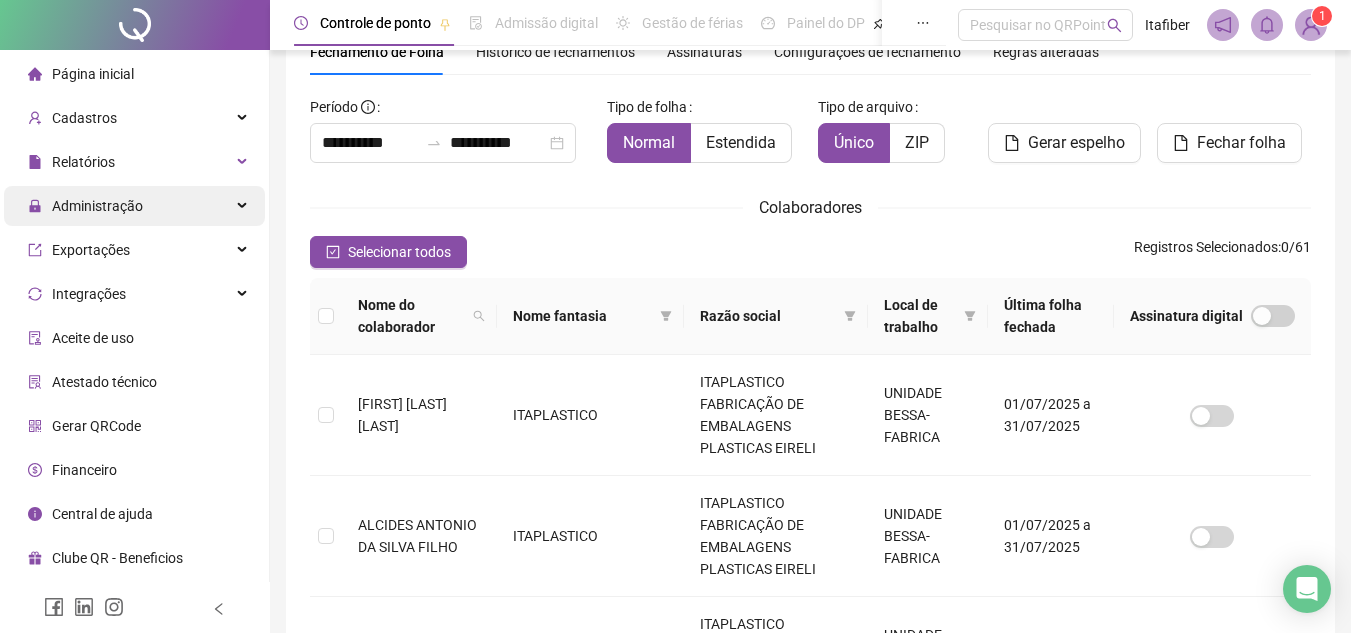 click on "Administração" at bounding box center (134, 206) 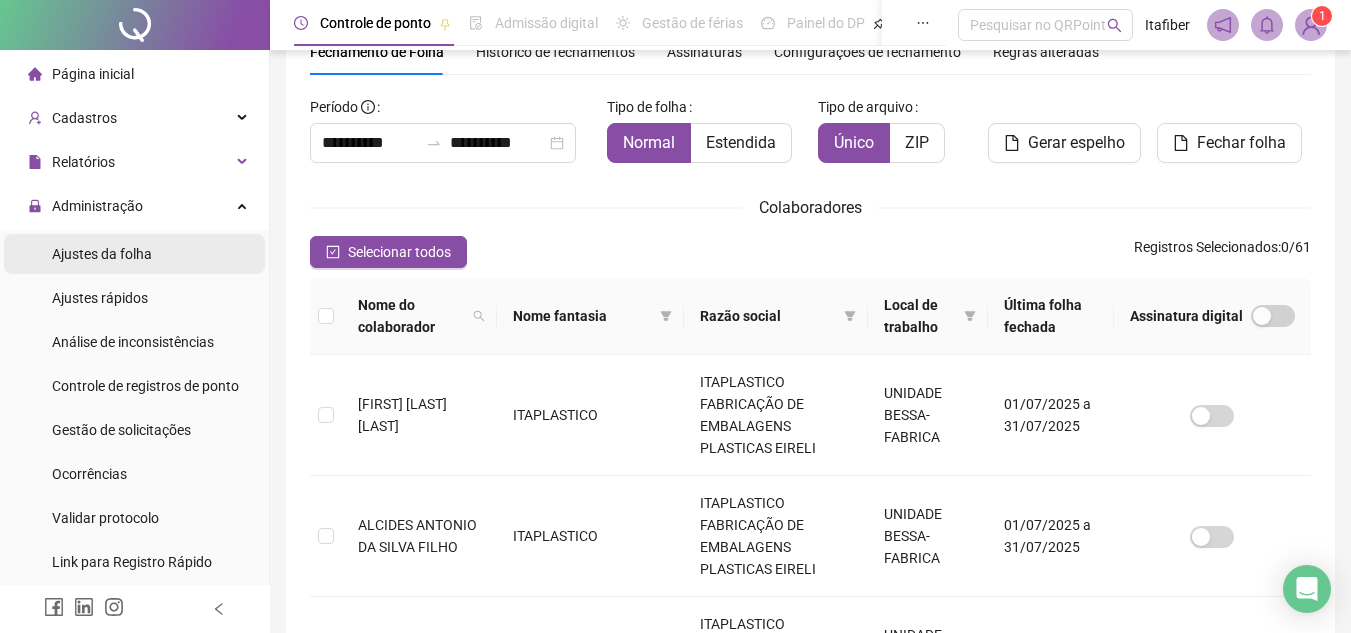click on "Ajustes da folha" at bounding box center (134, 254) 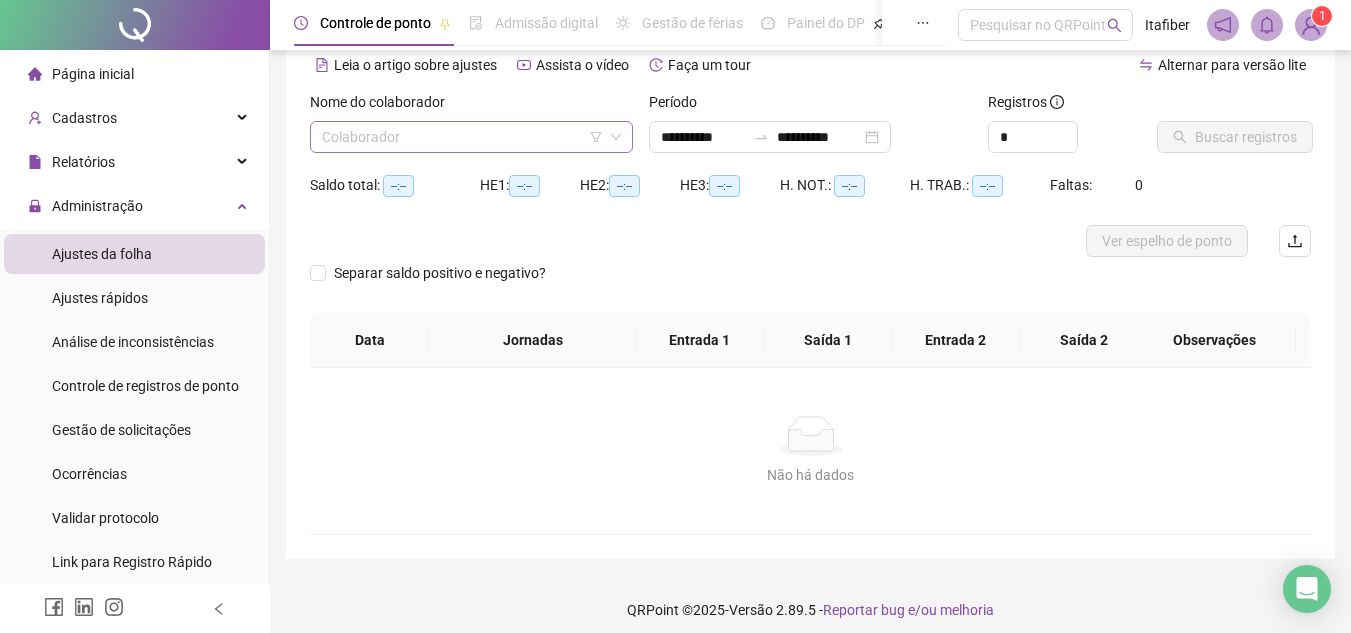 click at bounding box center [462, 137] 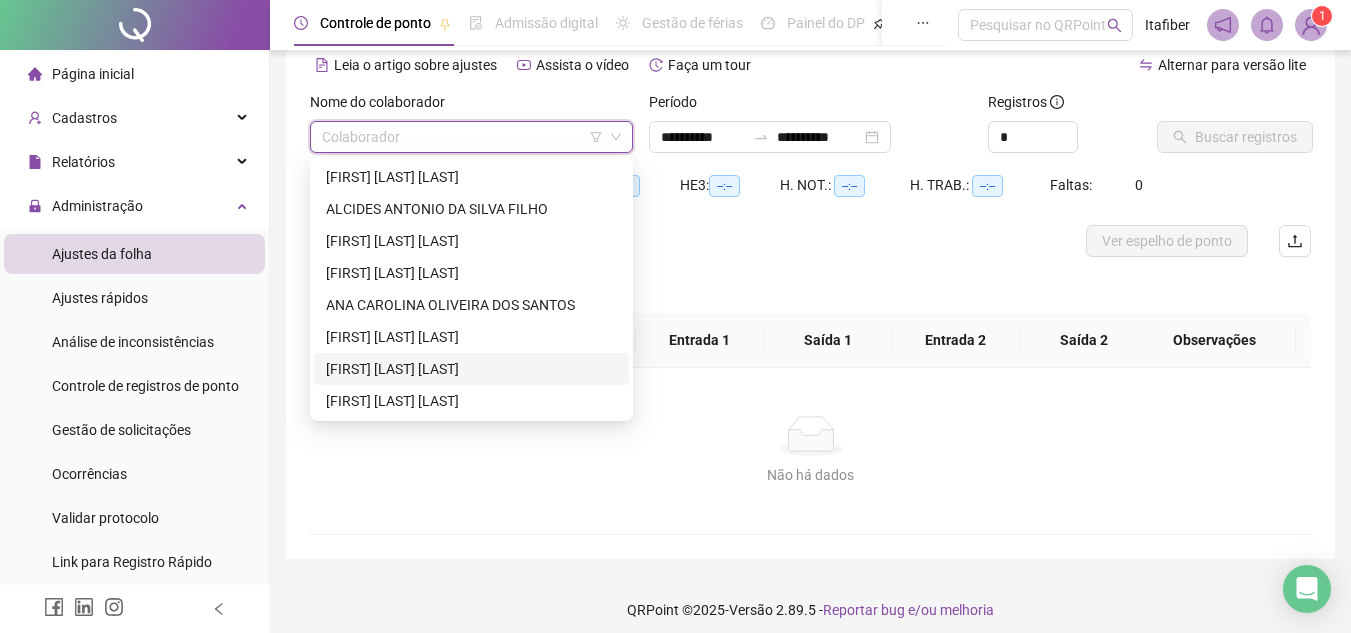 click on "Separar saldo positivo e negativo?" at bounding box center [810, 285] 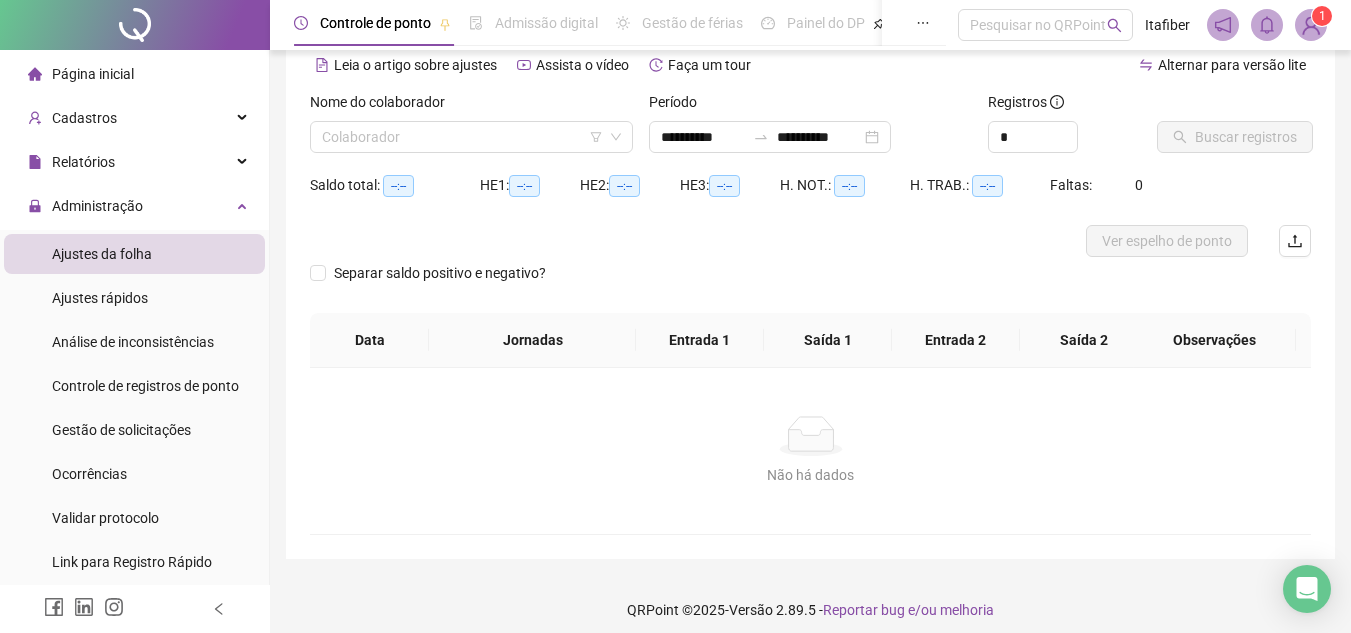 click on "Administração Ajustes da folha Ajustes rápidos Análise de inconsistências Controle de registros de ponto Gestão de solicitações Ocorrências Validar protocolo Link para Registro Rápido" at bounding box center [134, 386] 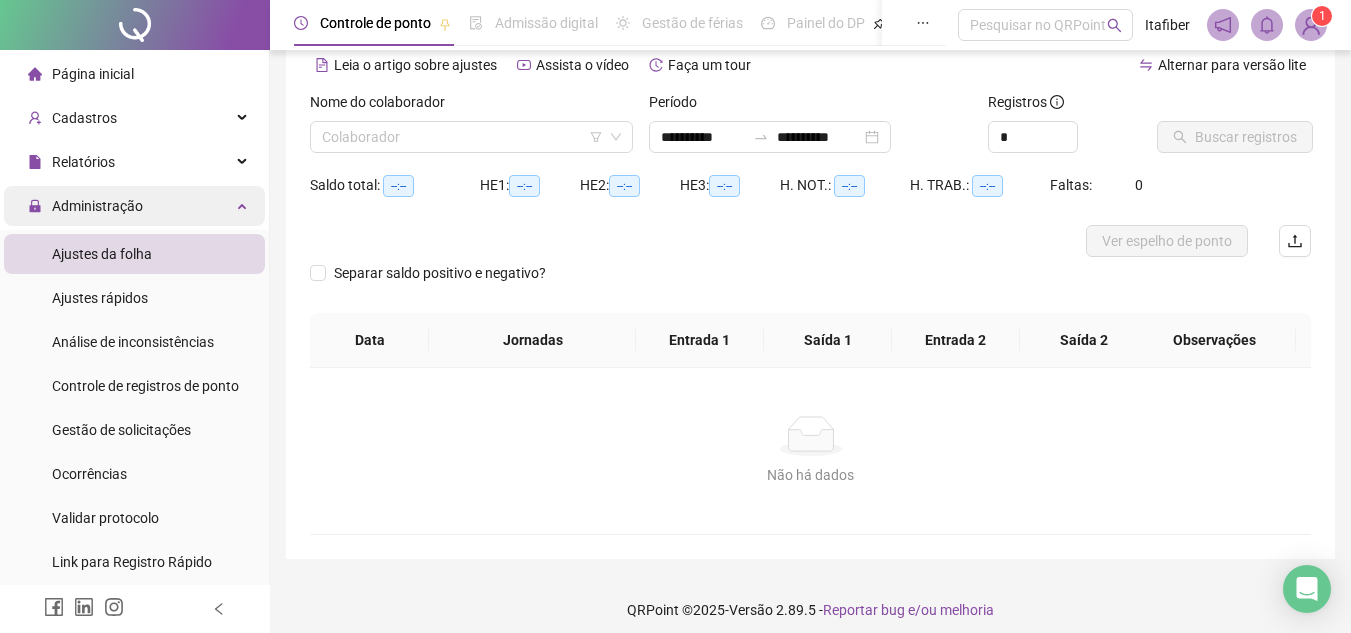 click on "Administração" at bounding box center [134, 206] 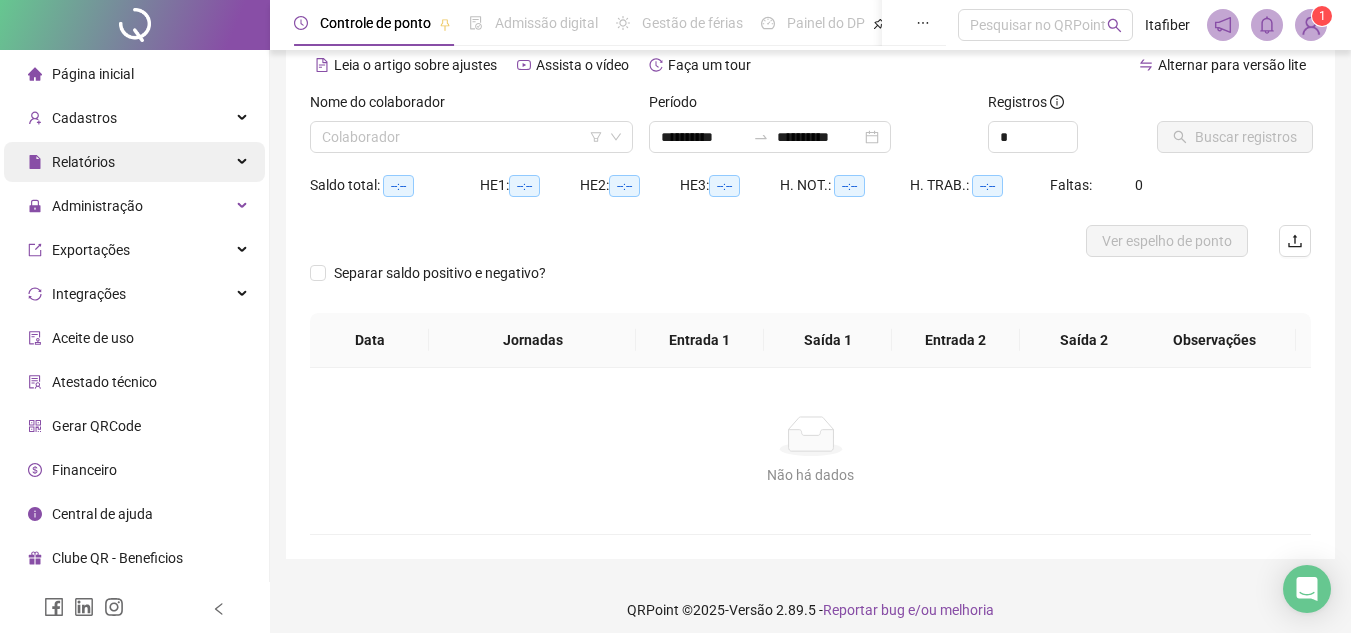 click on "Relatórios" at bounding box center (134, 162) 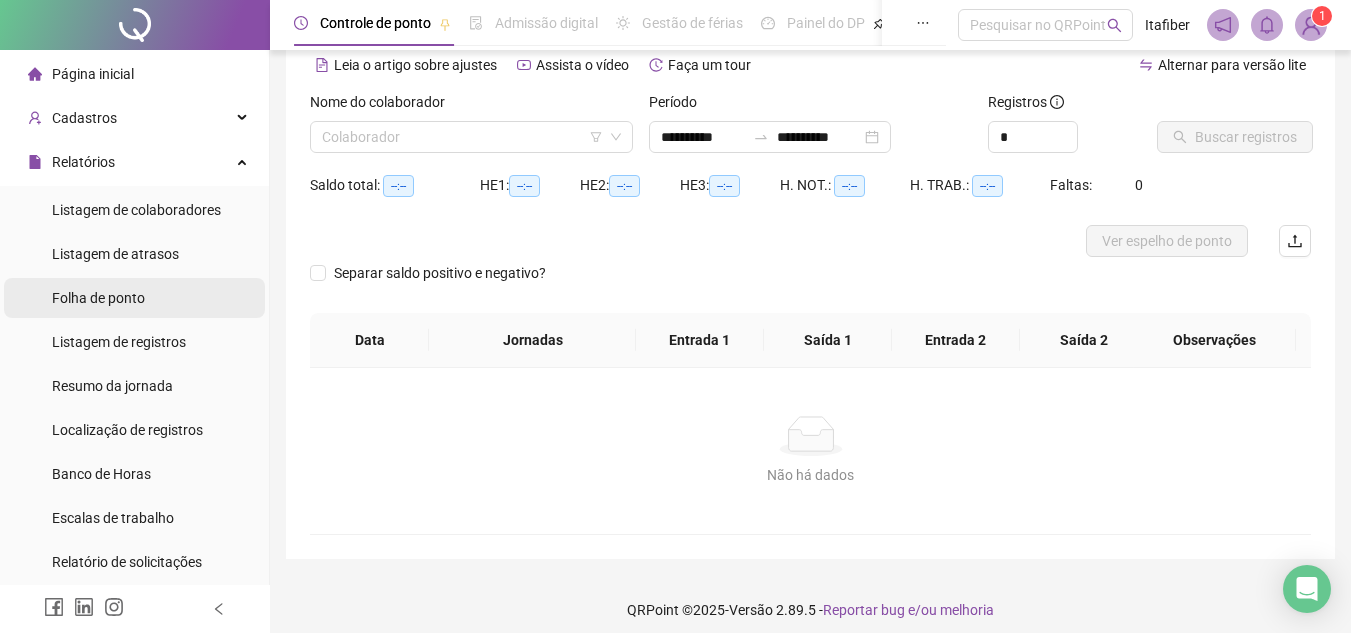 click on "Folha de ponto" at bounding box center [134, 298] 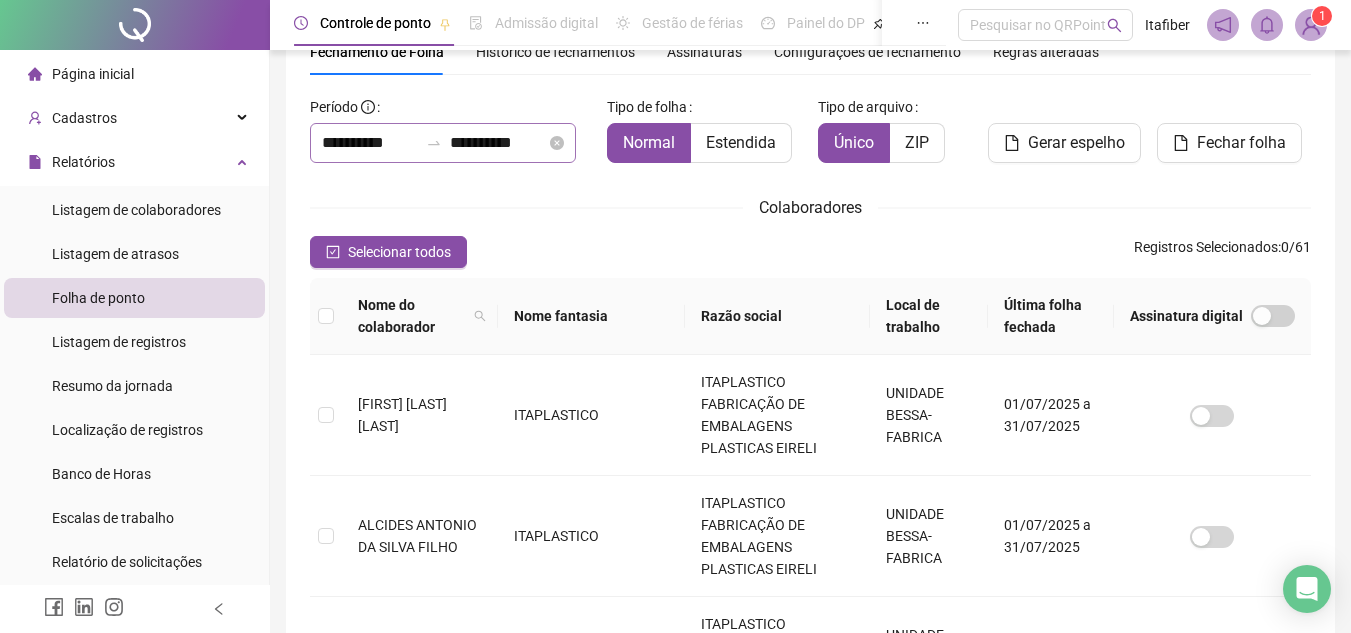 scroll, scrollTop: 0, scrollLeft: 0, axis: both 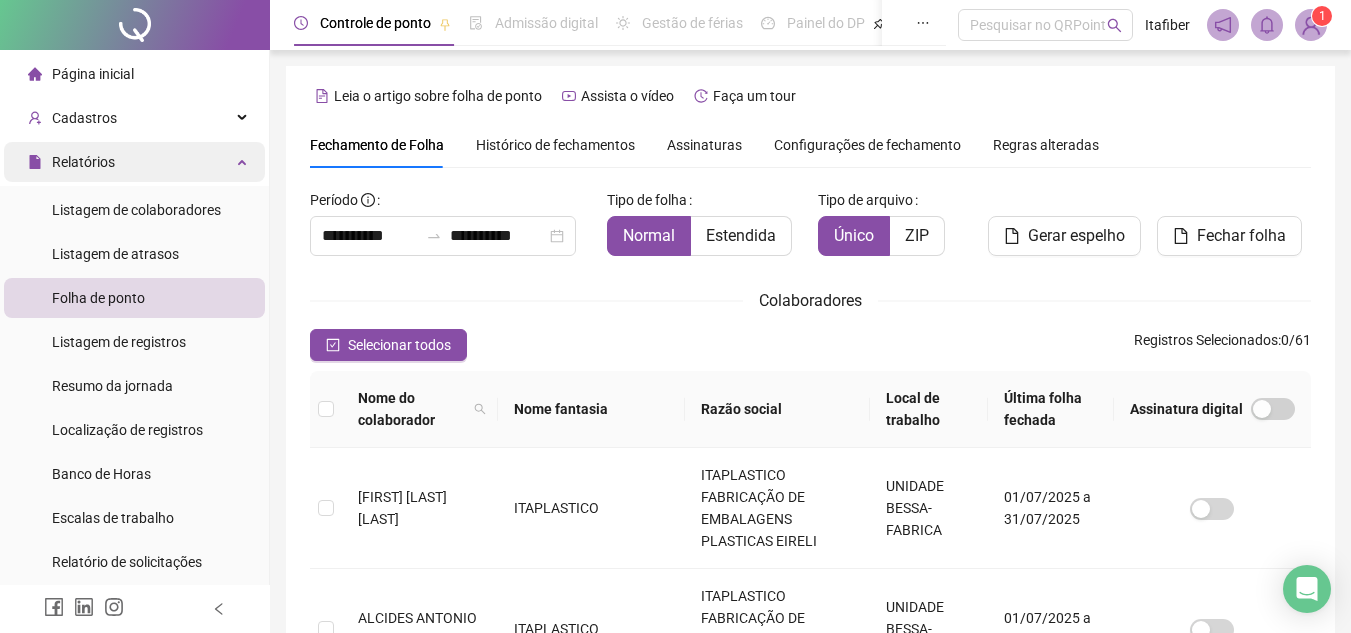 click on "Relatórios" at bounding box center [134, 162] 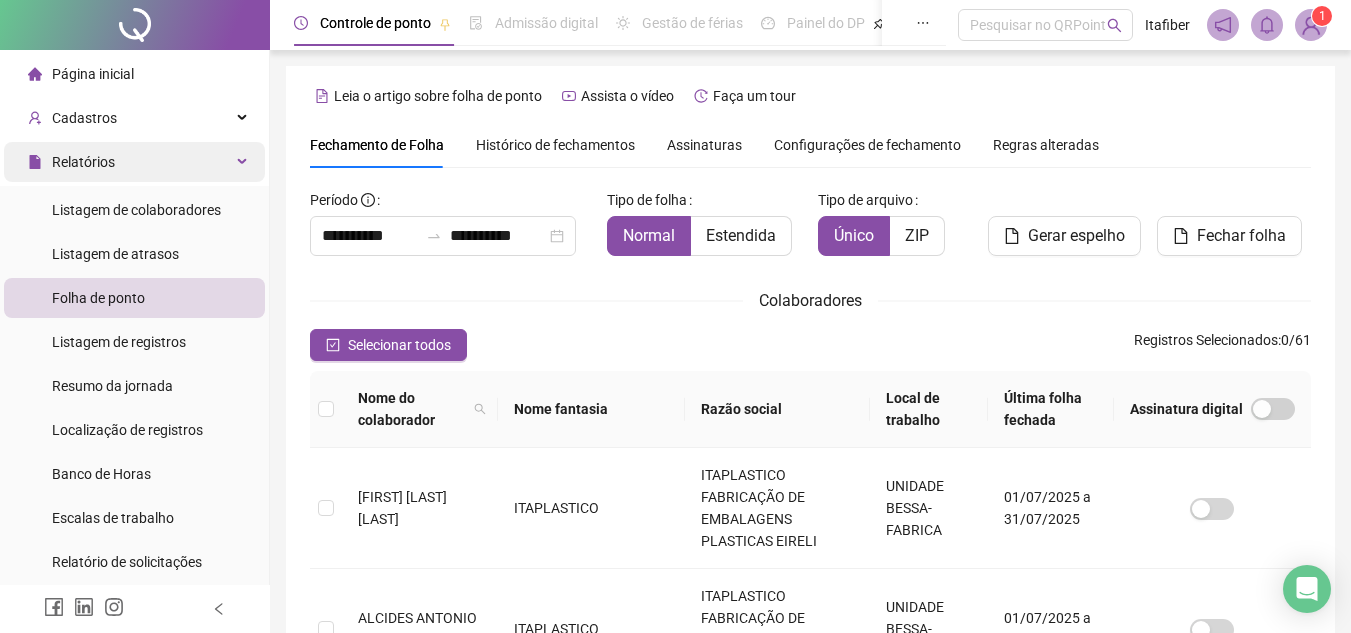 scroll, scrollTop: 93, scrollLeft: 0, axis: vertical 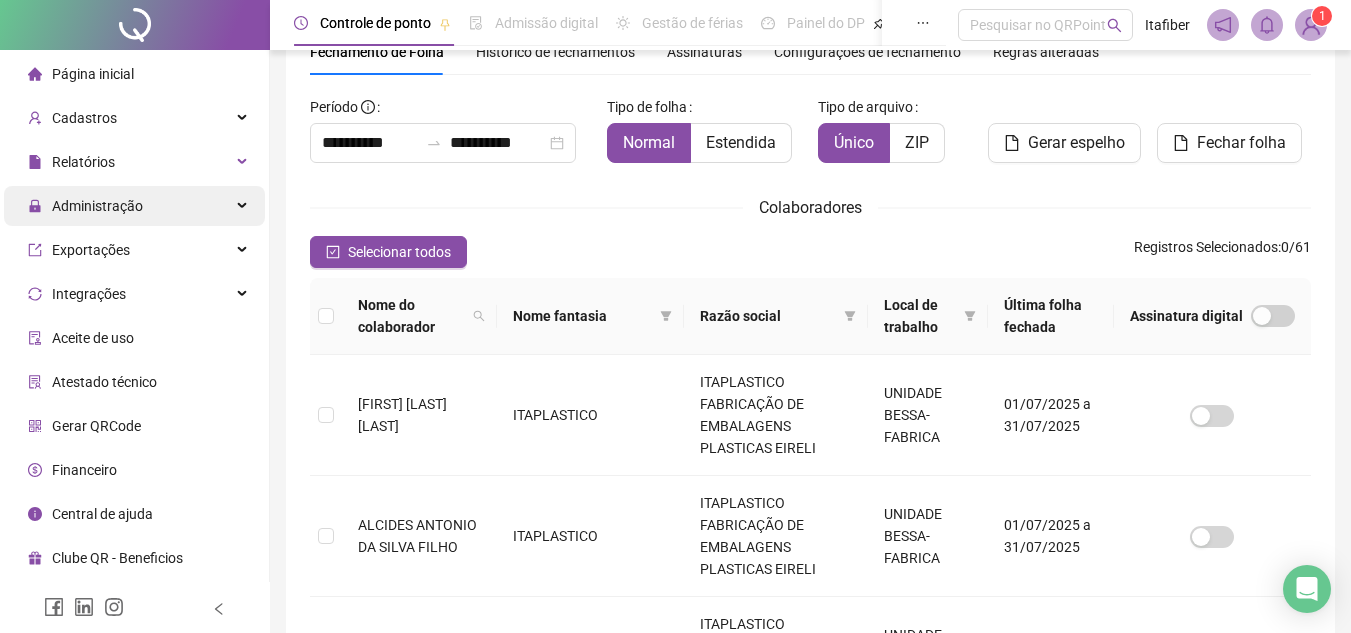 click on "Administração" at bounding box center (134, 206) 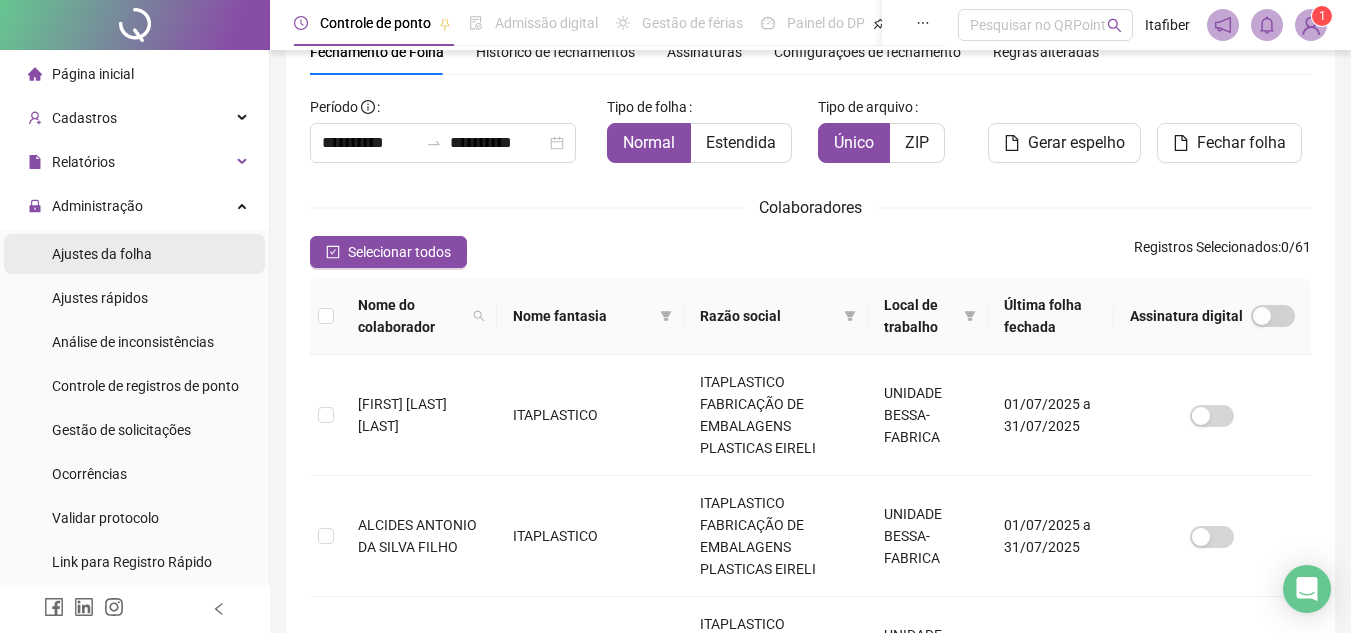 click on "Ajustes da folha" at bounding box center (134, 254) 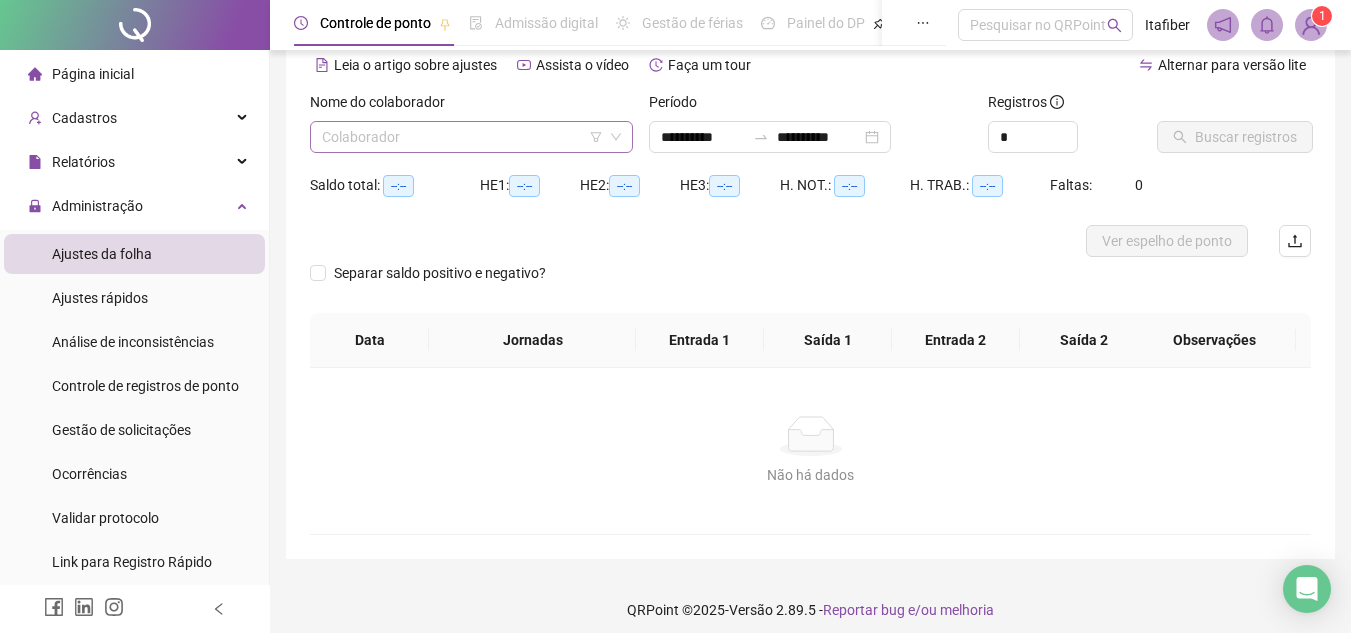 click at bounding box center (462, 137) 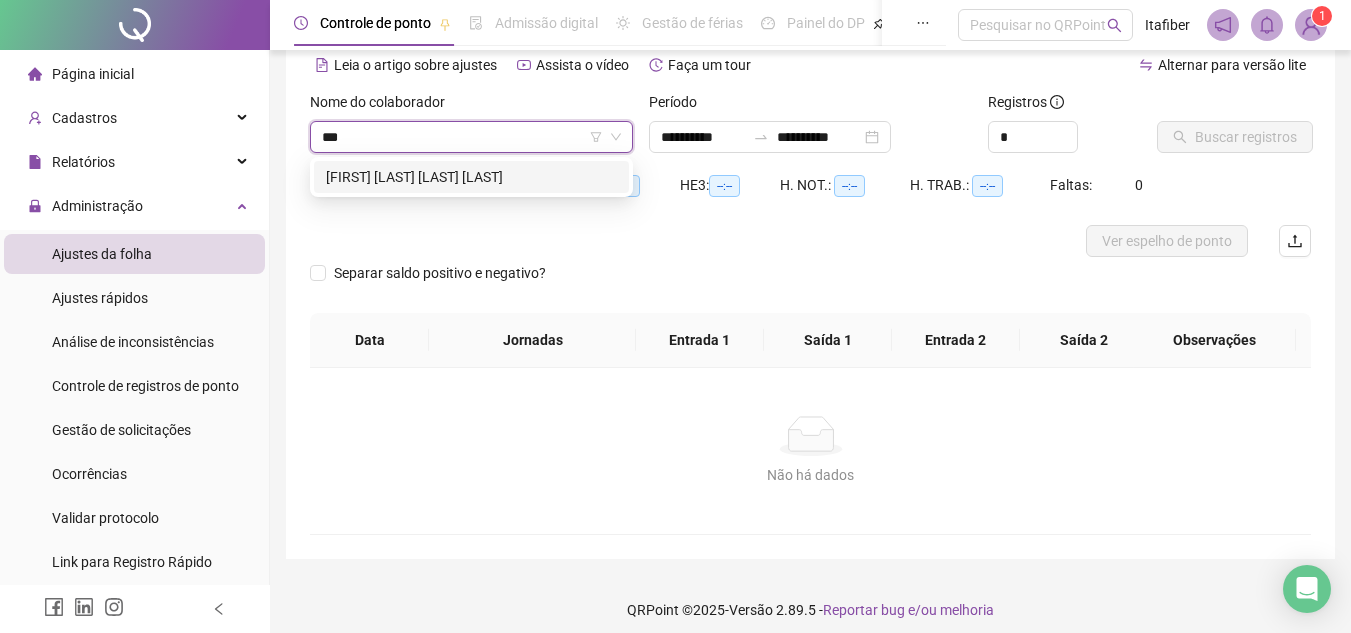 scroll, scrollTop: 0, scrollLeft: 0, axis: both 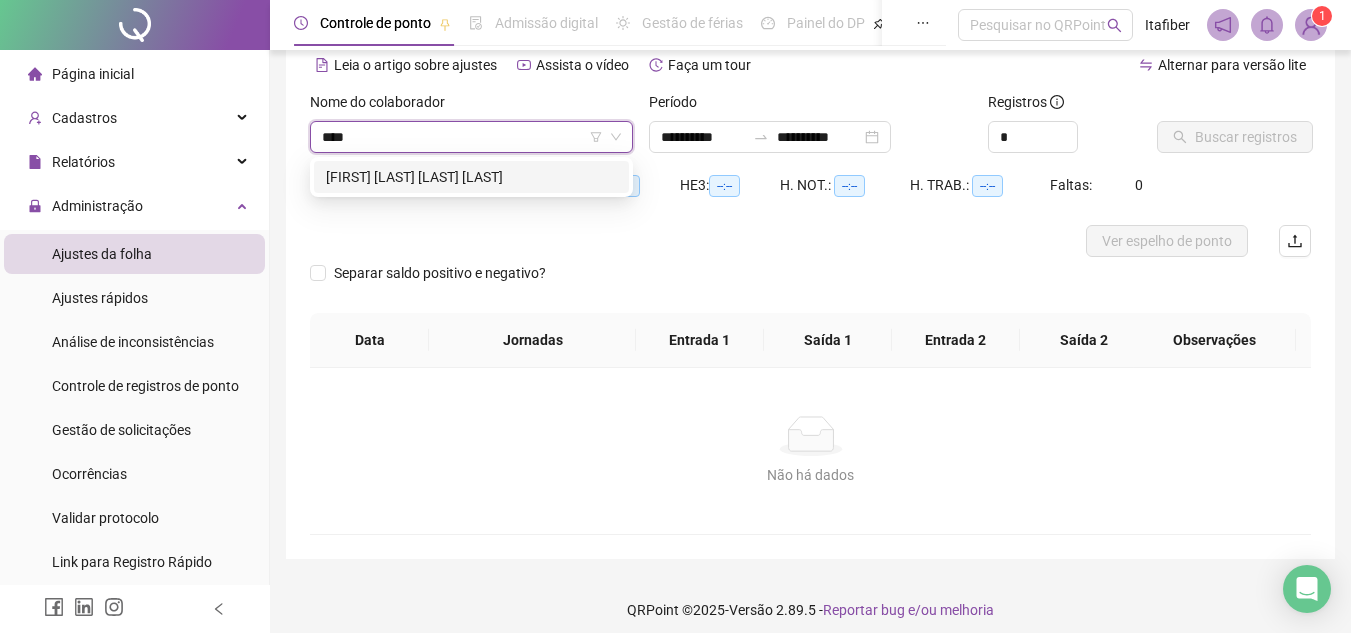 click on "[FIRST] [LAST] [LAST] [LAST]" at bounding box center [471, 177] 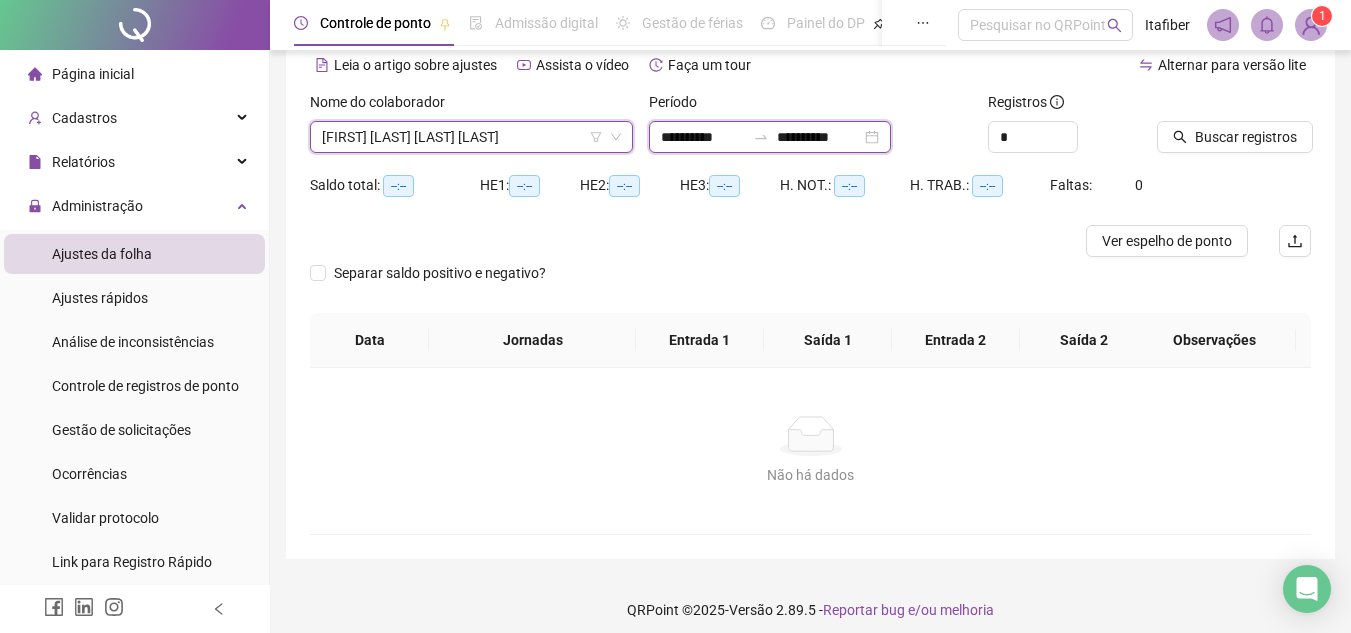 click on "**********" at bounding box center (703, 137) 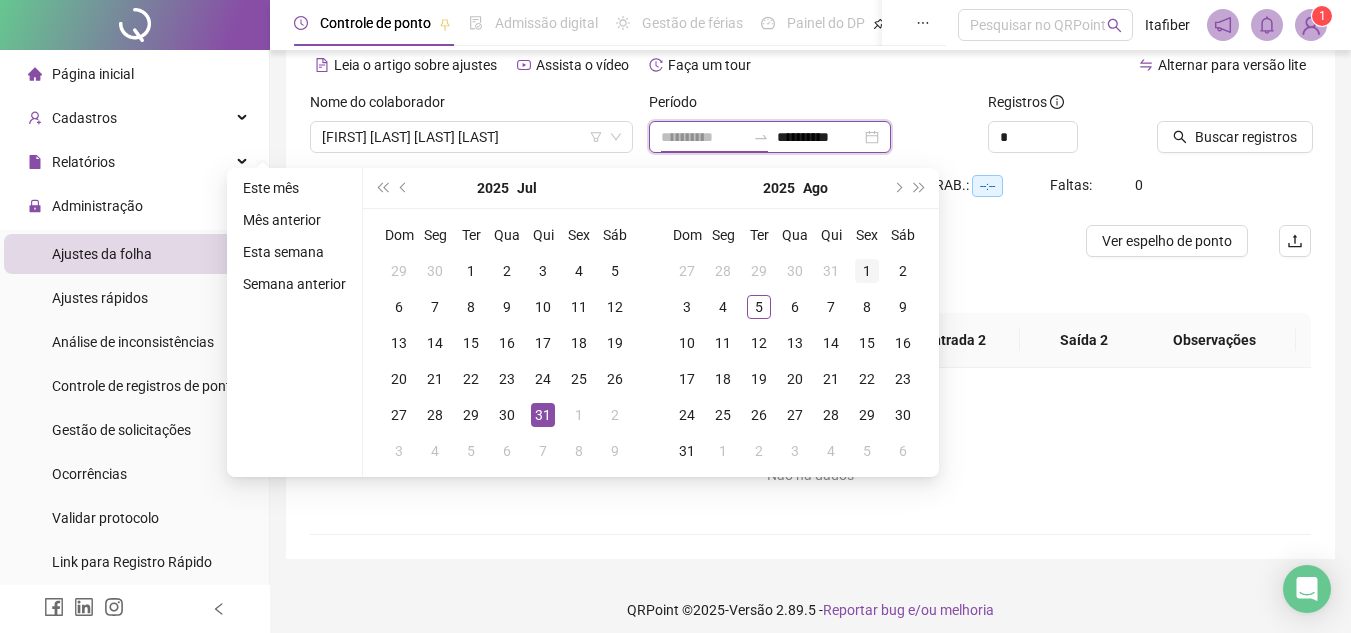 type on "**********" 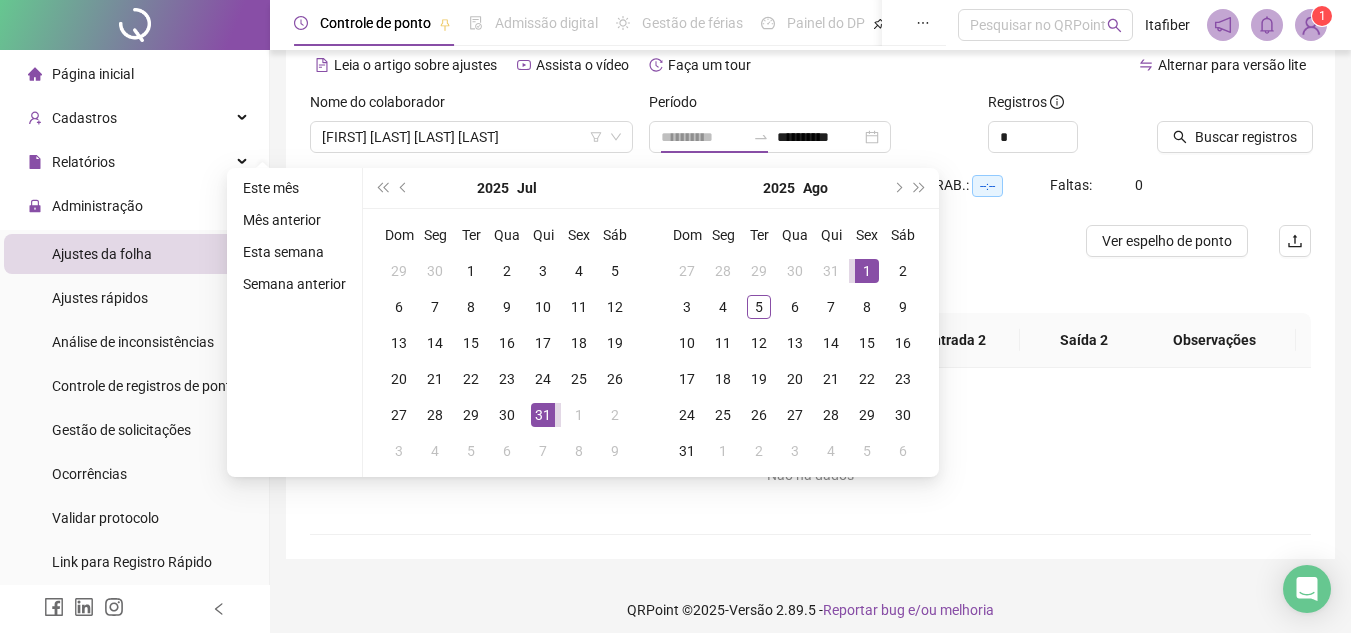 click on "1" at bounding box center [867, 271] 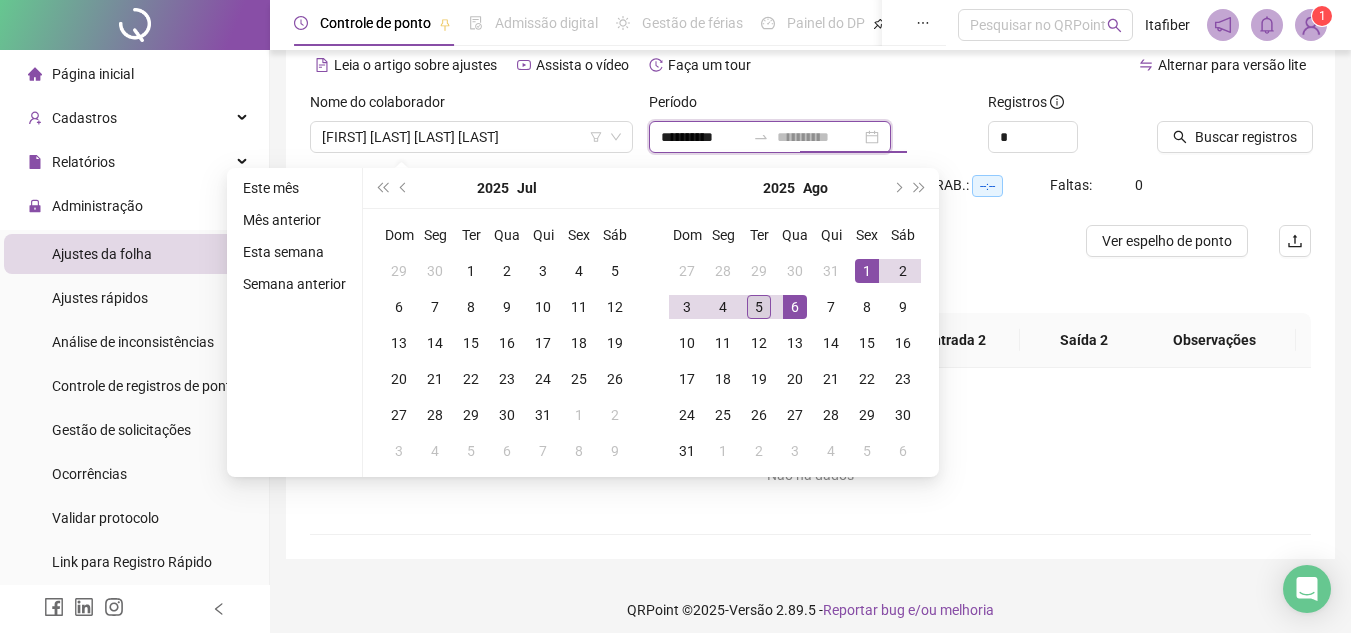 type on "**********" 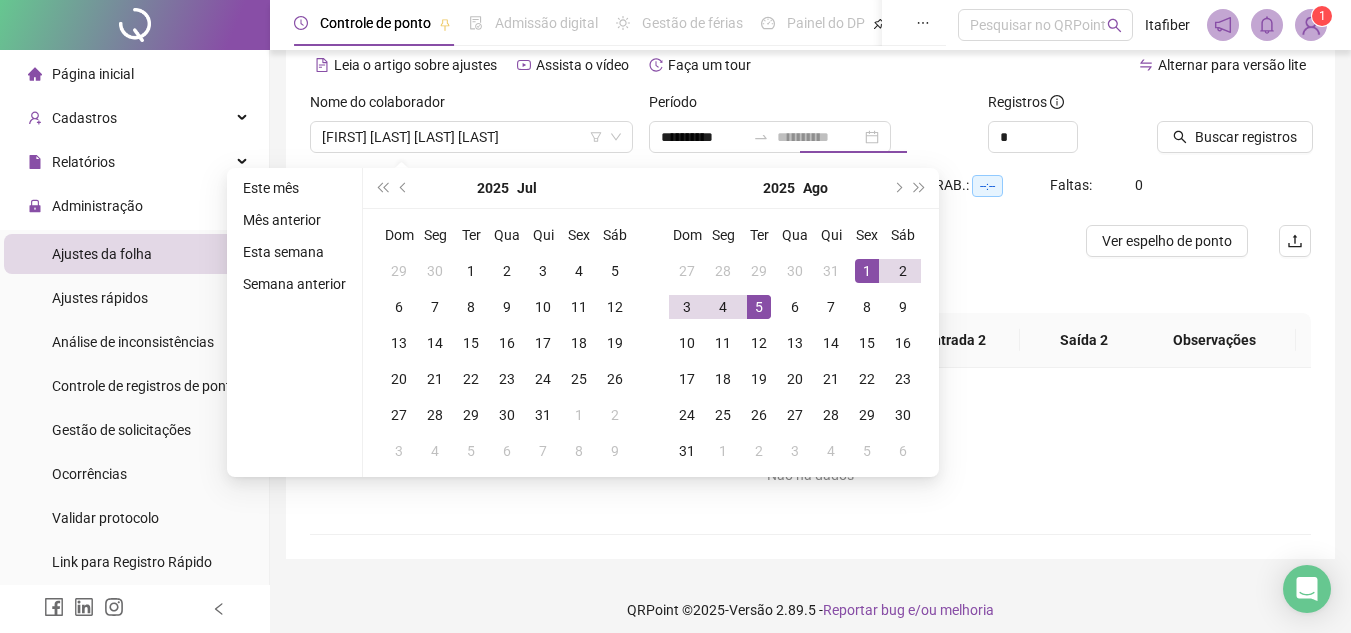click on "5" at bounding box center (759, 307) 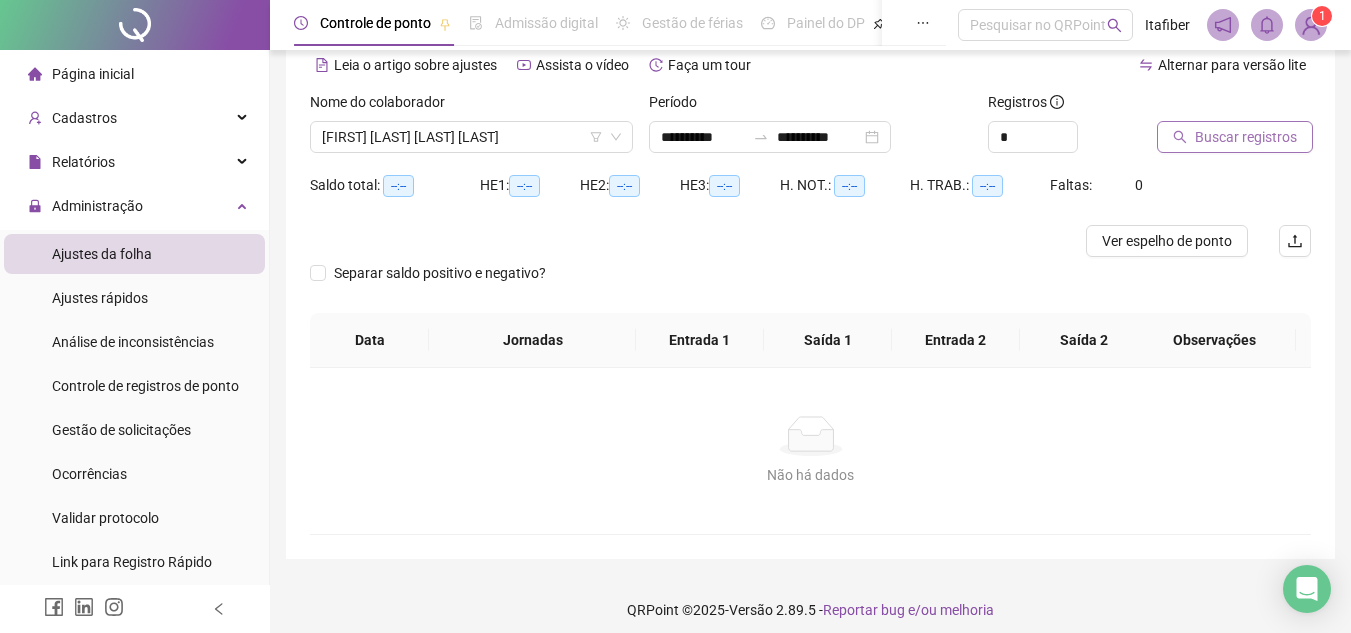 click on "Buscar registros" at bounding box center (1246, 137) 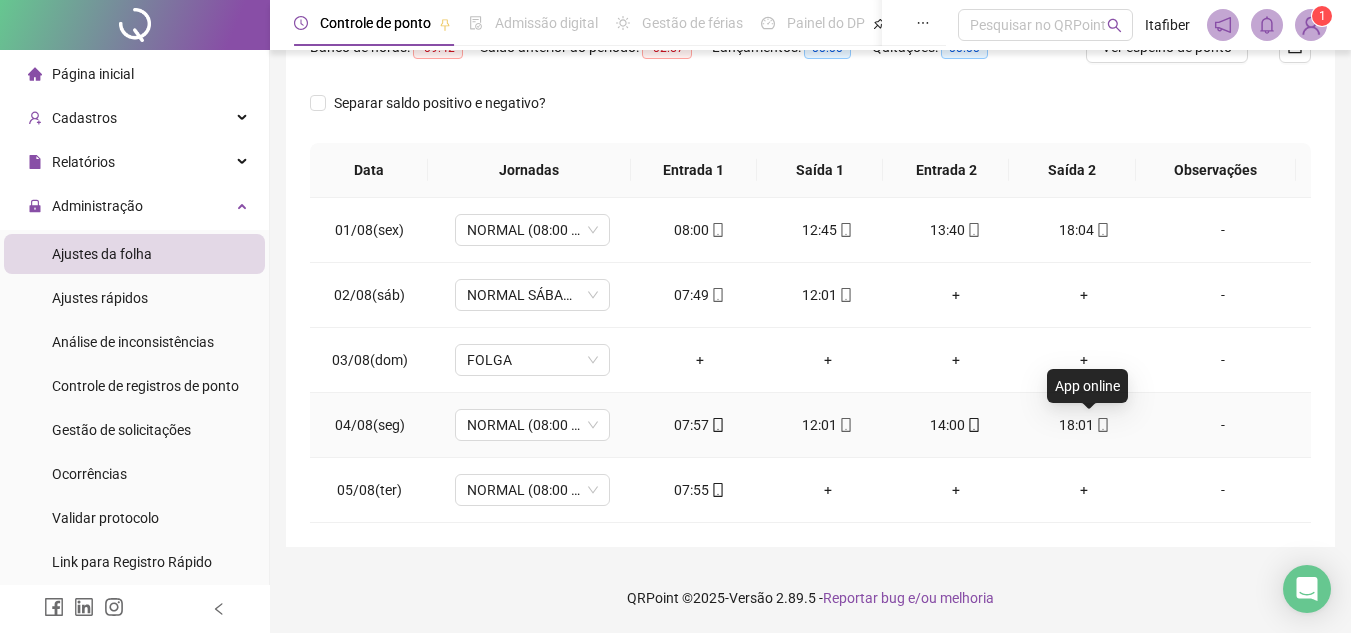 scroll, scrollTop: 0, scrollLeft: 0, axis: both 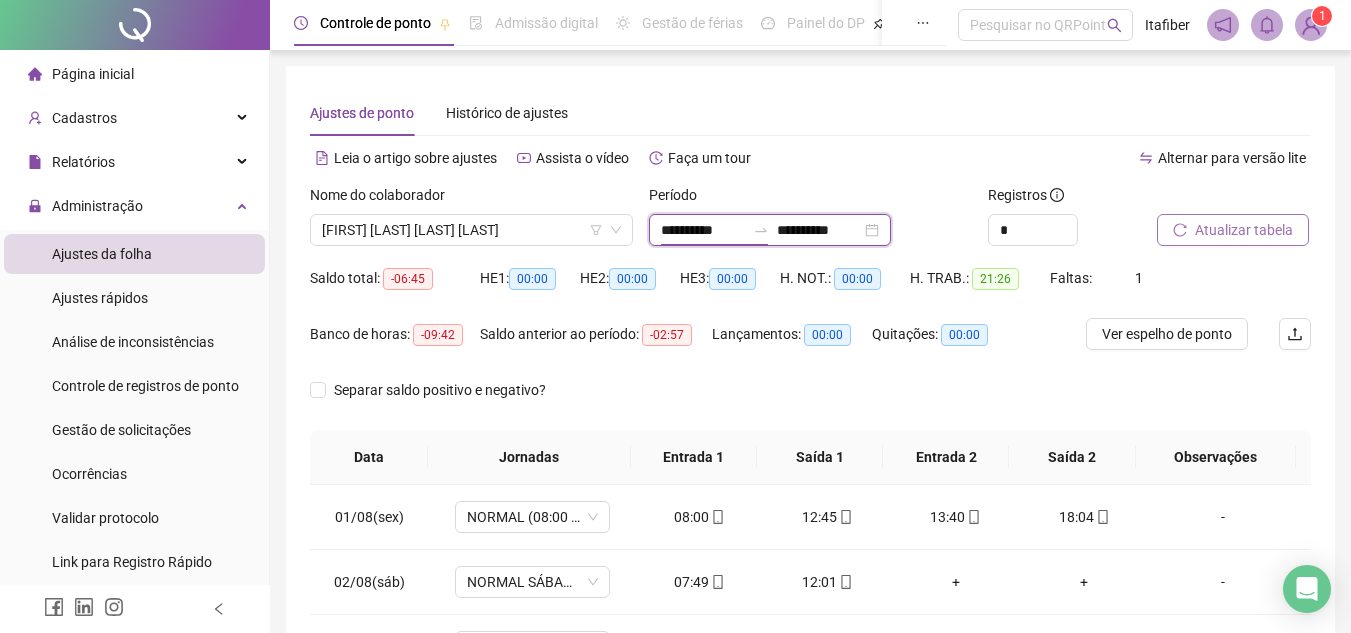 click on "**********" at bounding box center [703, 230] 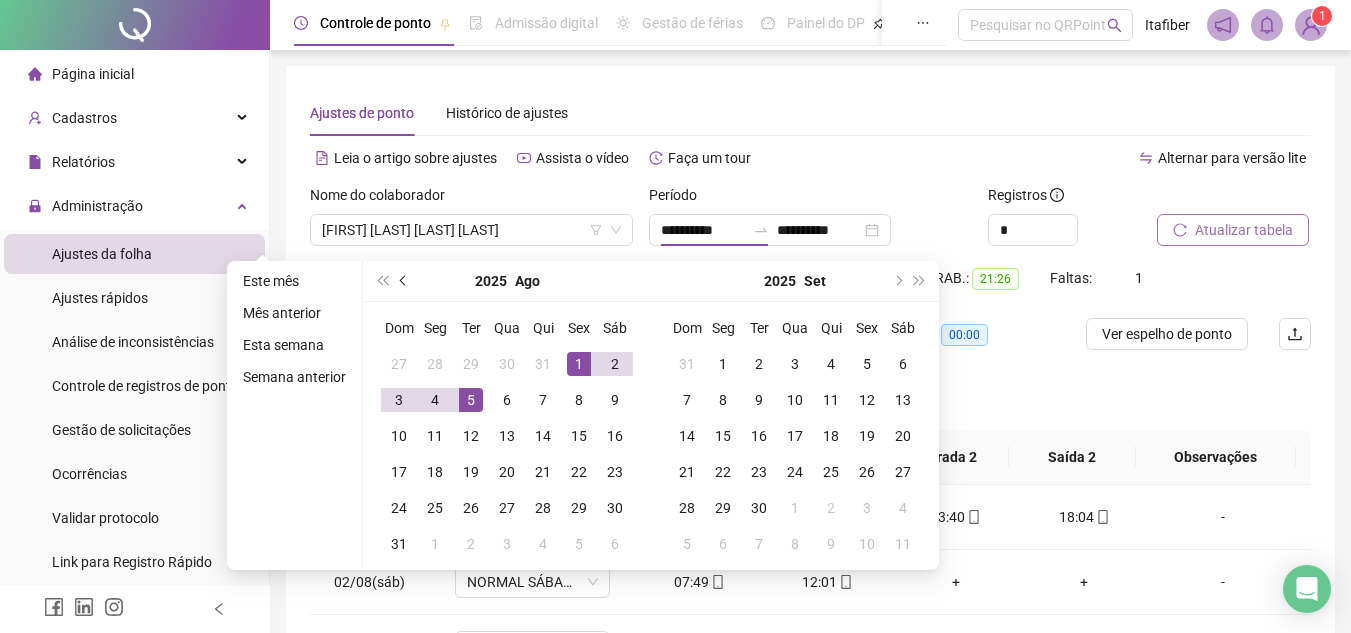 click at bounding box center (404, 281) 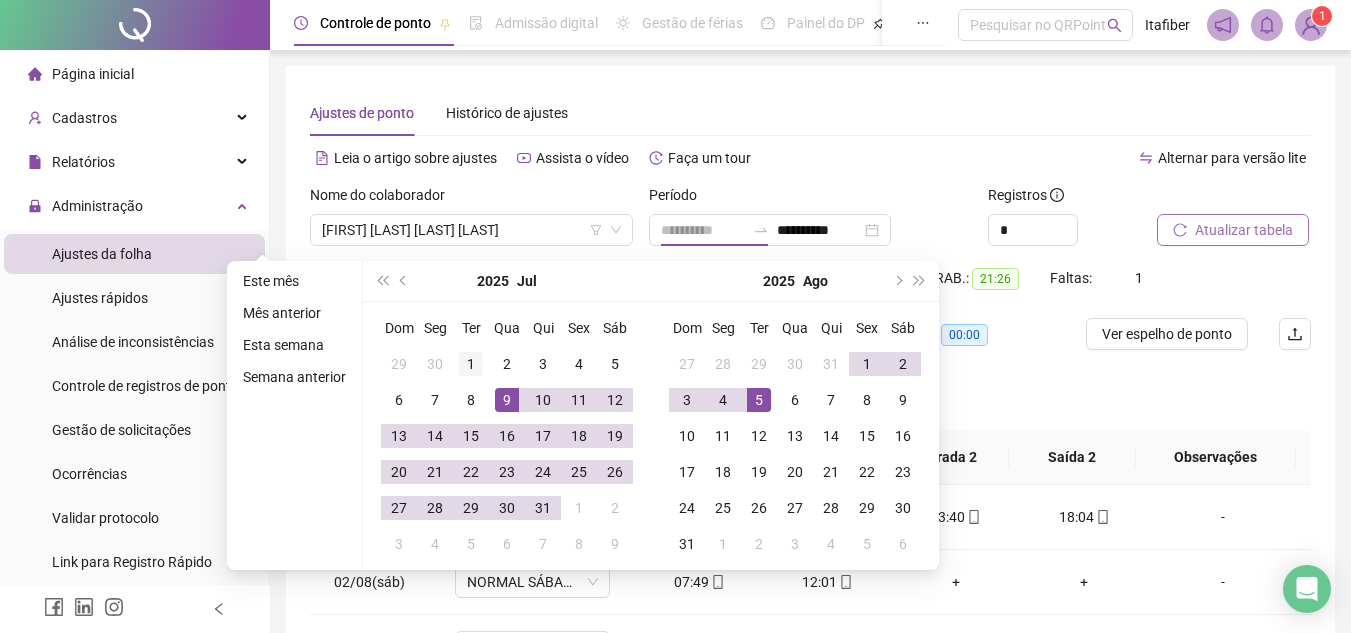 type on "**********" 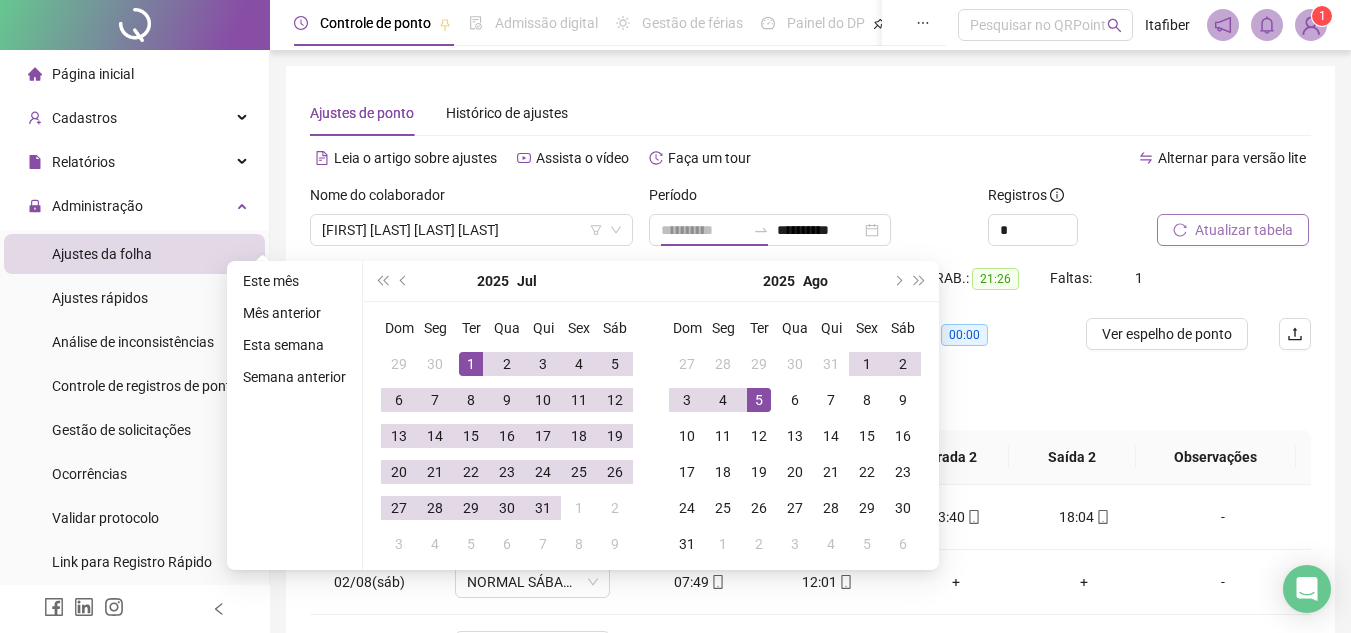 click on "1" at bounding box center [471, 364] 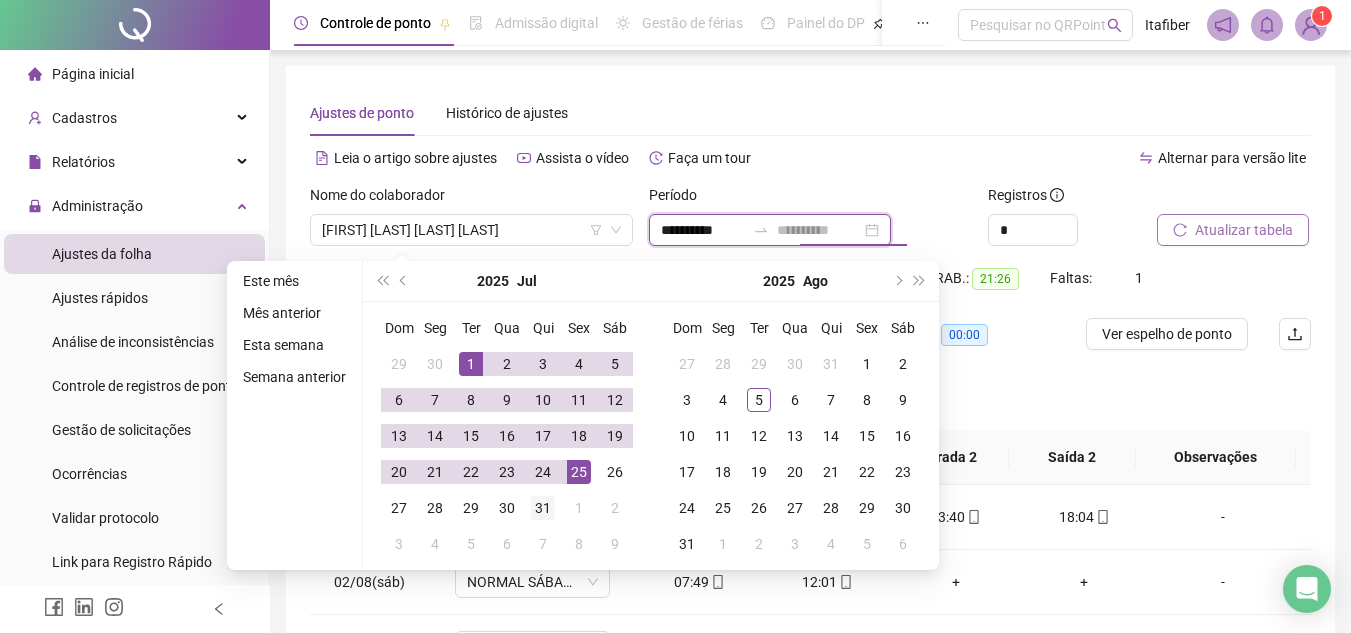 type on "**********" 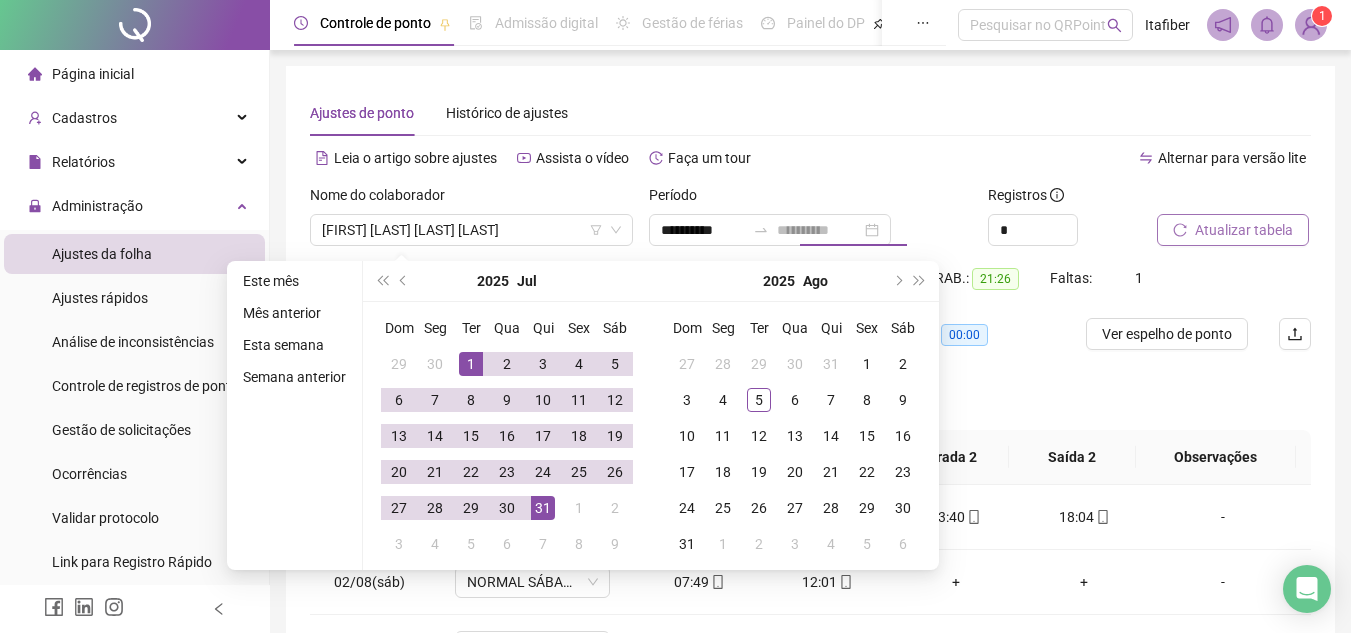 click on "31" at bounding box center (543, 508) 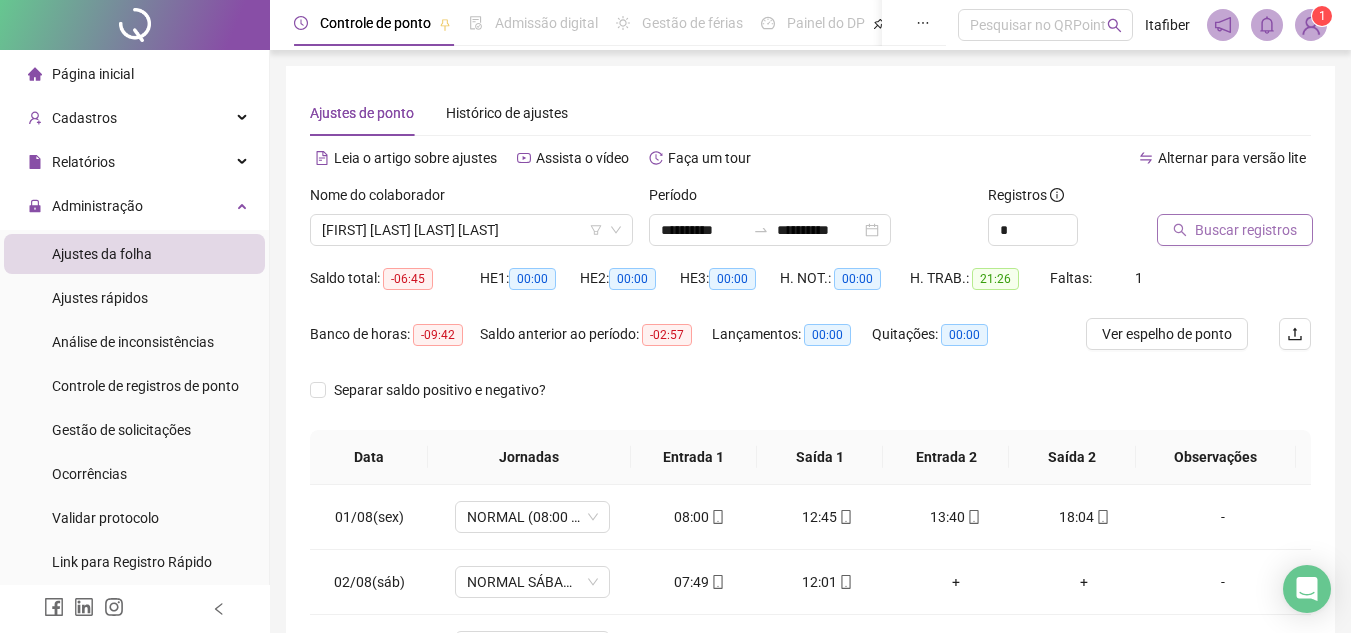 click on "Buscar registros" at bounding box center (1246, 230) 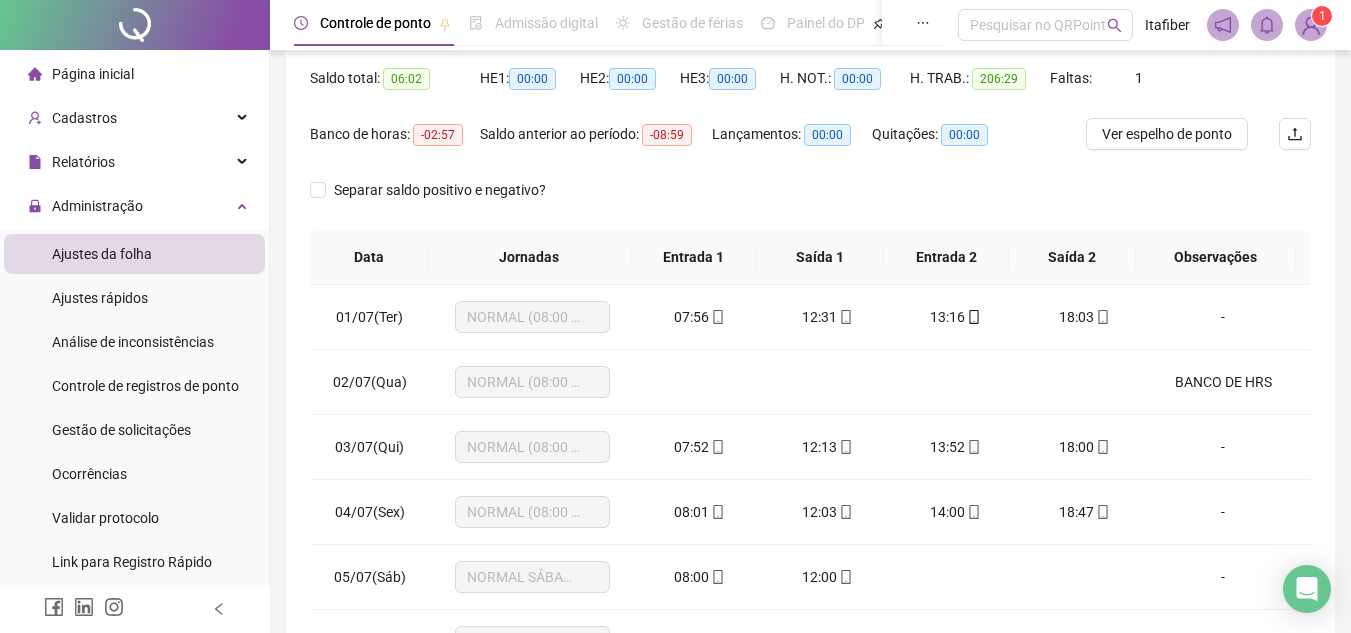 scroll, scrollTop: 389, scrollLeft: 0, axis: vertical 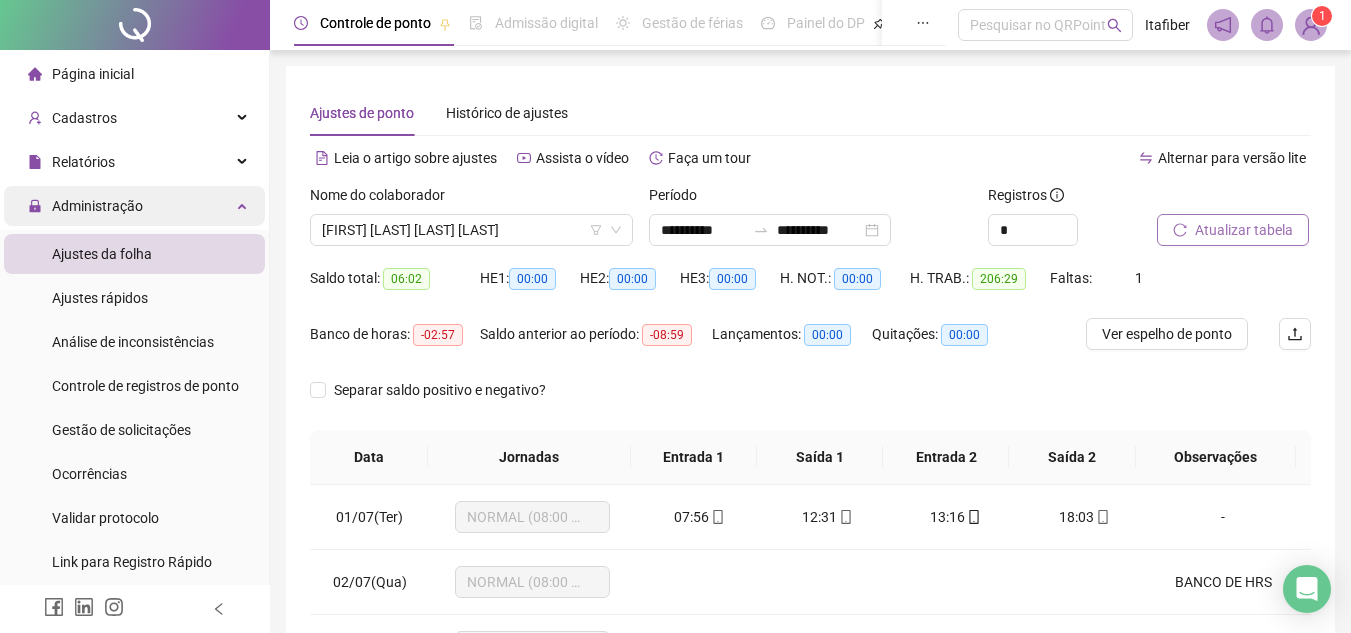 click on "Administração" at bounding box center (134, 206) 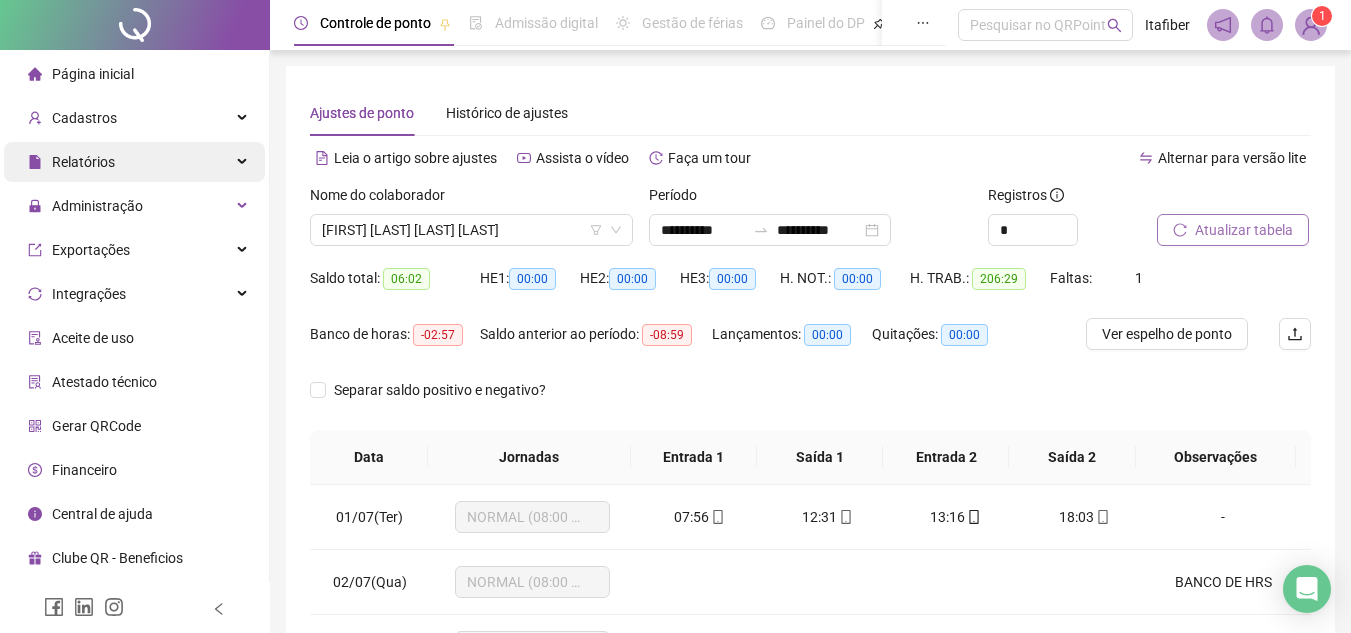 click on "Relatórios" at bounding box center (134, 162) 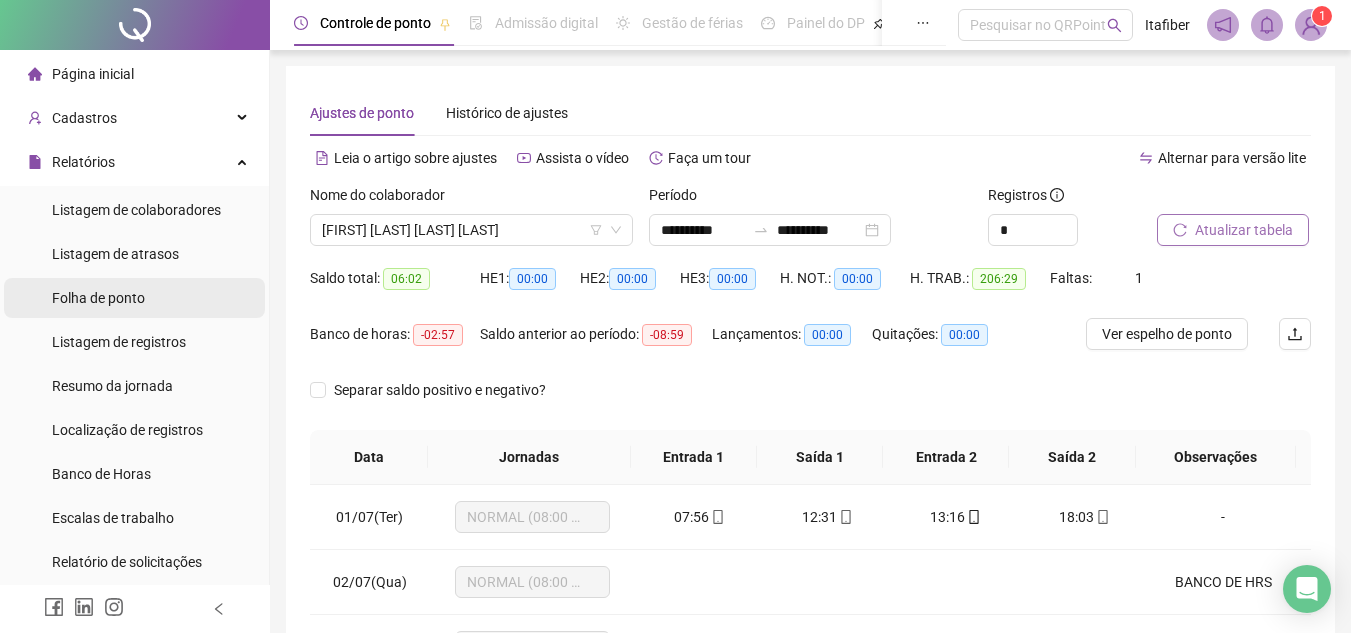 click on "Folha de ponto" at bounding box center (134, 298) 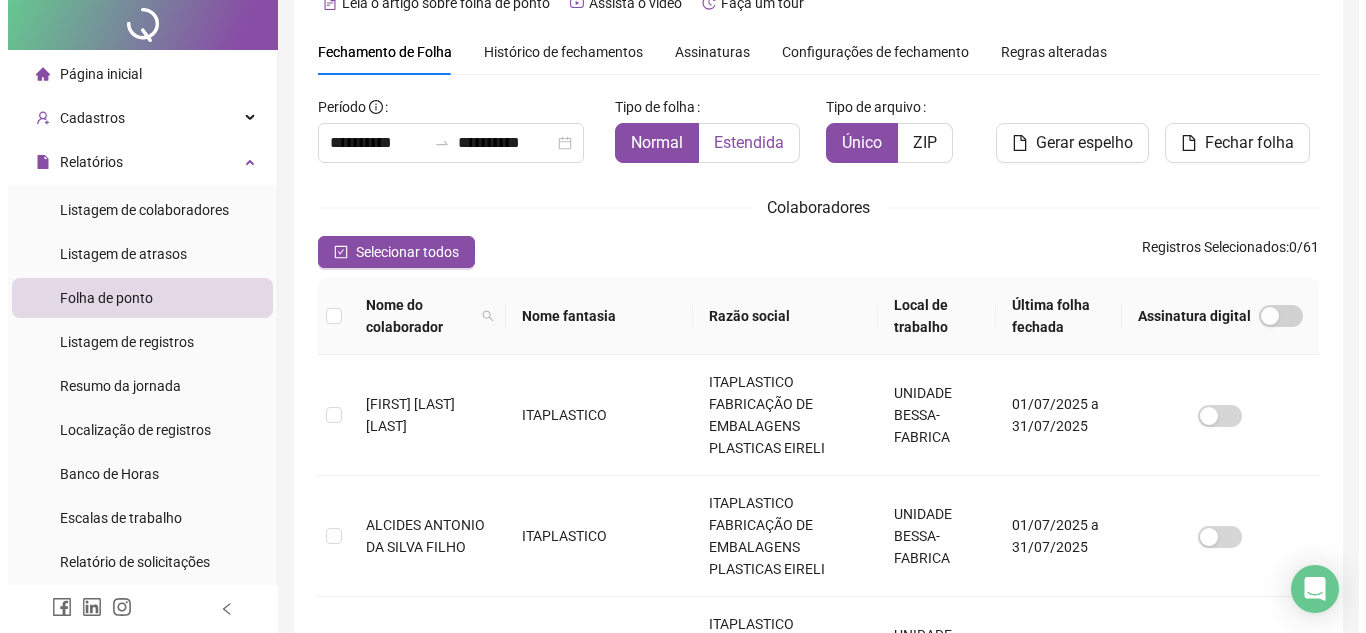 scroll, scrollTop: 0, scrollLeft: 0, axis: both 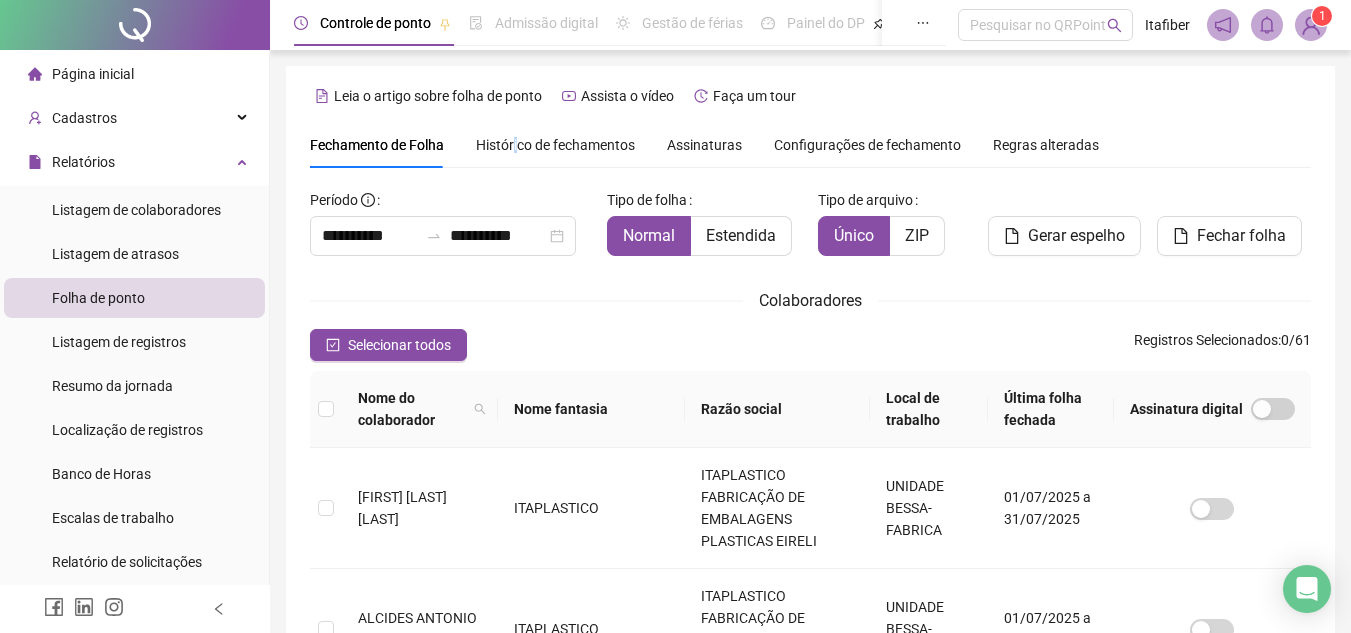 click on "Histórico de fechamentos" at bounding box center (555, 145) 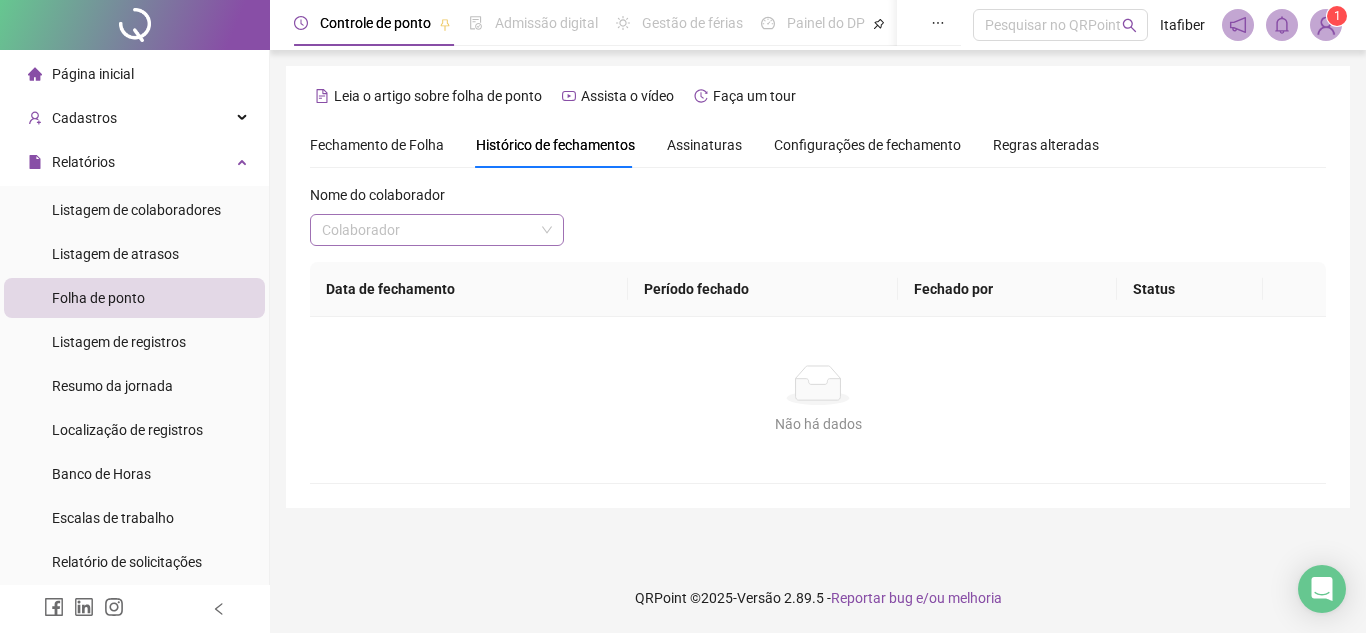 click at bounding box center [428, 230] 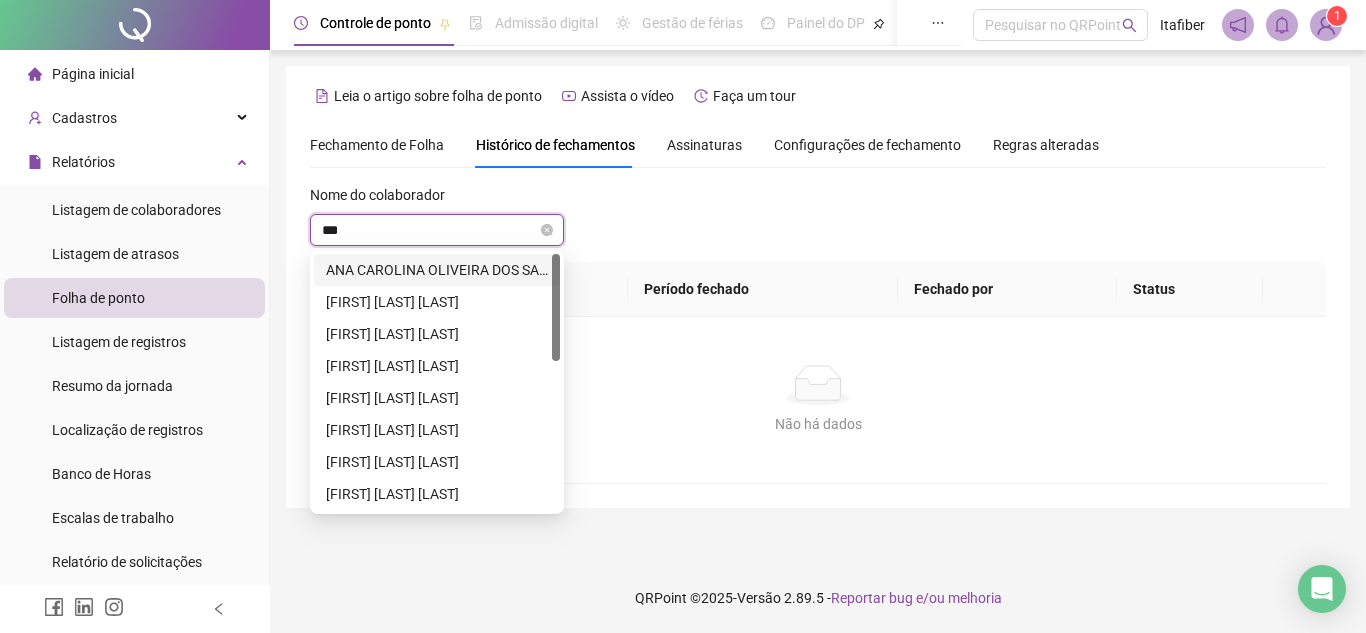 type on "****" 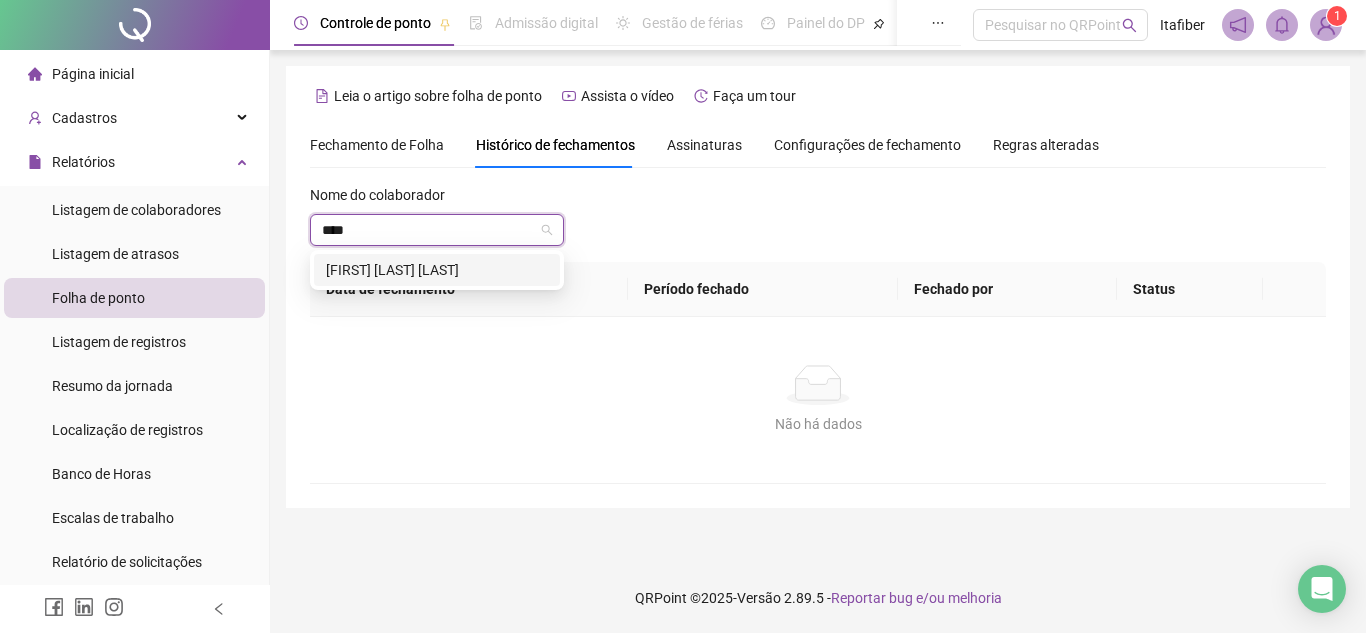 click on "[FIRST] [LAST] [LAST]" at bounding box center (437, 270) 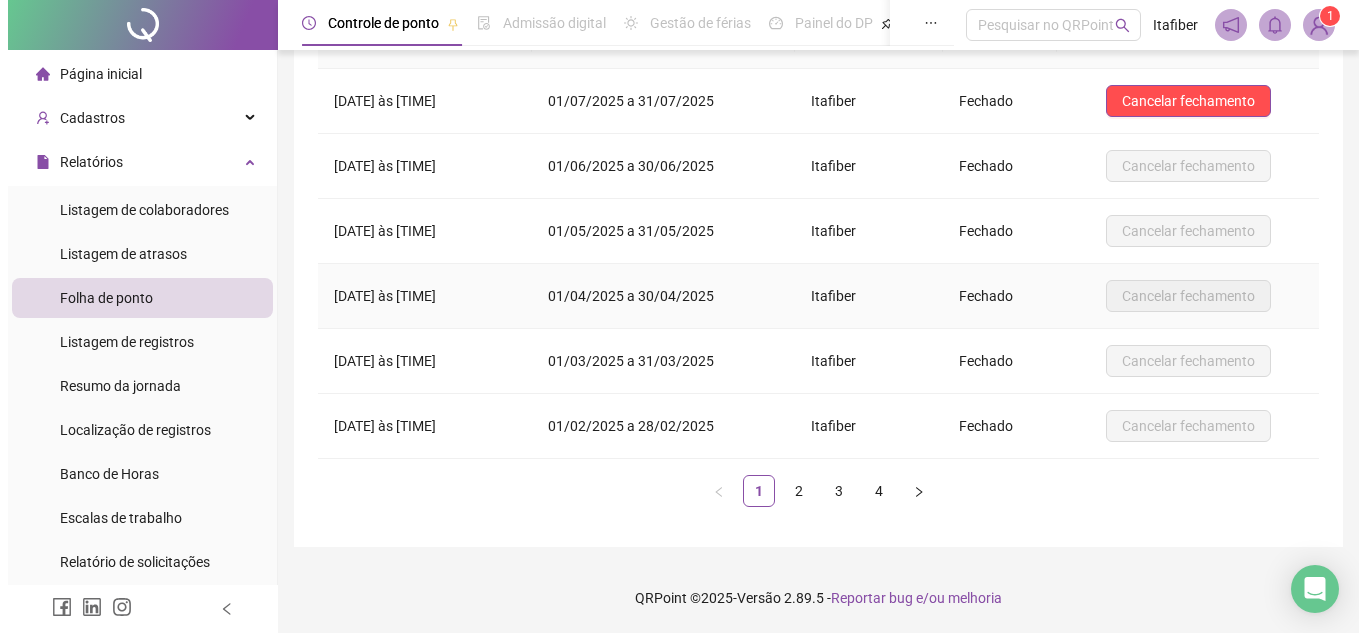 scroll, scrollTop: 48, scrollLeft: 0, axis: vertical 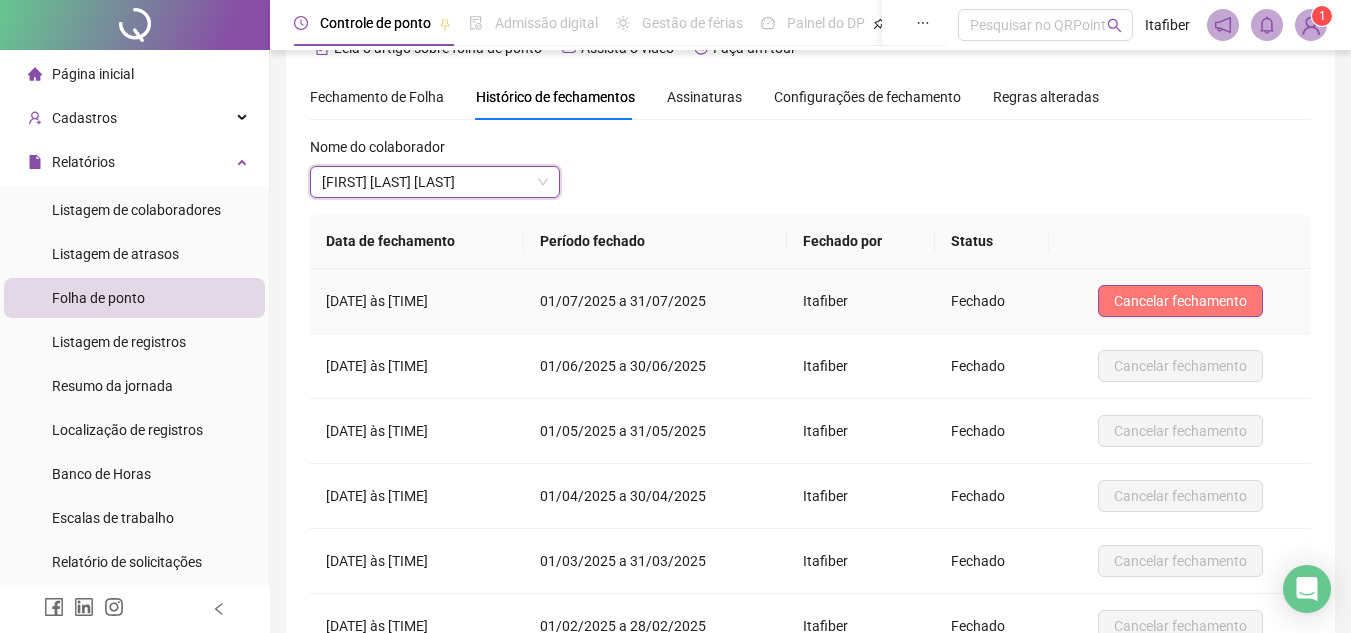 click on "Cancelar fechamento" at bounding box center (1180, 301) 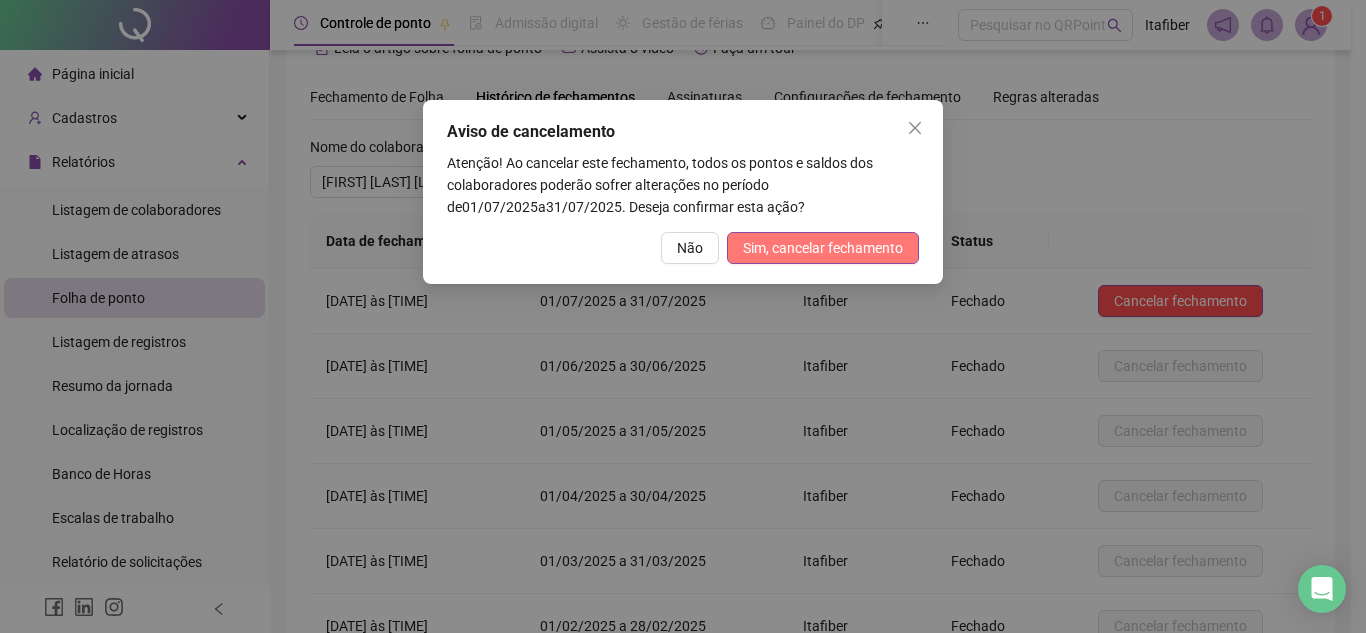 click on "Sim, cancelar fechamento" at bounding box center [823, 248] 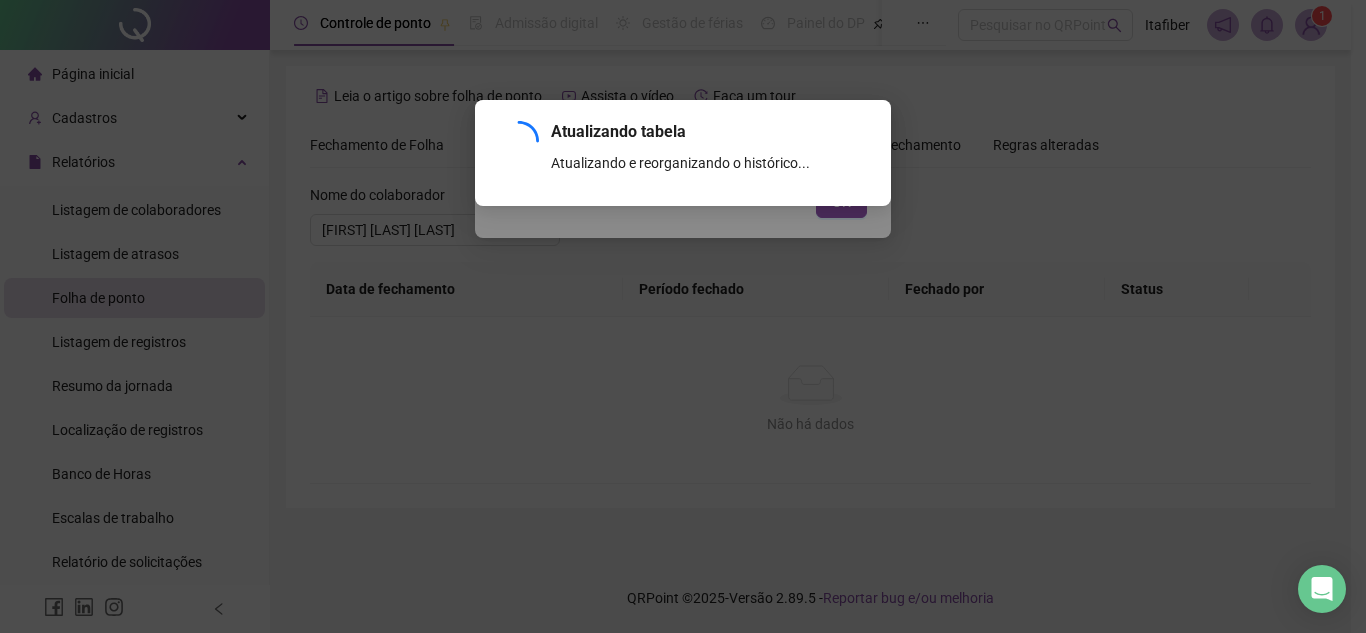 scroll, scrollTop: 0, scrollLeft: 0, axis: both 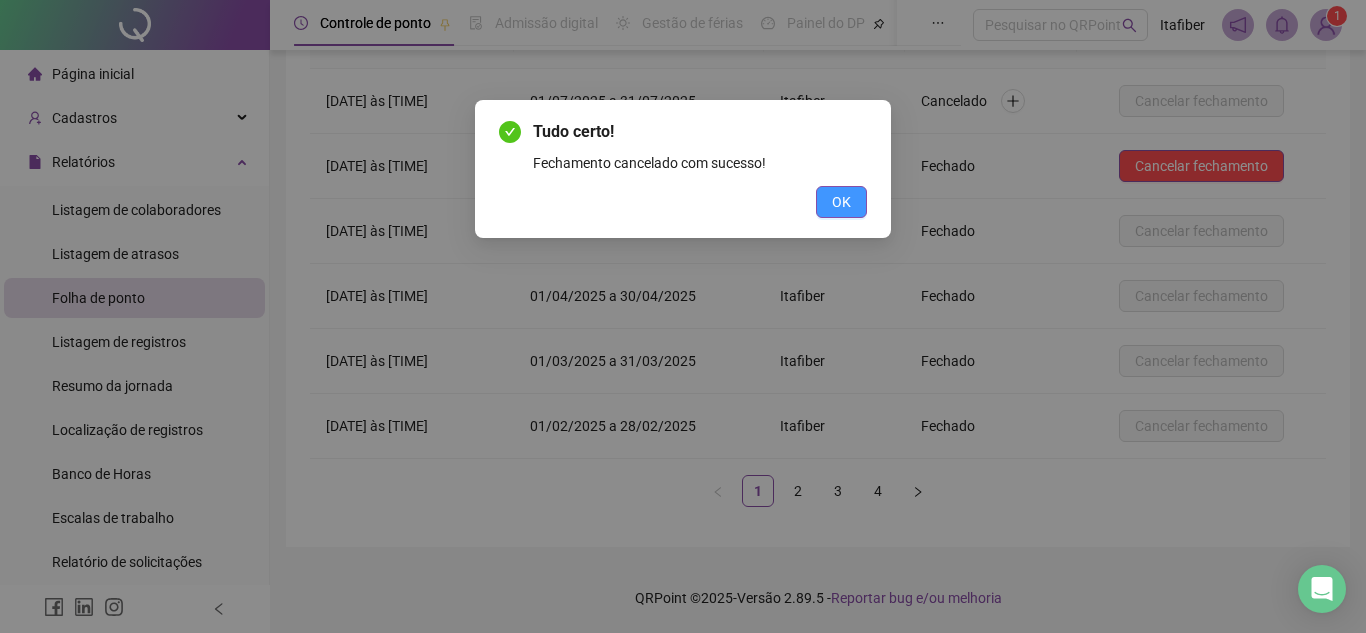 click on "OK" at bounding box center [841, 202] 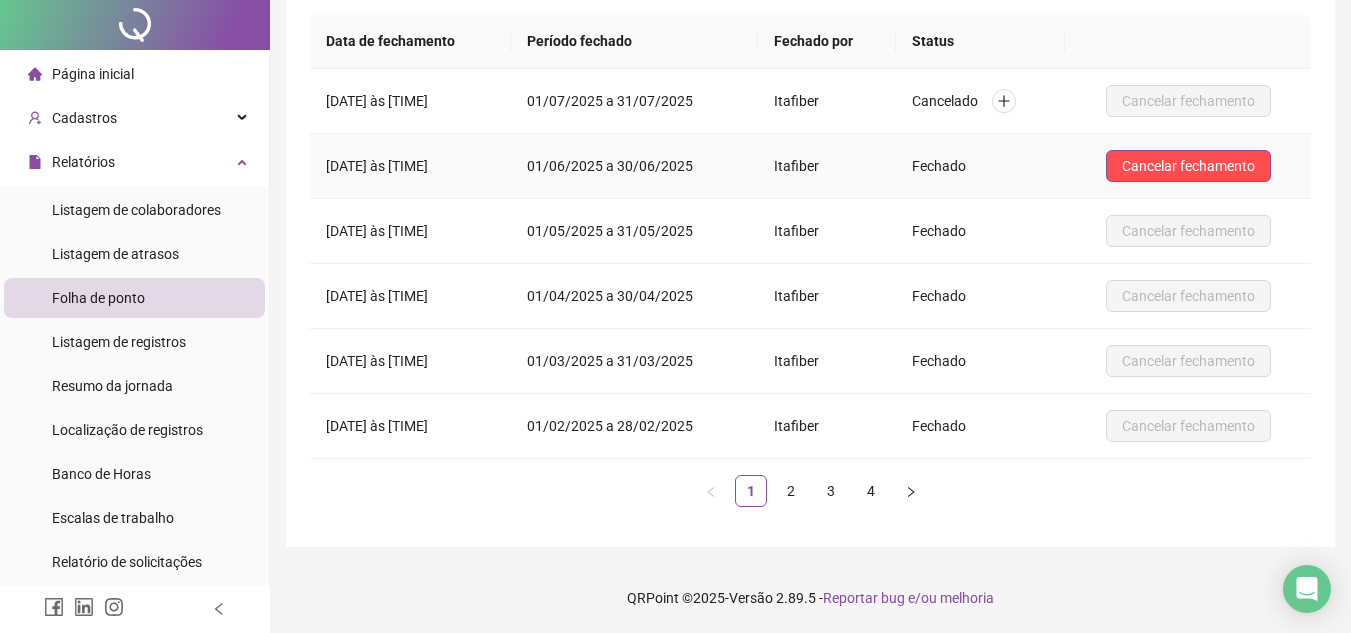 scroll, scrollTop: 0, scrollLeft: 0, axis: both 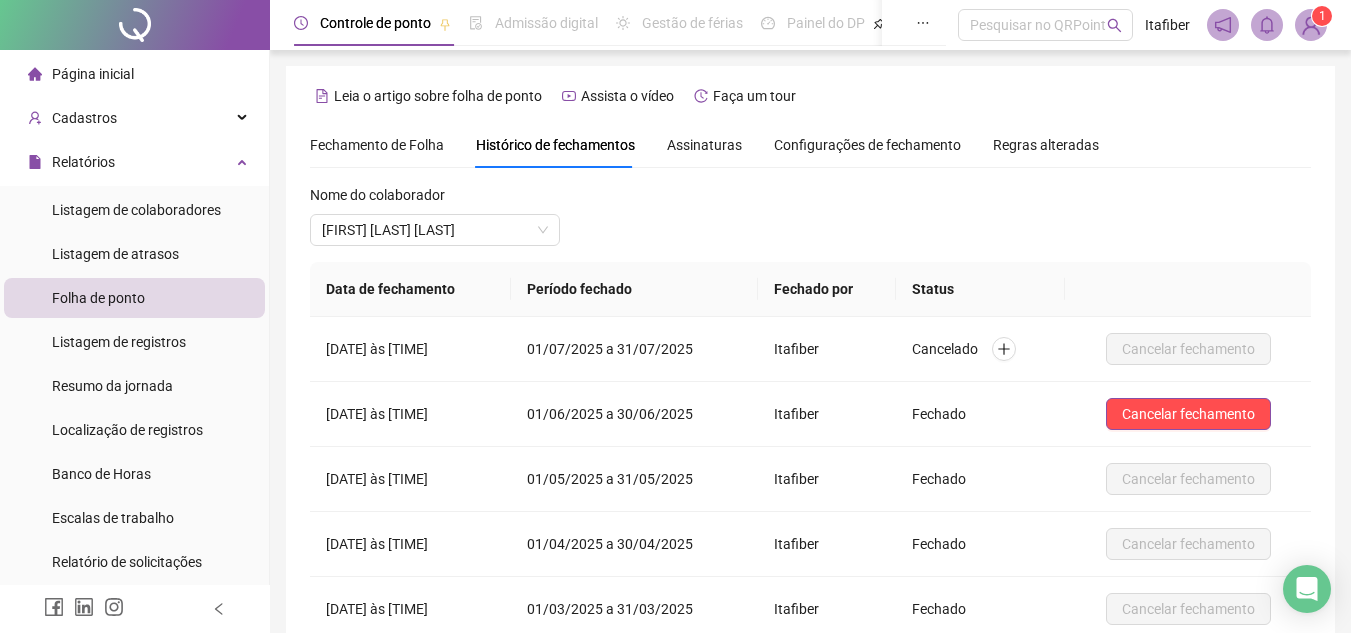click on "Fechamento de Folha" at bounding box center [377, 145] 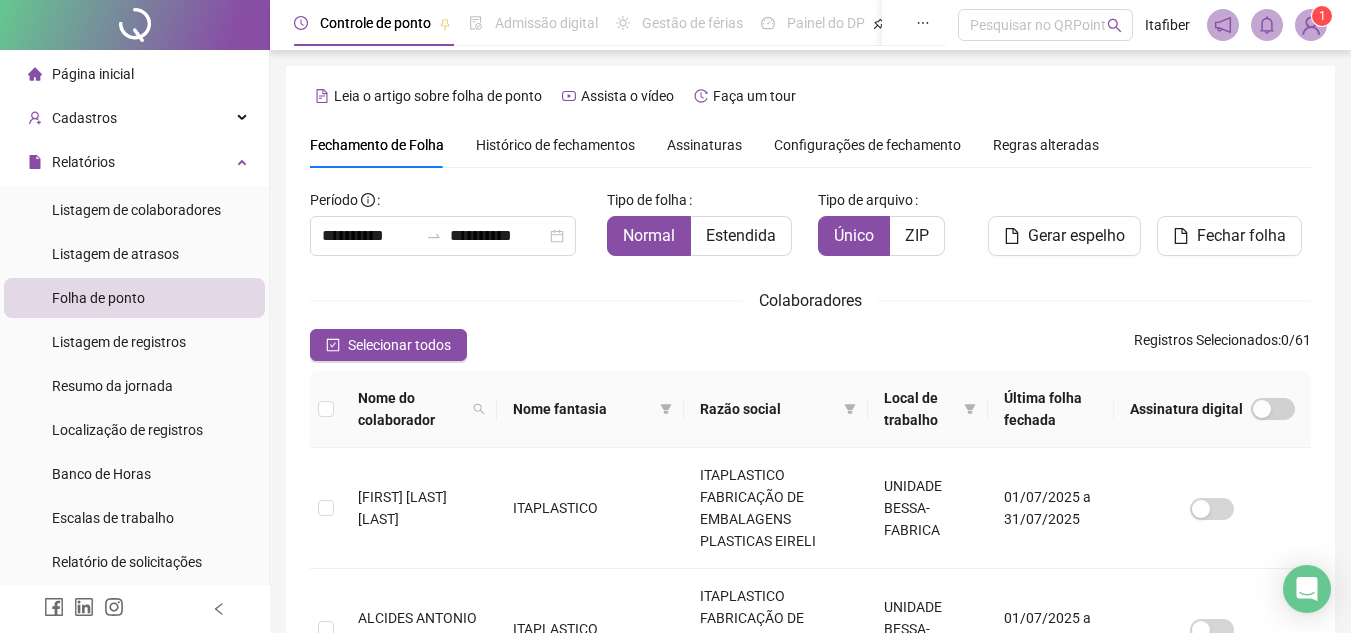 scroll, scrollTop: 93, scrollLeft: 0, axis: vertical 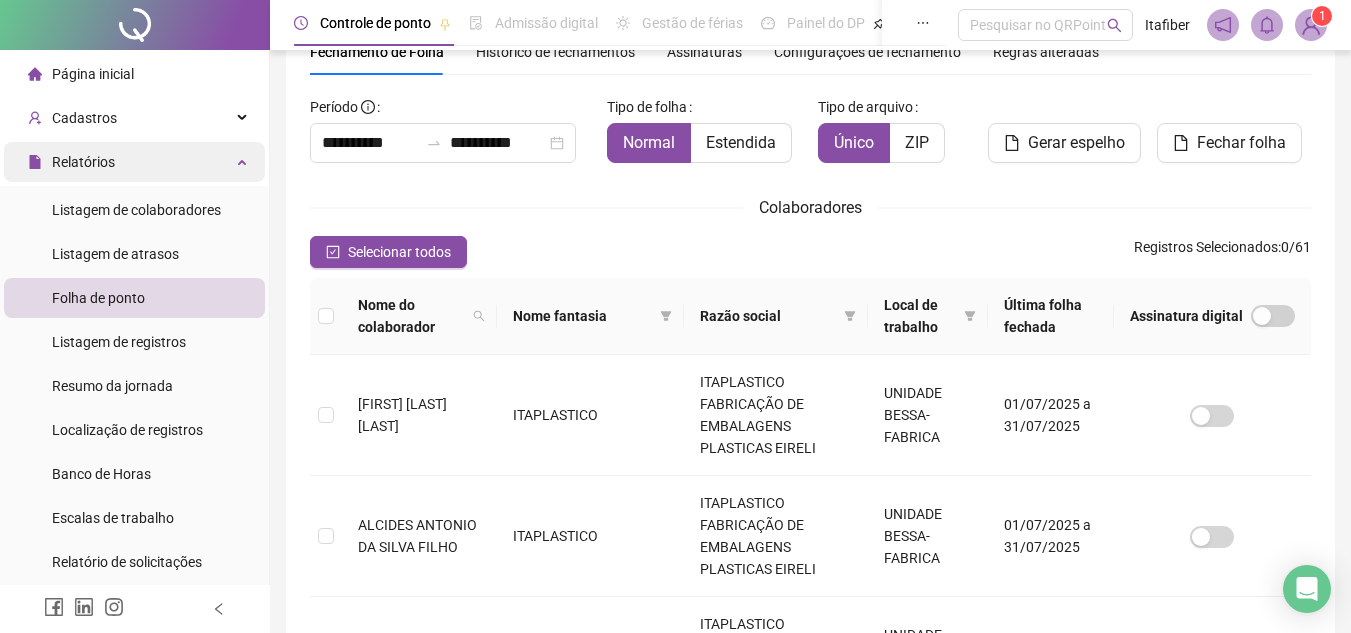 click on "Relatórios" at bounding box center (134, 162) 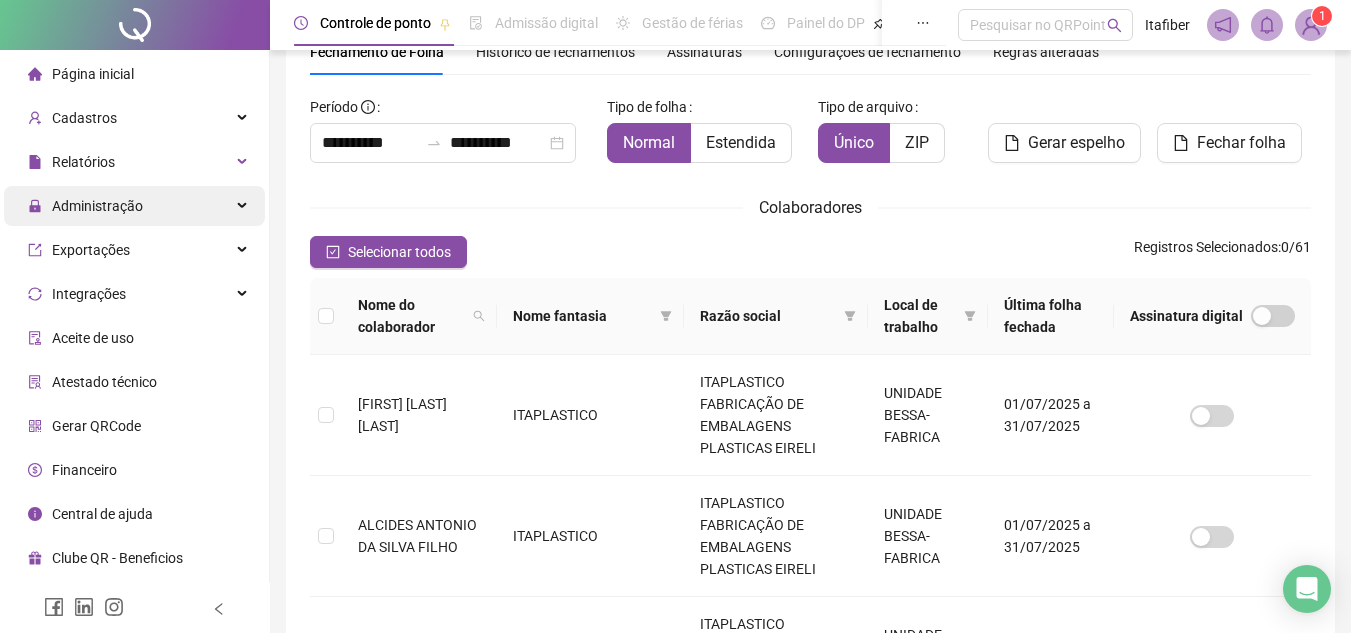 click on "Administração" at bounding box center [134, 206] 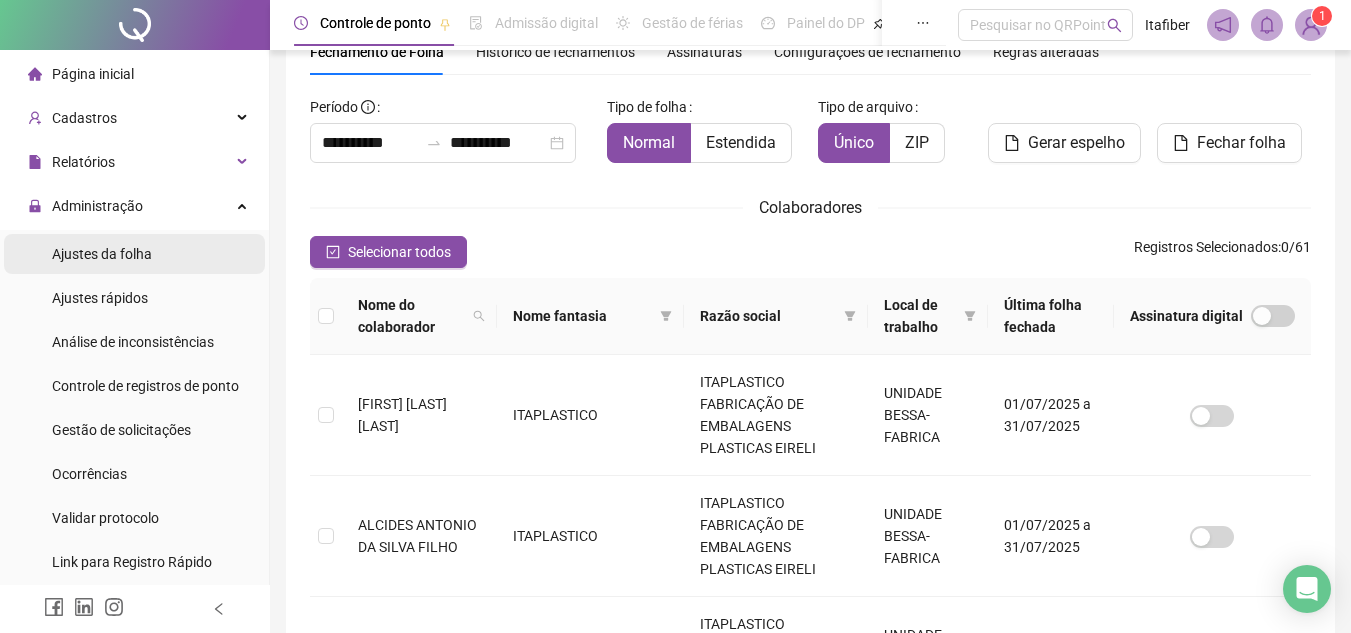 click on "Ajustes da folha" at bounding box center (134, 254) 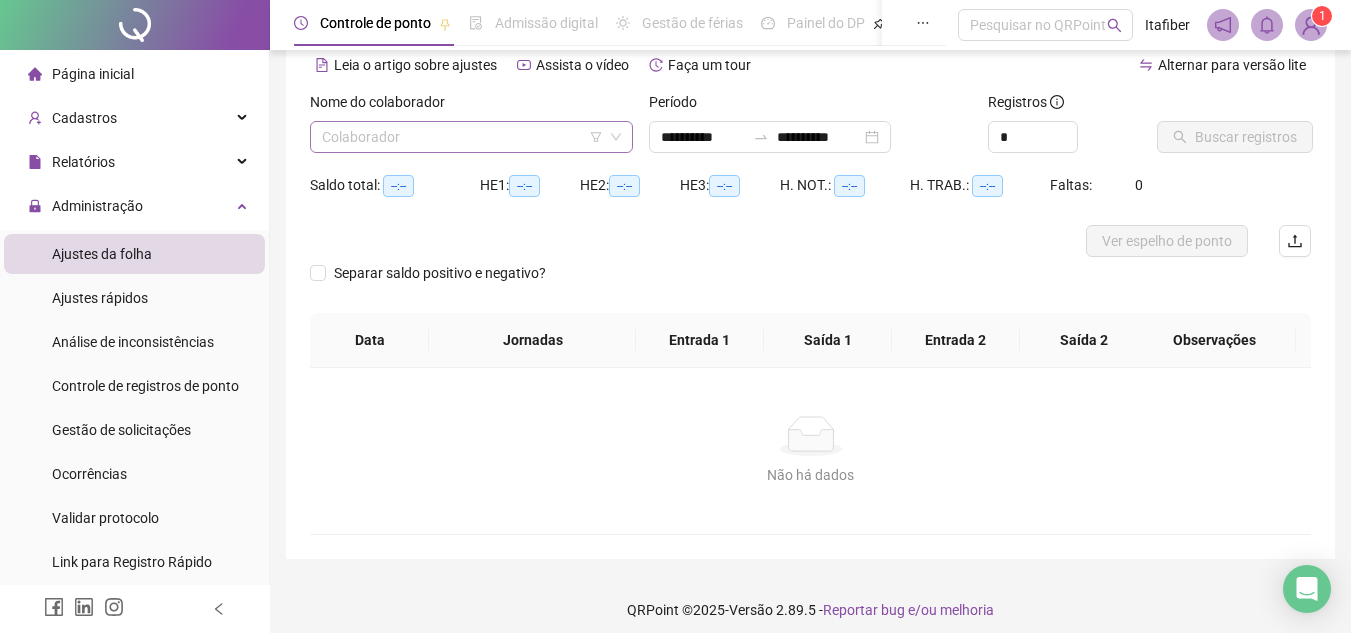 click at bounding box center (462, 137) 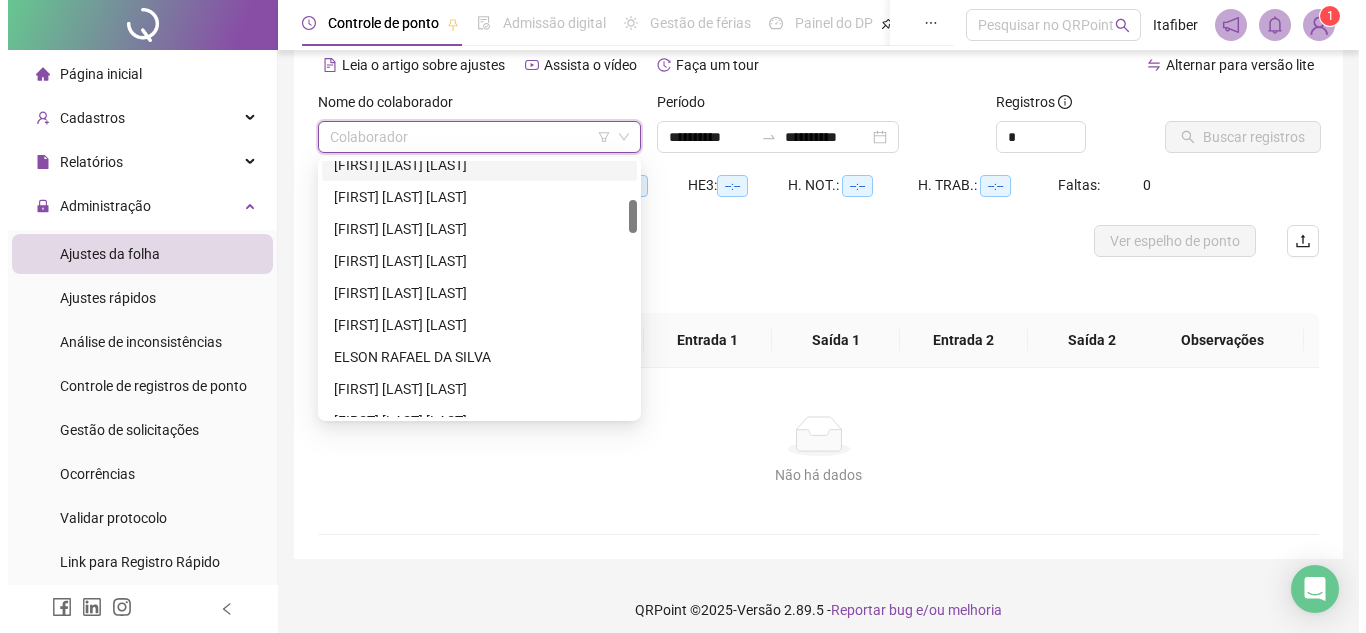 scroll, scrollTop: 200, scrollLeft: 0, axis: vertical 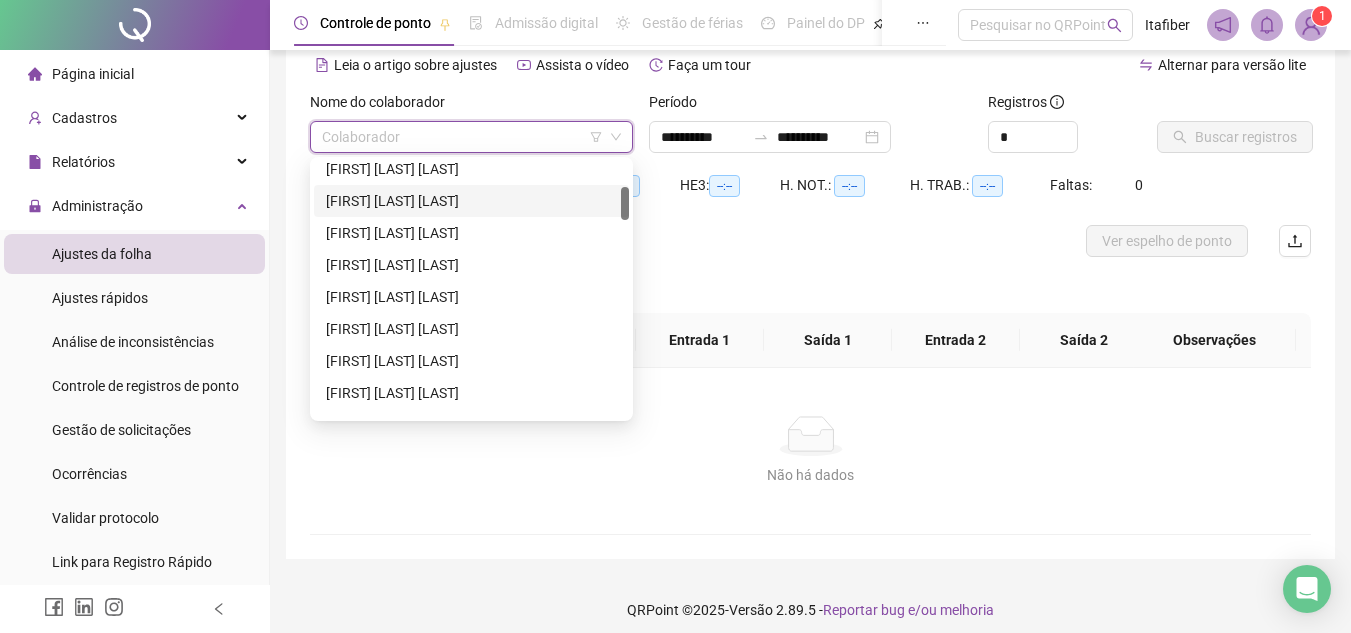 click on "[FIRST] [LAST] [LAST]" at bounding box center [471, 201] 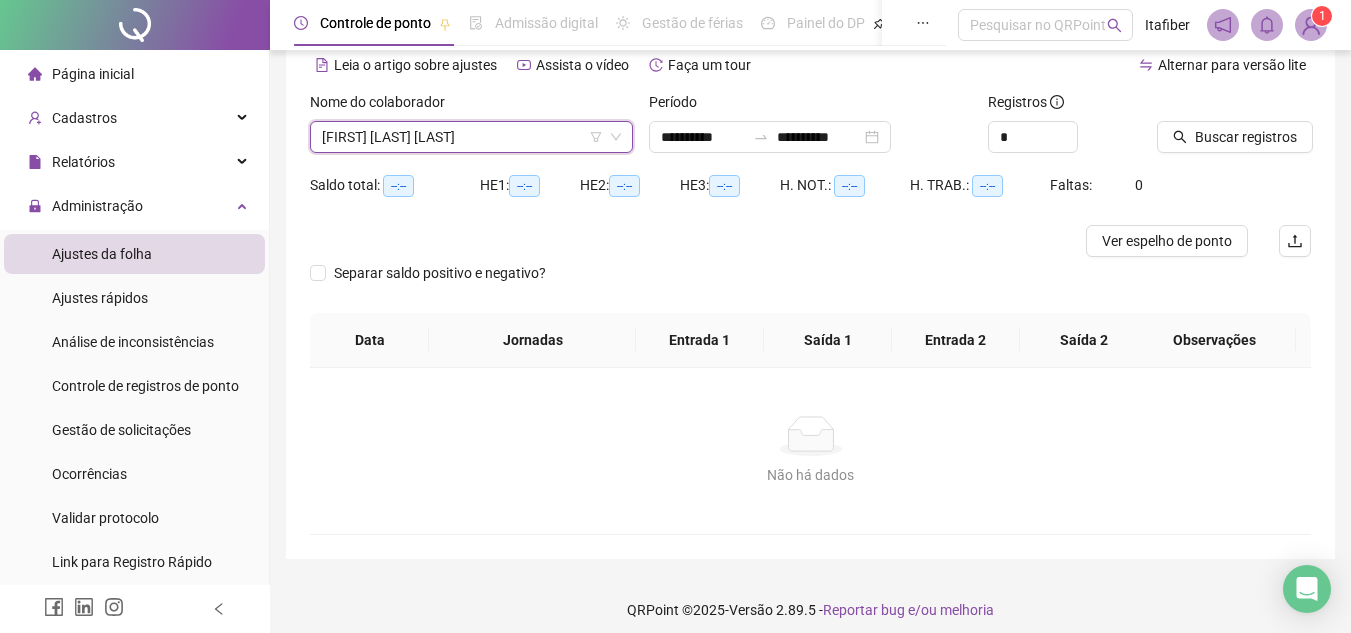 click at bounding box center (1209, 106) 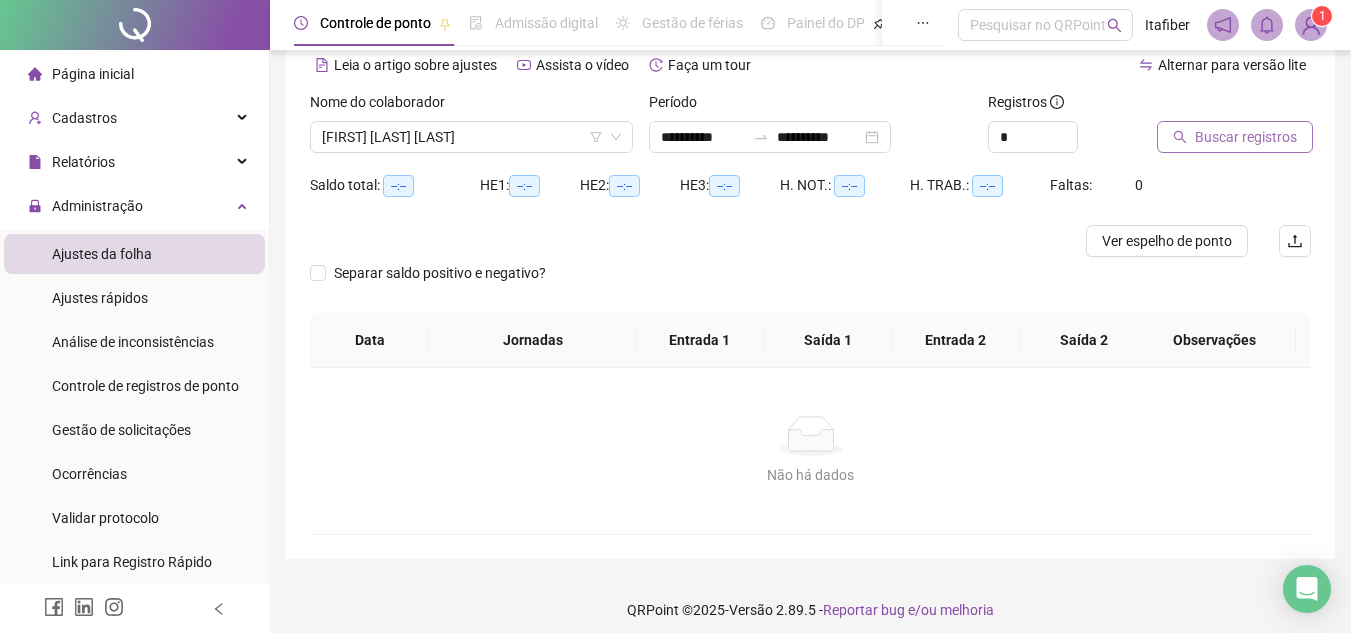 click on "Buscar registros" at bounding box center [1235, 137] 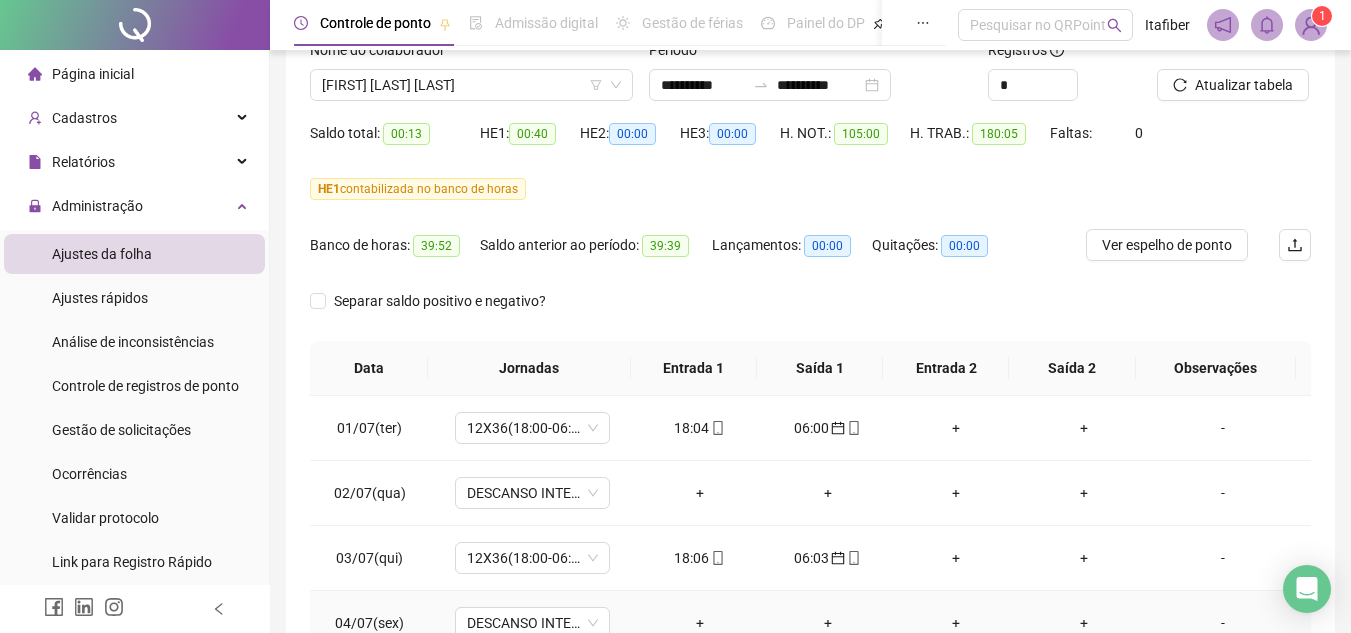 scroll, scrollTop: 345, scrollLeft: 0, axis: vertical 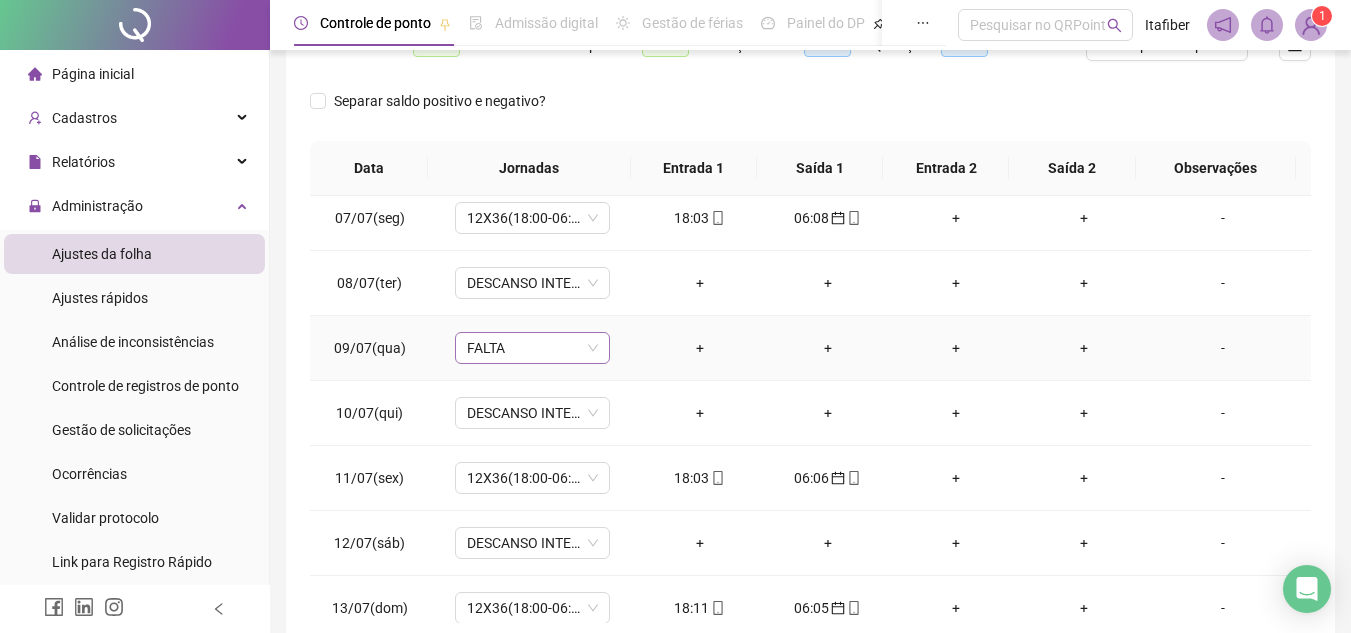 click on "FALTA" at bounding box center [532, 348] 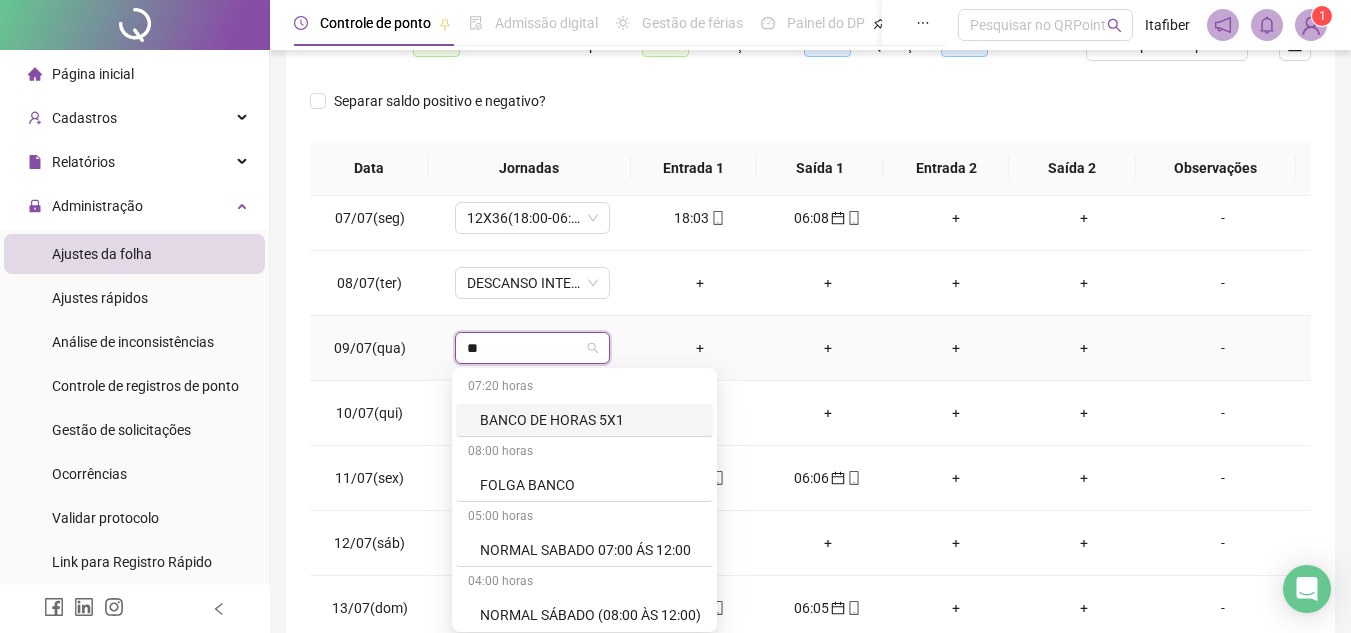 type on "*" 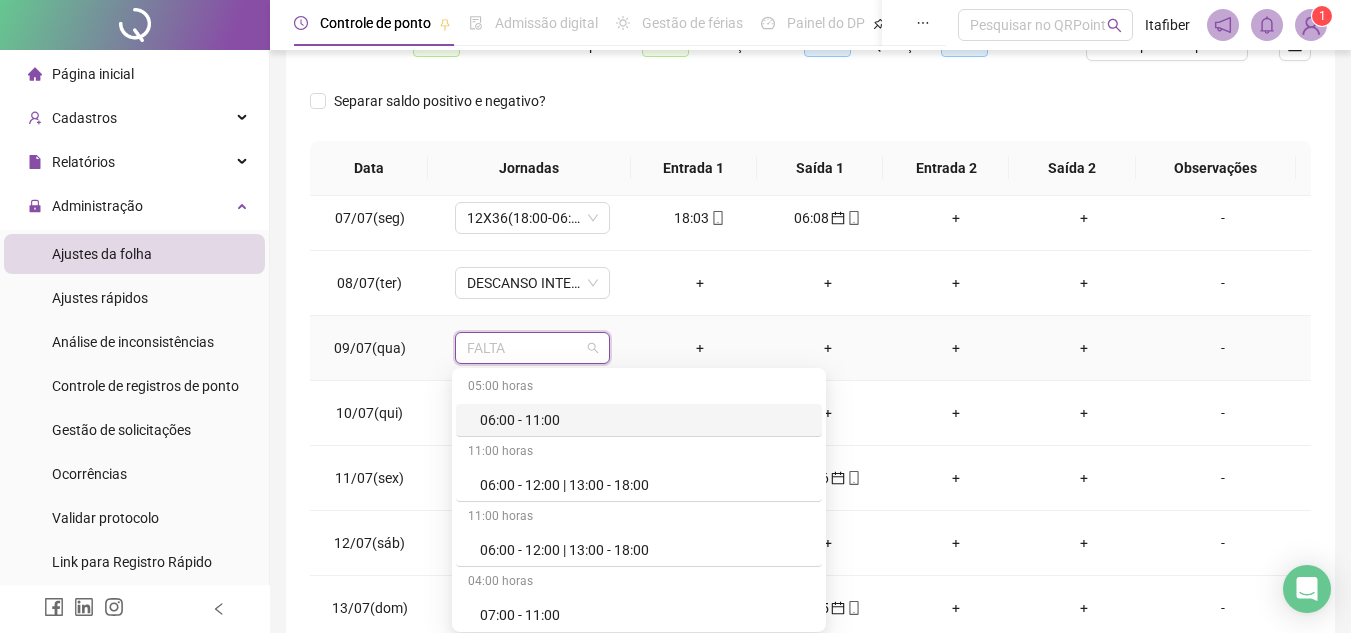 click on "FALTA" at bounding box center (532, 348) 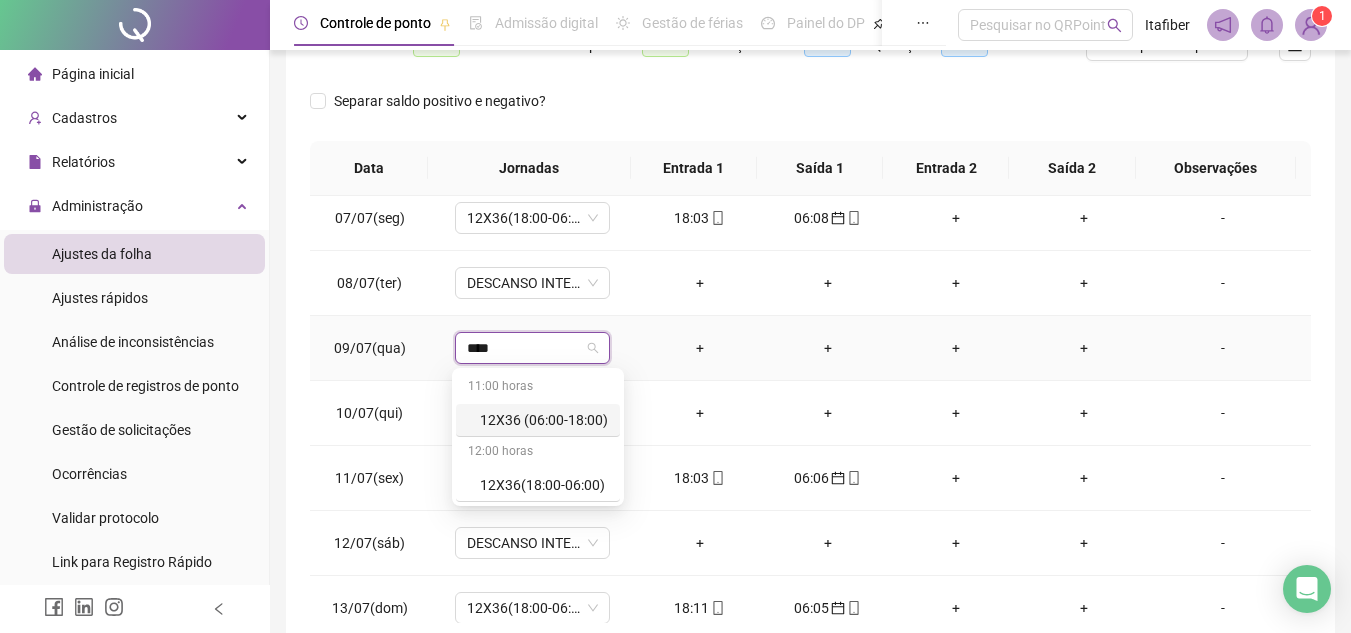 type on "*****" 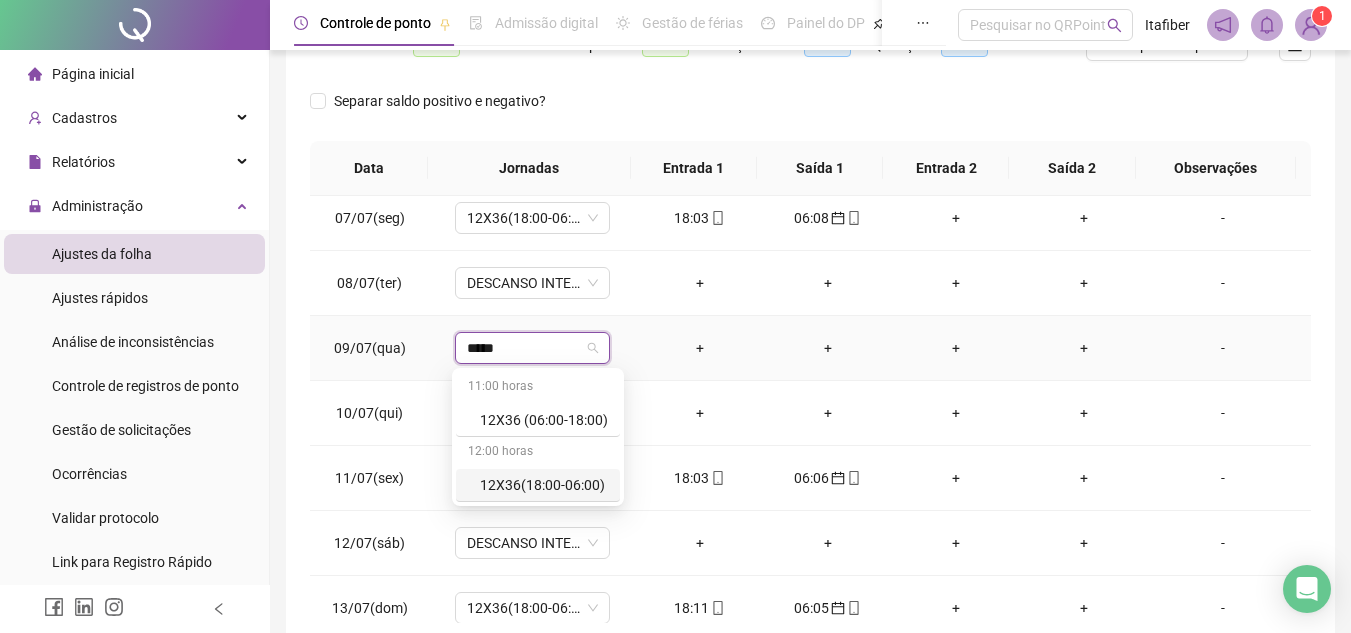 click on "12X36(18:00-06:00)" at bounding box center (544, 485) 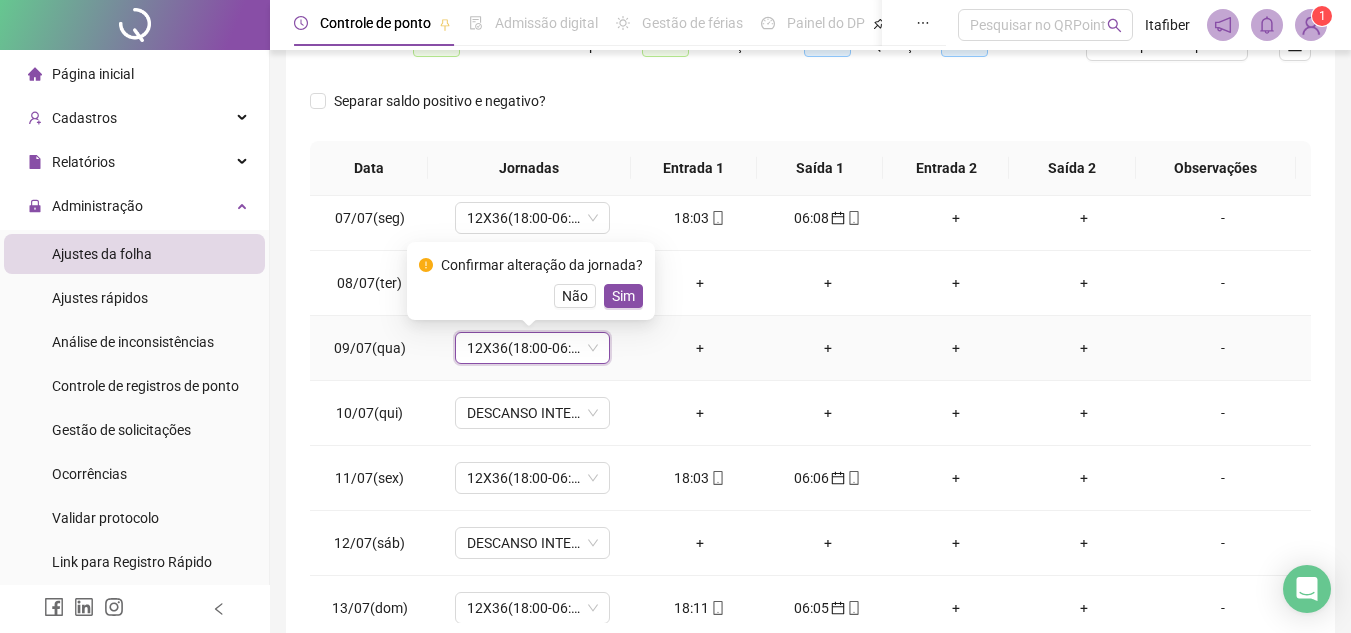 click on "Sim" at bounding box center (623, 296) 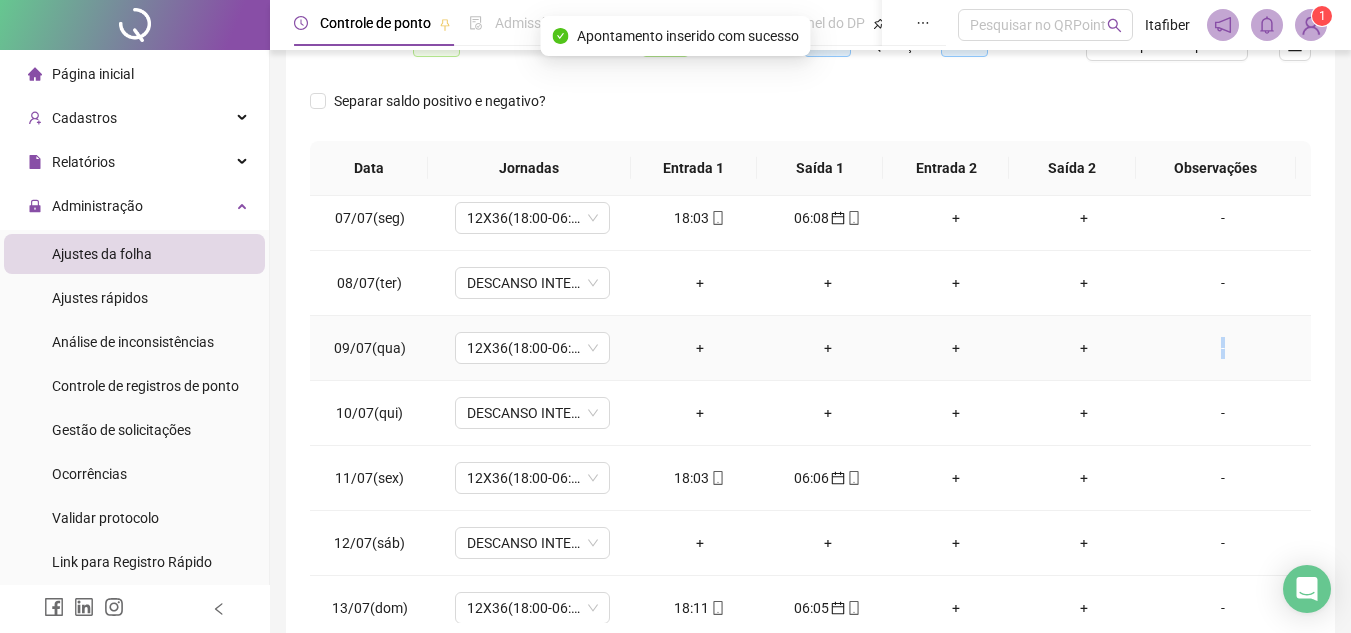 click on "-" at bounding box center [1223, 348] 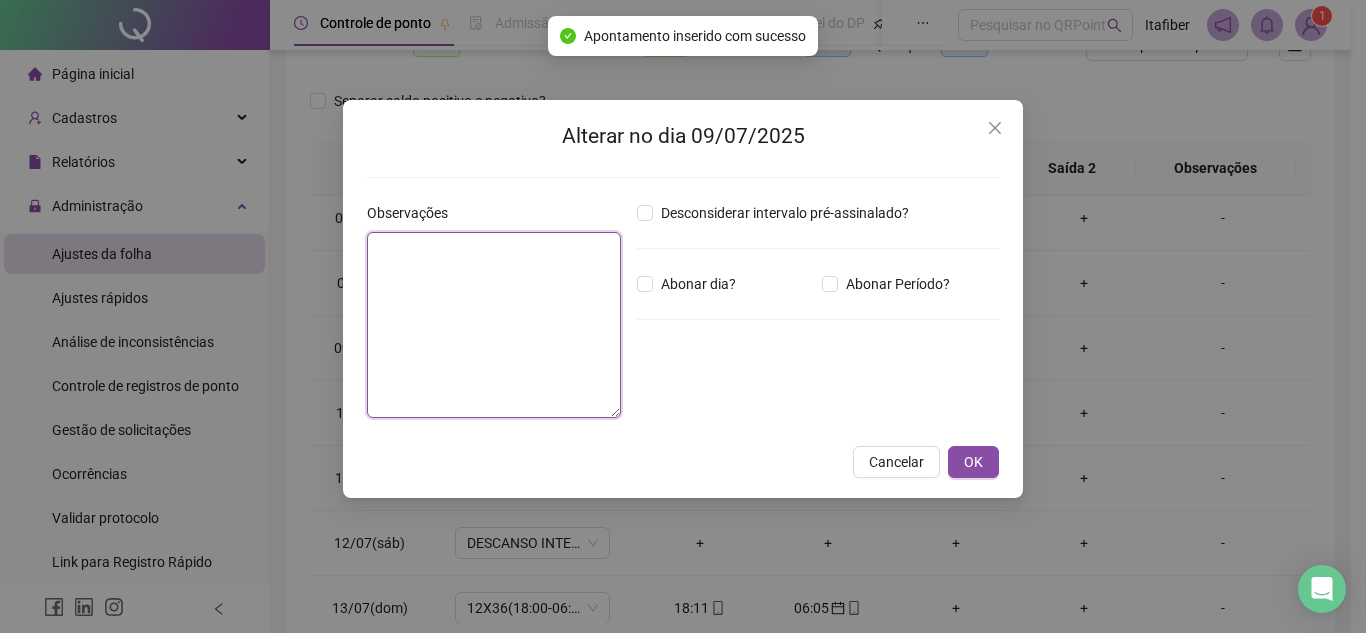 click at bounding box center (494, 325) 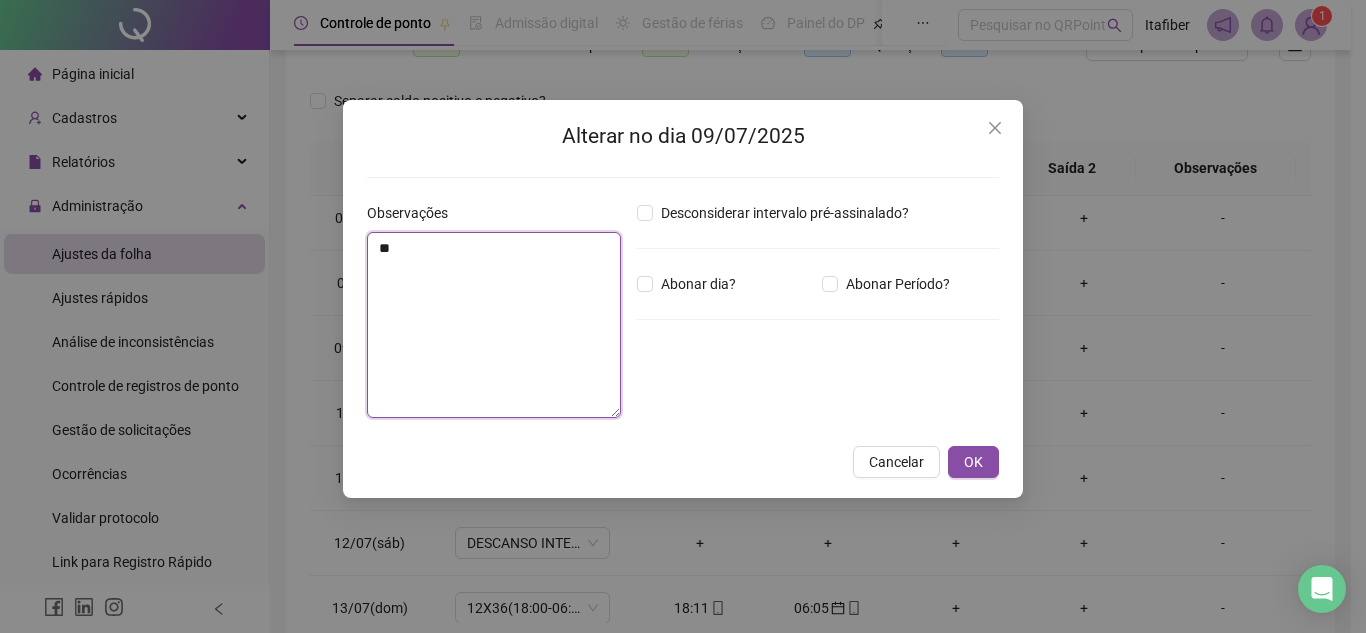 type on "*" 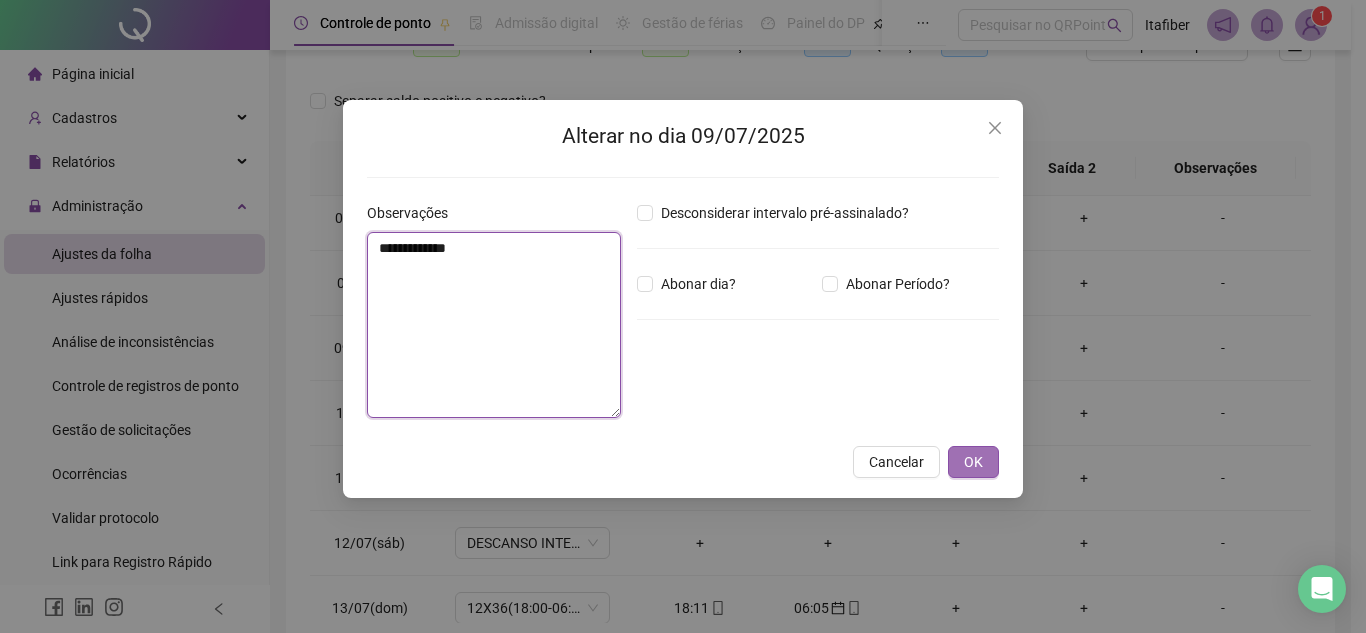 type on "**********" 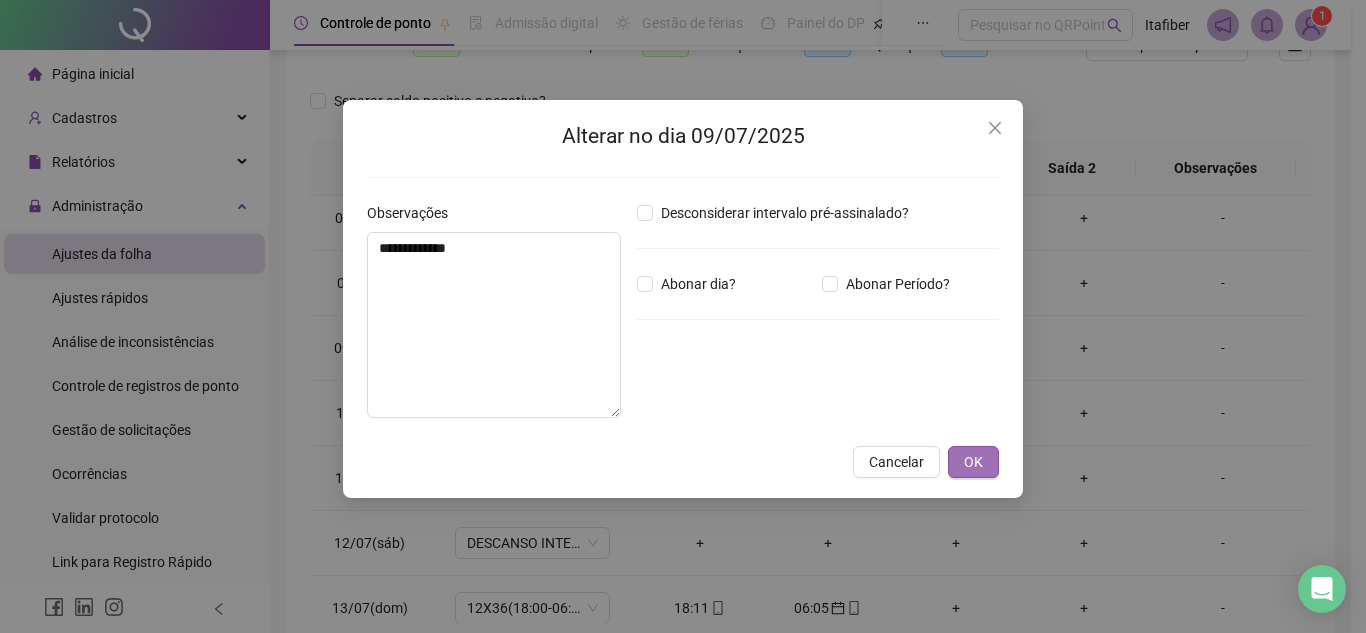 click on "OK" at bounding box center [973, 462] 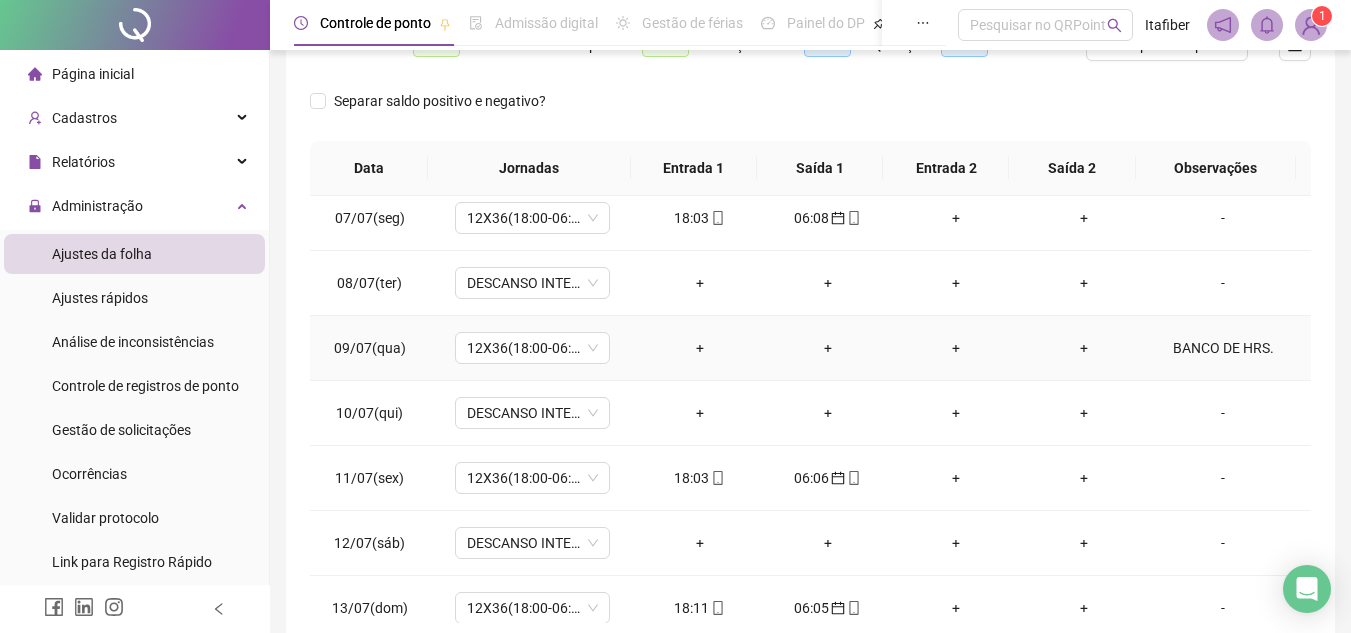 scroll, scrollTop: 0, scrollLeft: 0, axis: both 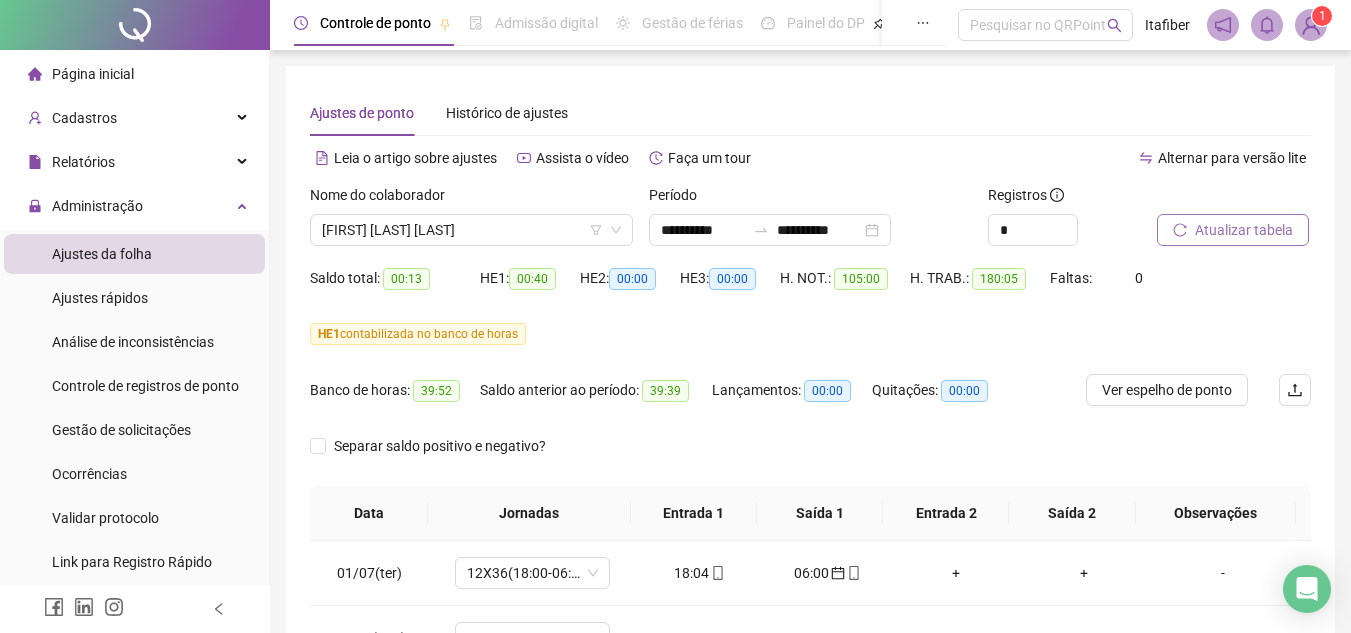 click on "Atualizar tabela" at bounding box center (1244, 230) 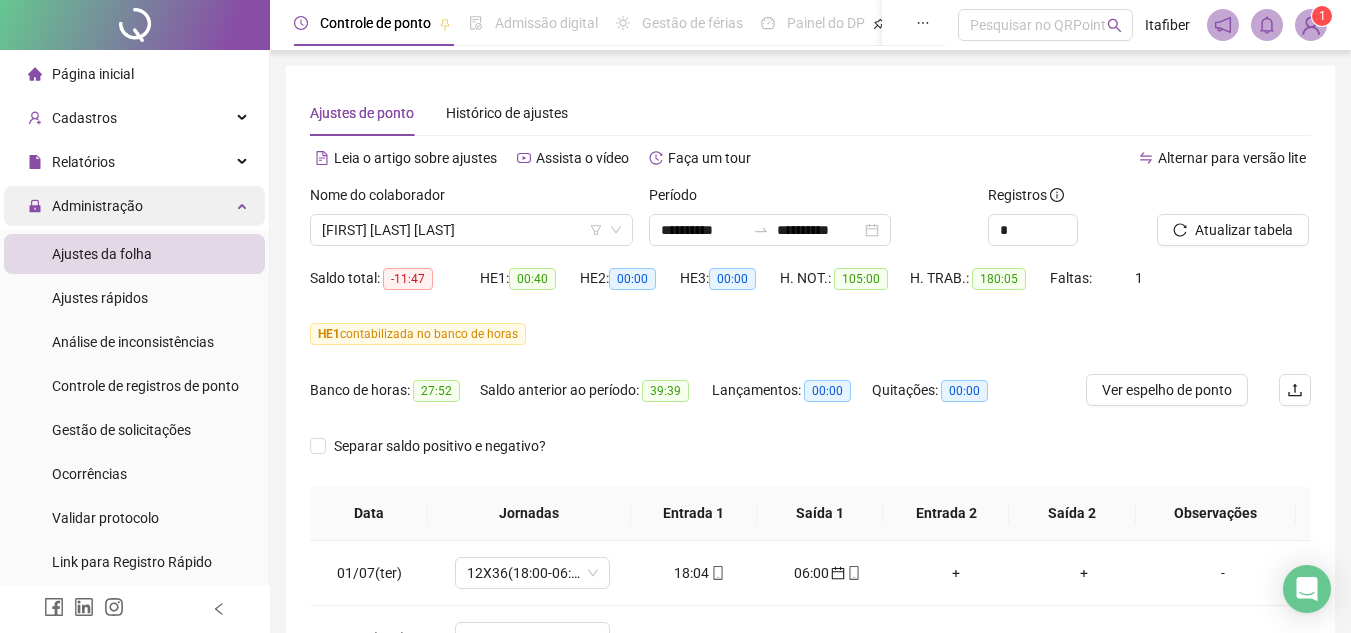click on "Administração" at bounding box center (134, 206) 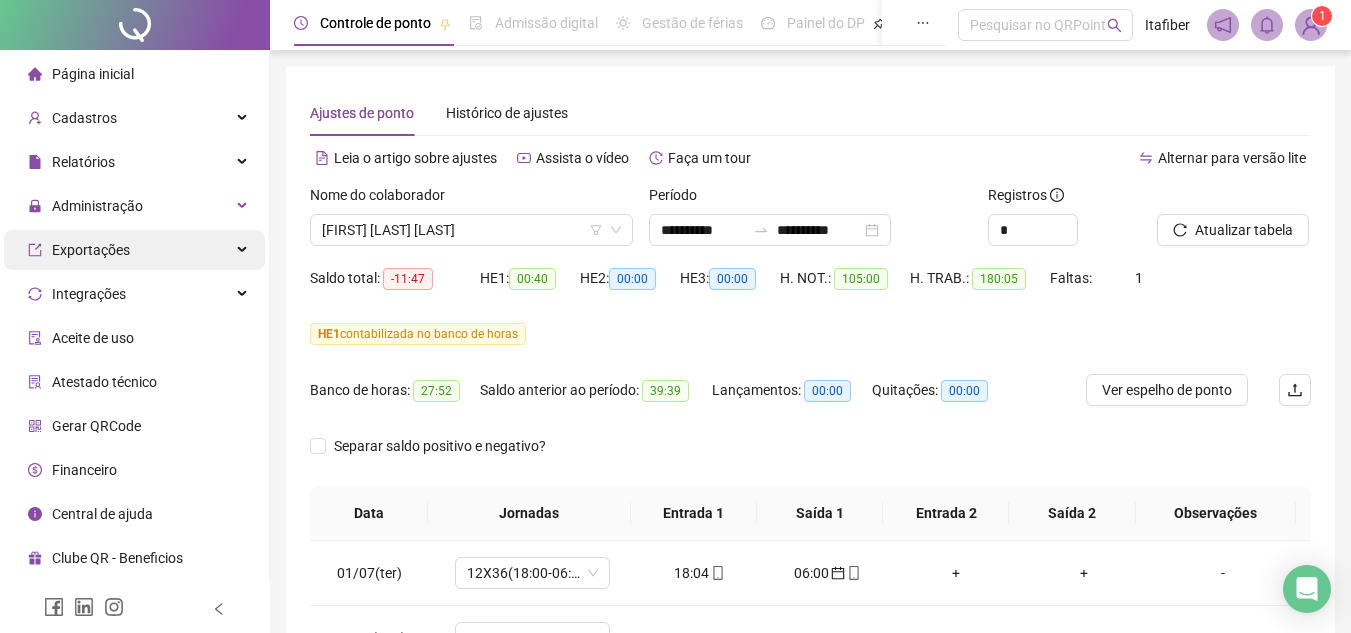 click on "Exportações" at bounding box center [134, 250] 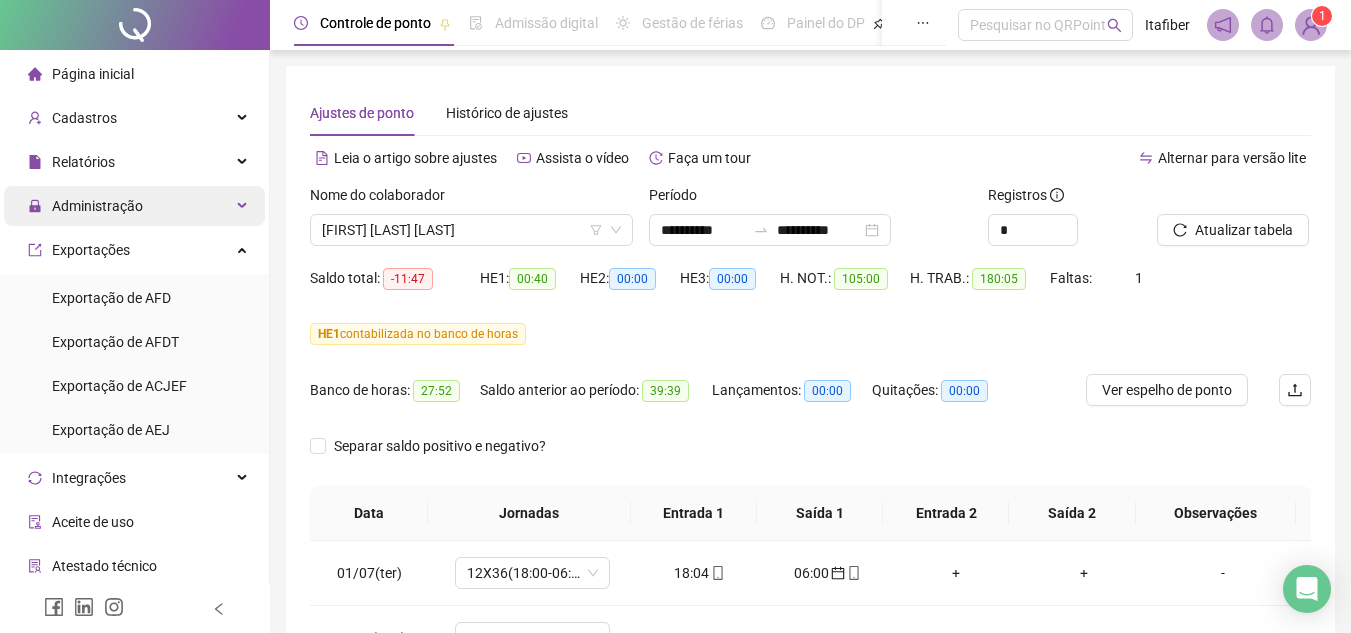 click on "Administração" at bounding box center [134, 206] 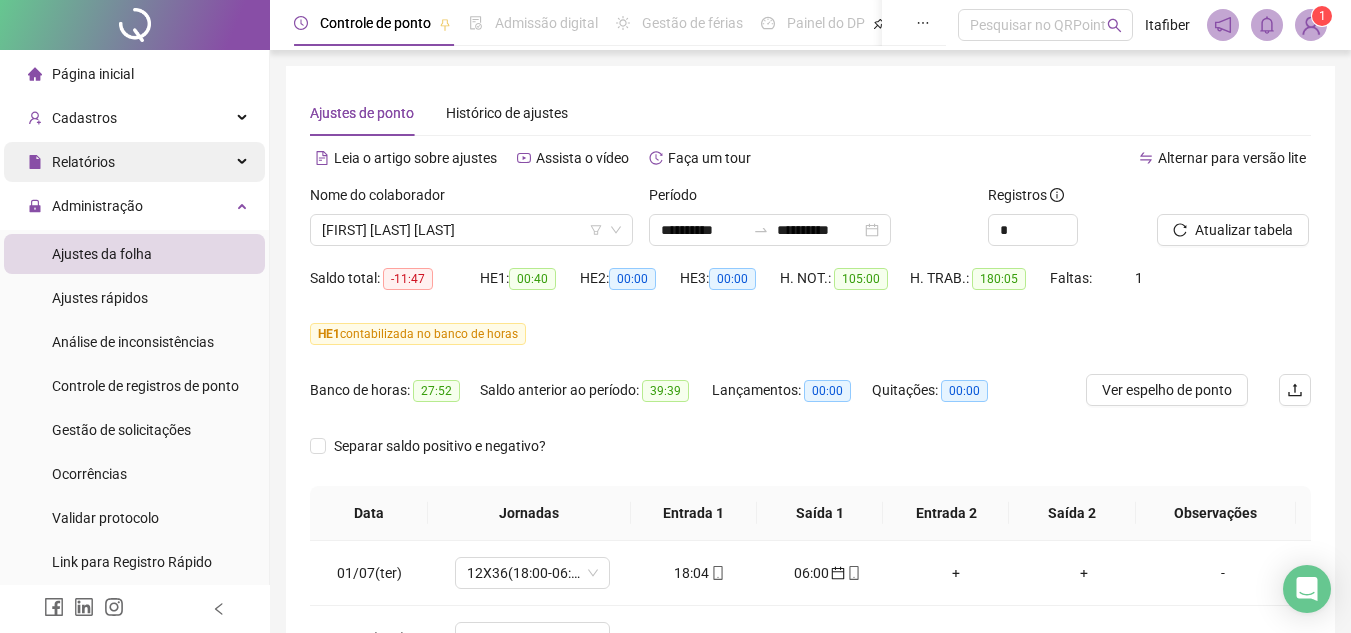 click on "Relatórios" at bounding box center [134, 162] 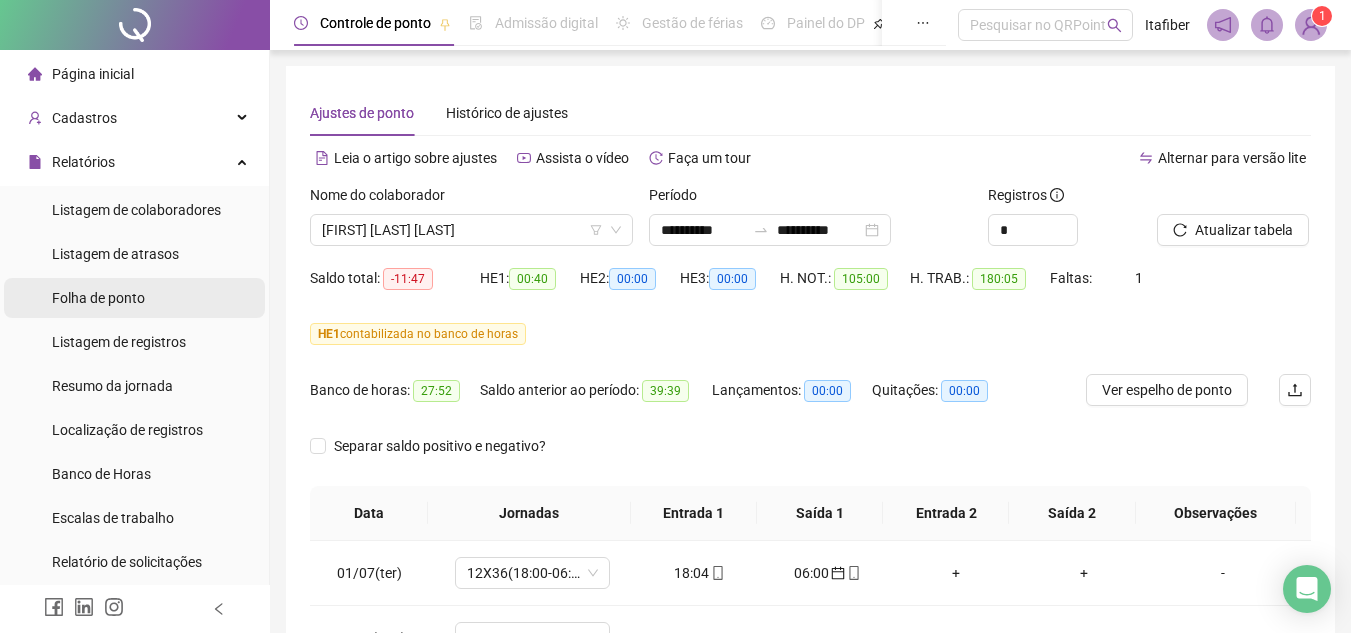 click on "Folha de ponto" at bounding box center [134, 298] 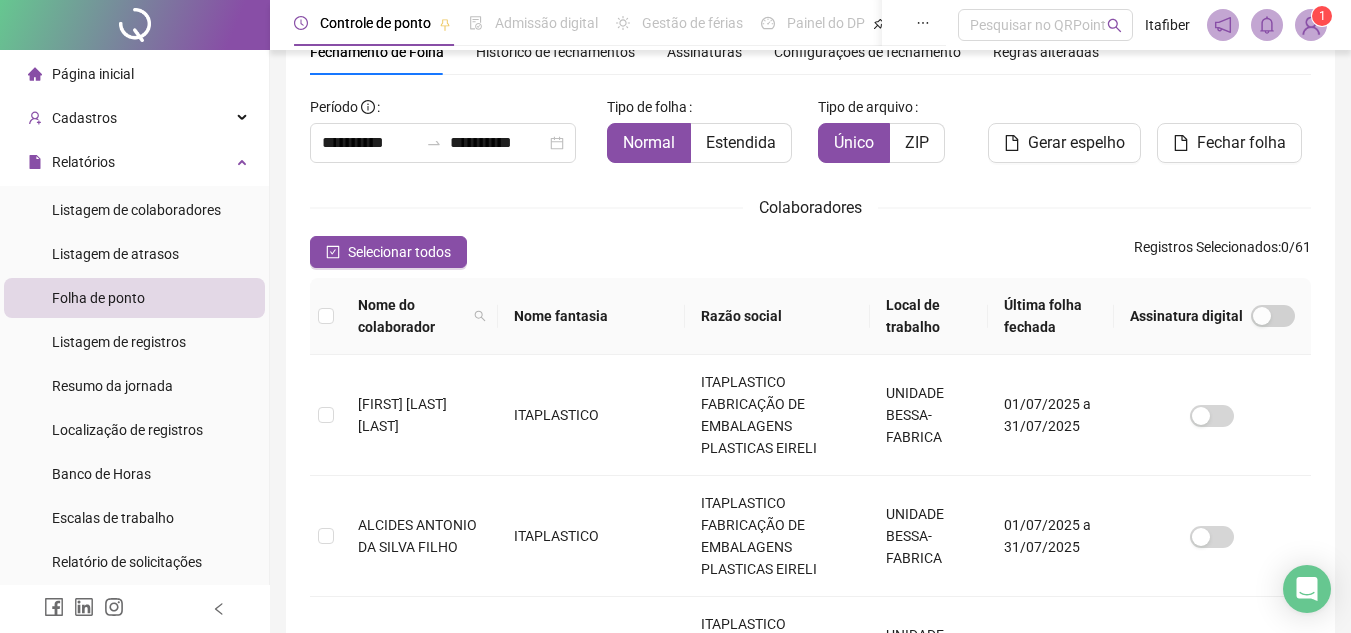 scroll, scrollTop: 0, scrollLeft: 0, axis: both 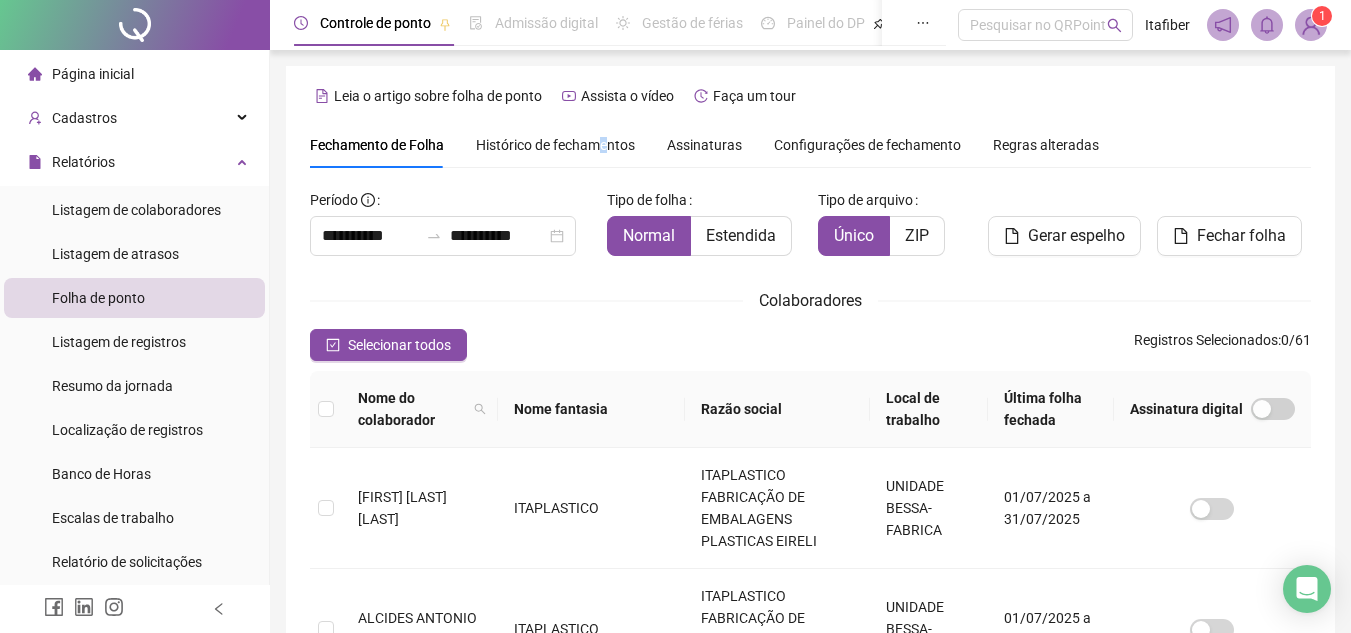 click on "Histórico de fechamentos" at bounding box center [555, 145] 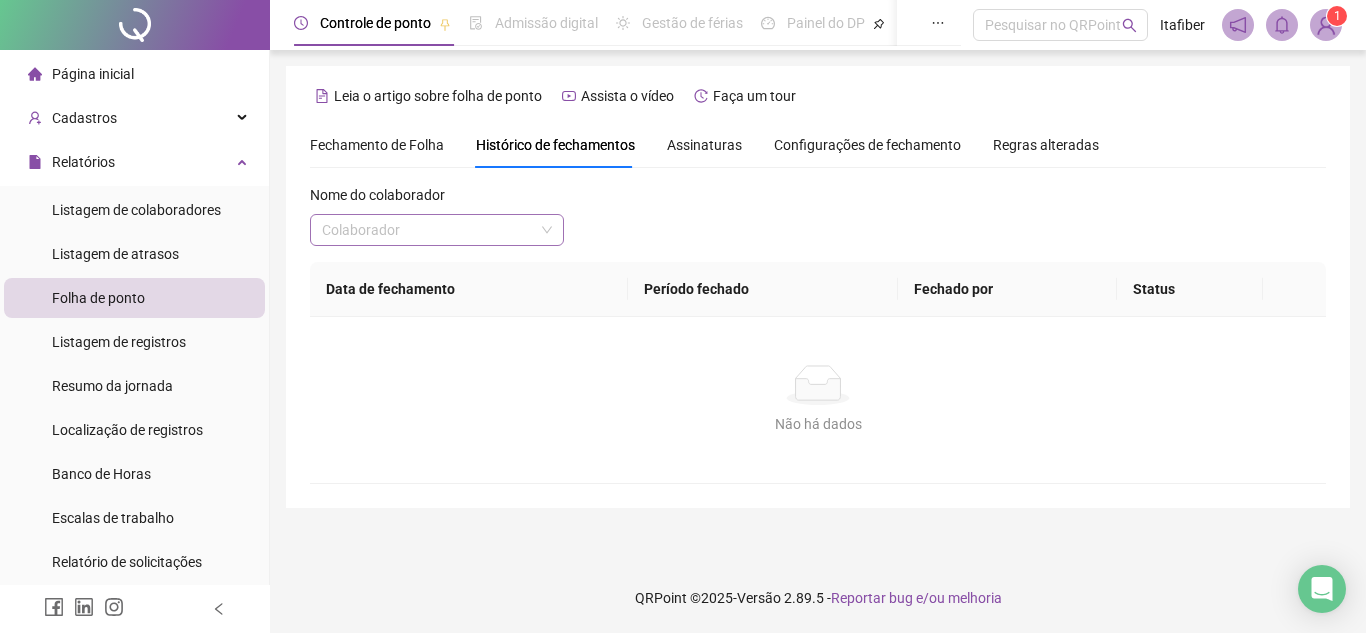 click at bounding box center [428, 230] 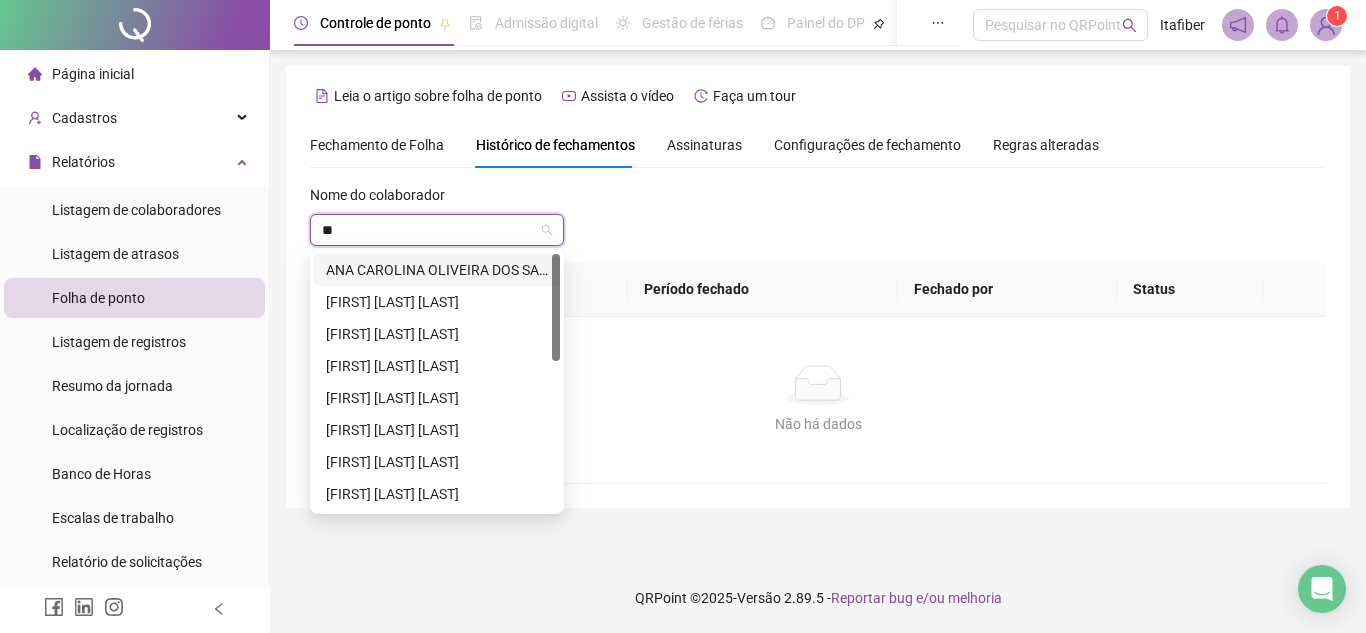 type on "**" 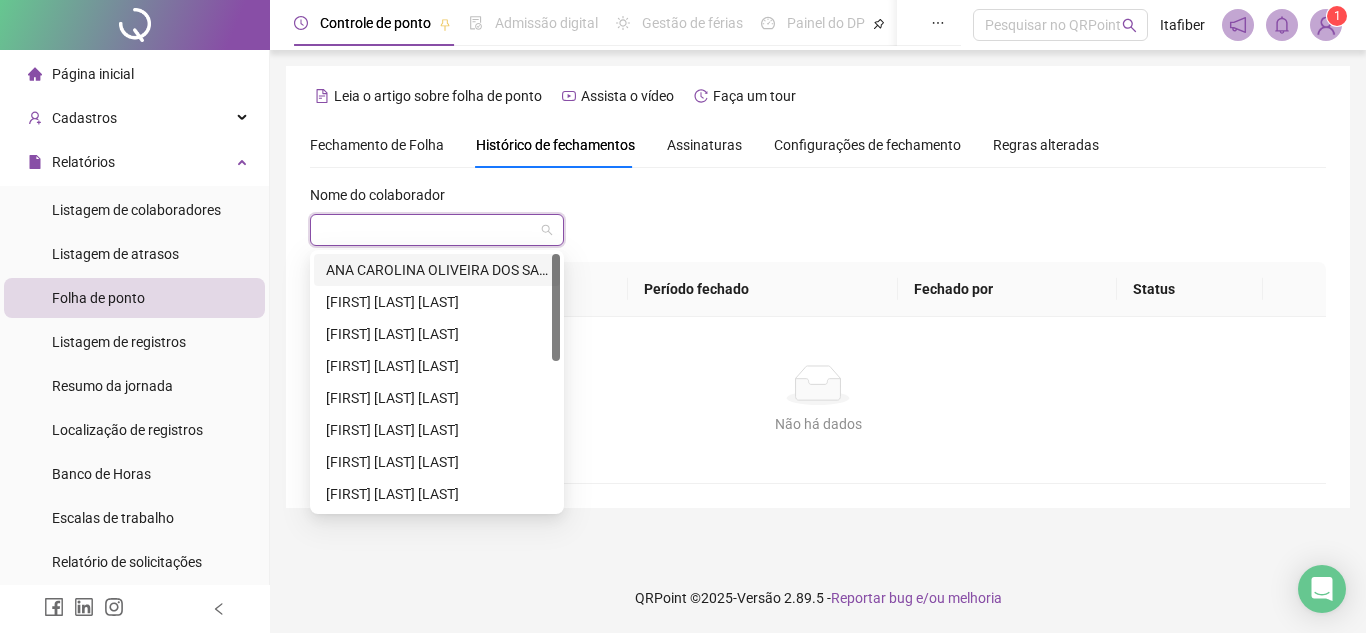 click on "Fechamento de Folha" at bounding box center (377, 145) 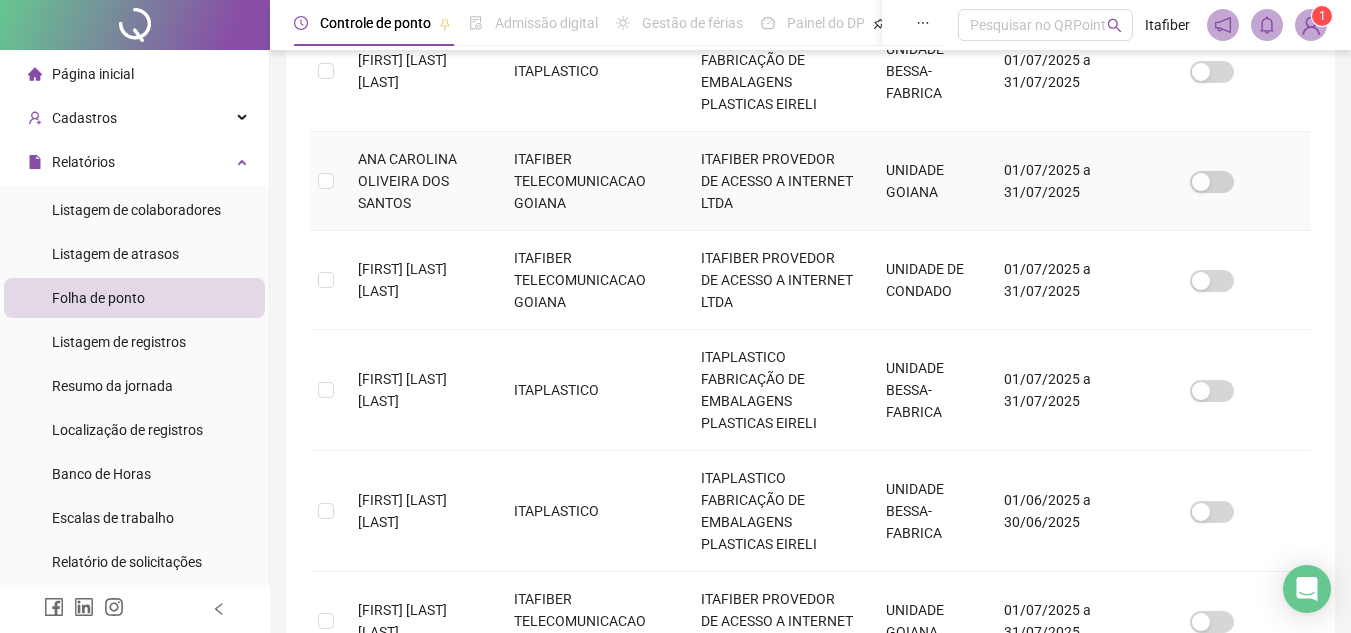 scroll, scrollTop: 900, scrollLeft: 0, axis: vertical 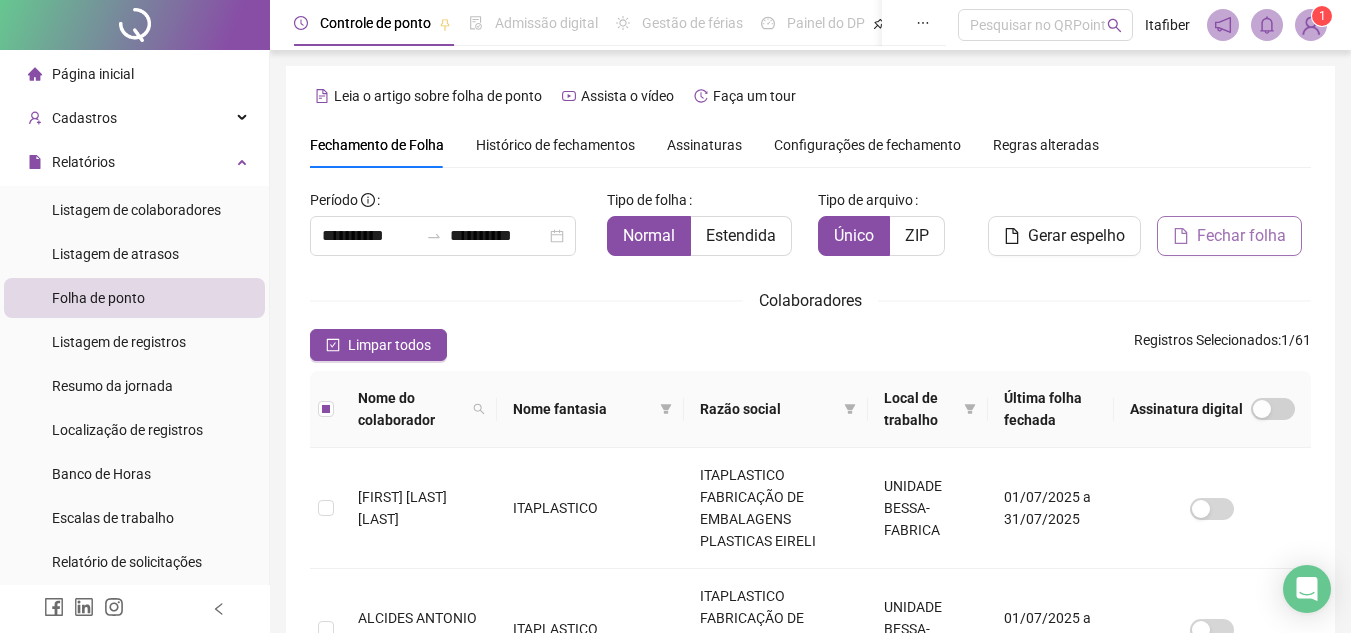 click on "Fechar folha" at bounding box center (1229, 236) 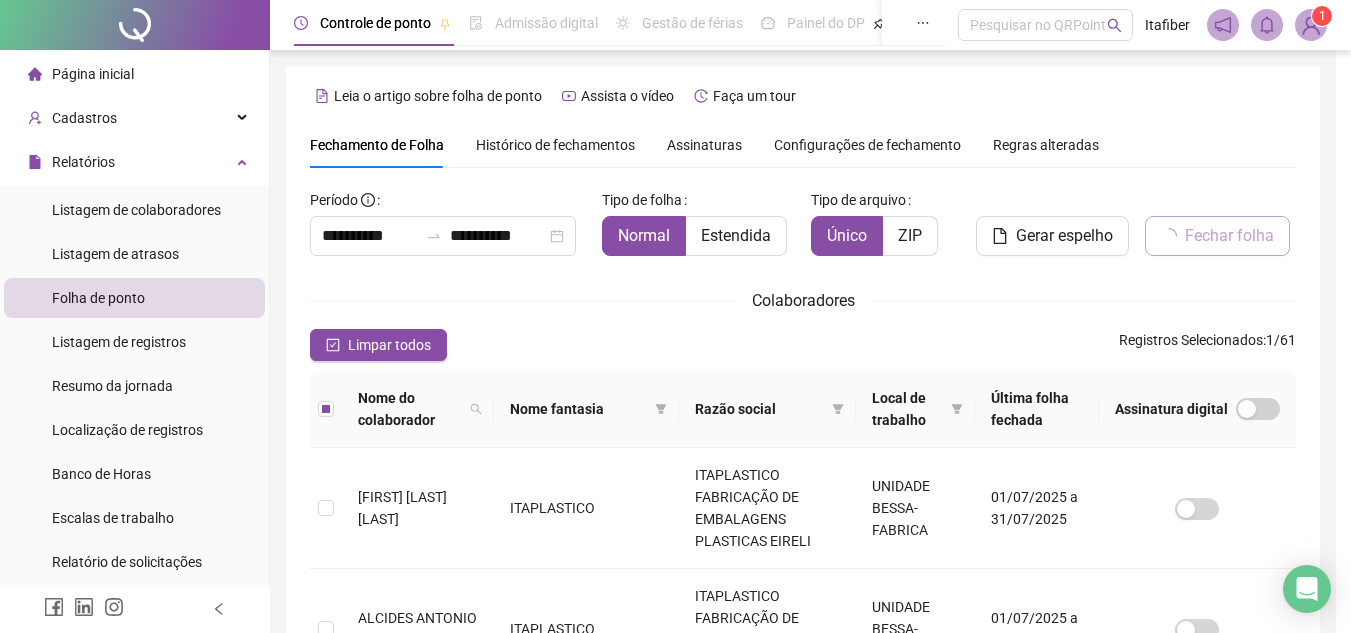 scroll, scrollTop: 93, scrollLeft: 0, axis: vertical 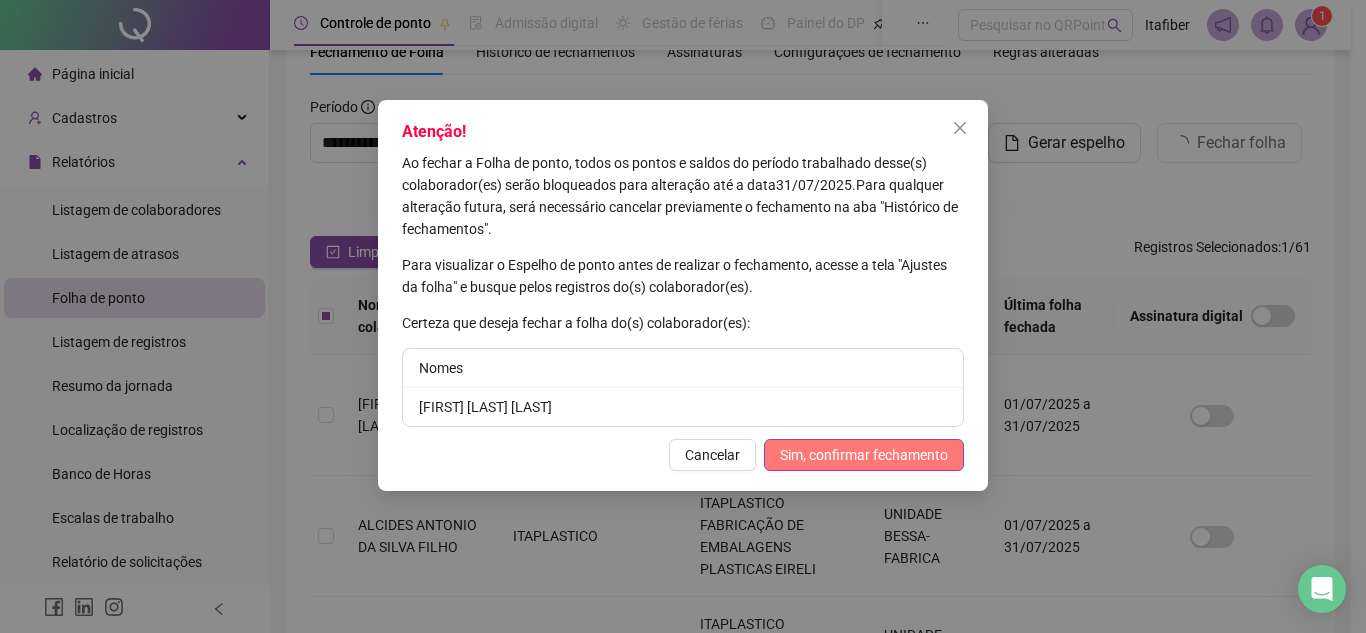 click on "Sim, confirmar fechamento" at bounding box center [864, 455] 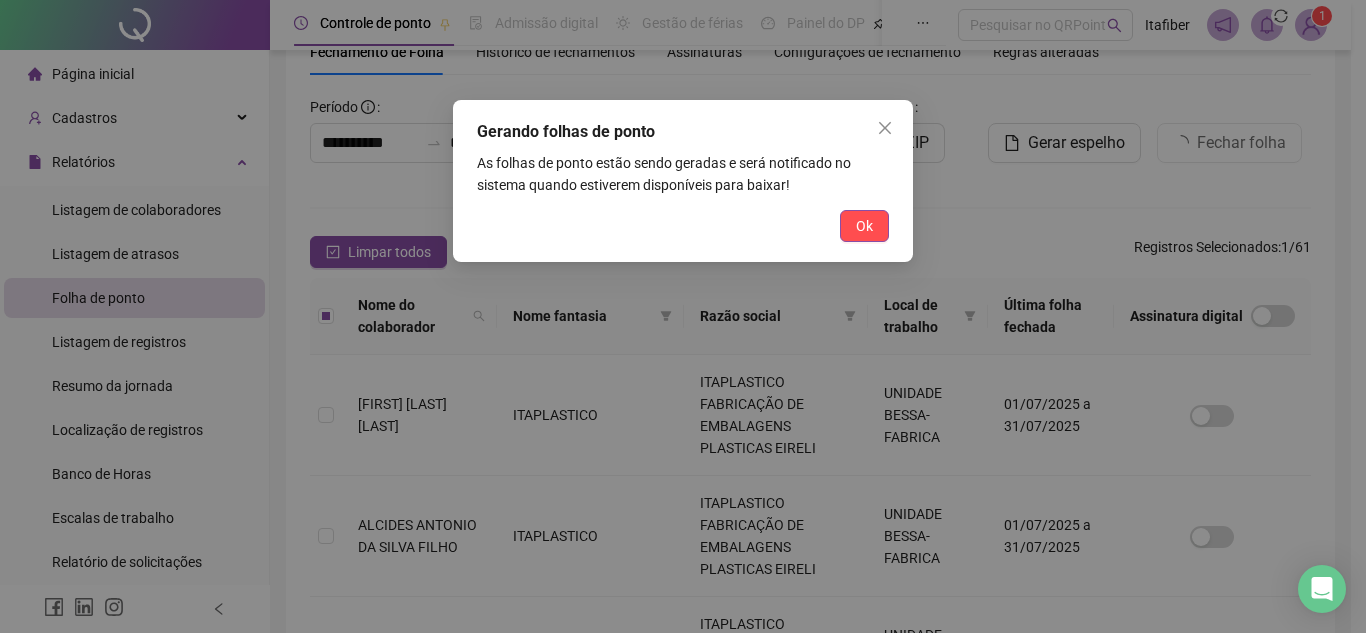 click on "Gerando folhas de ponto As folhas de ponto estão sendo geradas e será notificado no
sistema quando estiverem disponíveis para baixar! Ok" at bounding box center (683, 181) 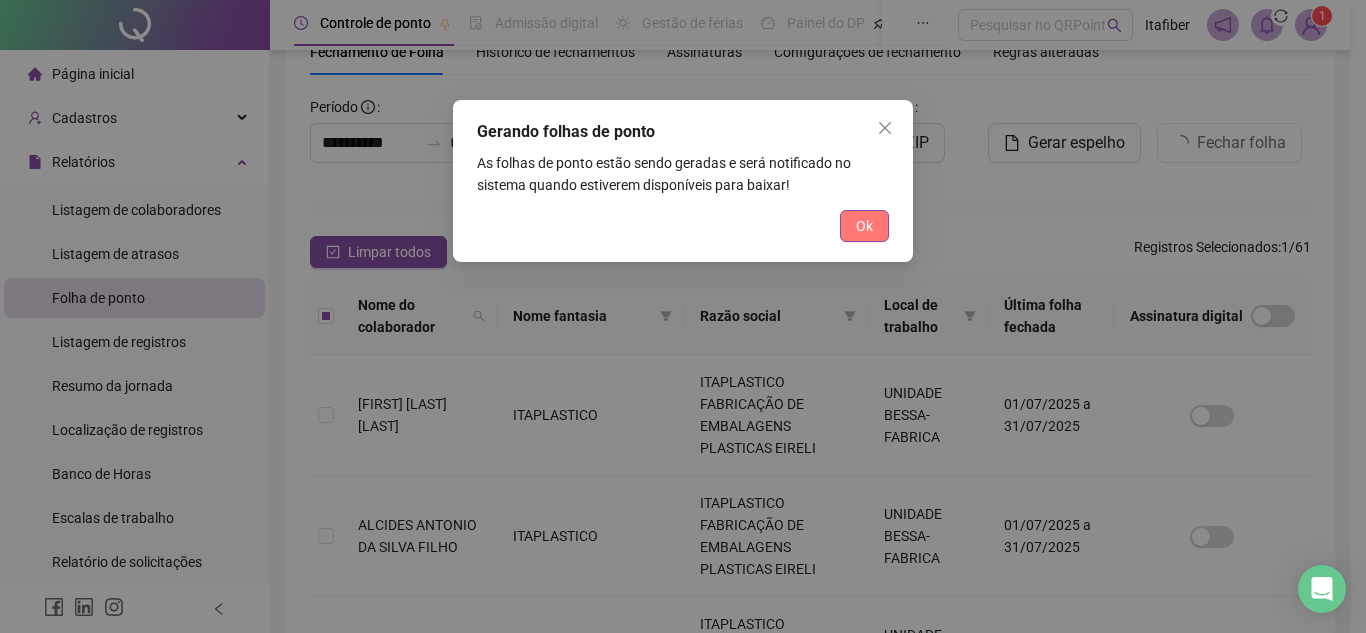 click on "Ok" at bounding box center (864, 226) 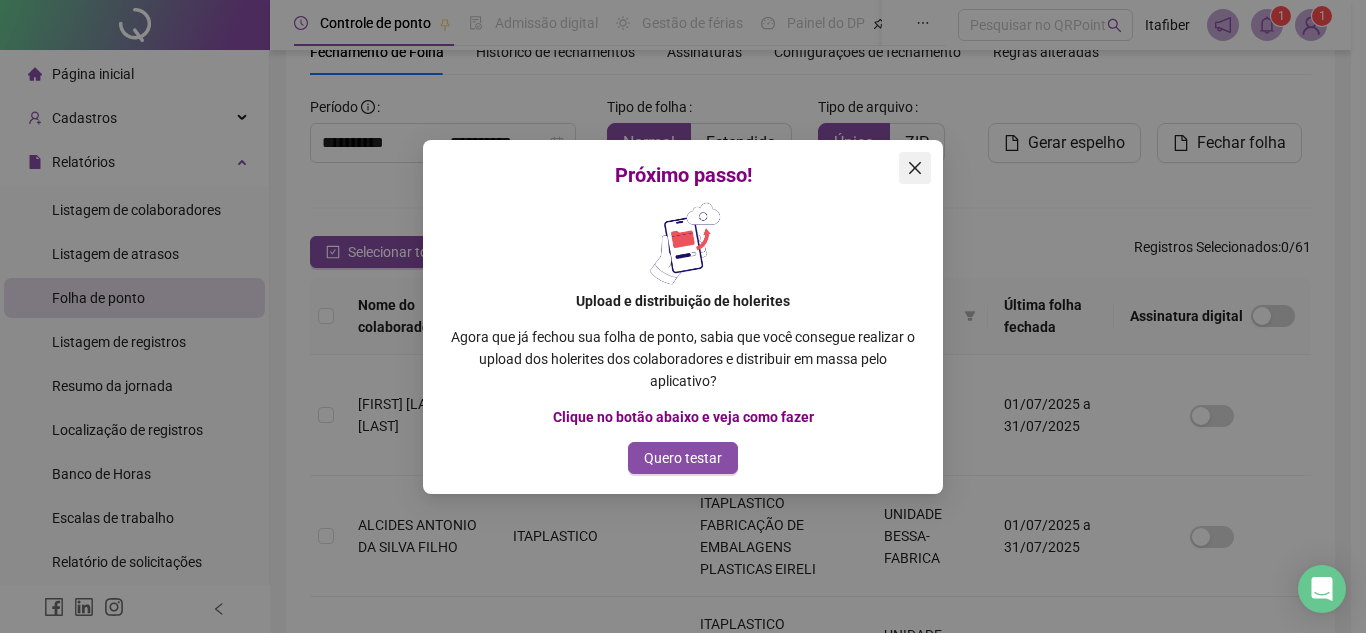 click 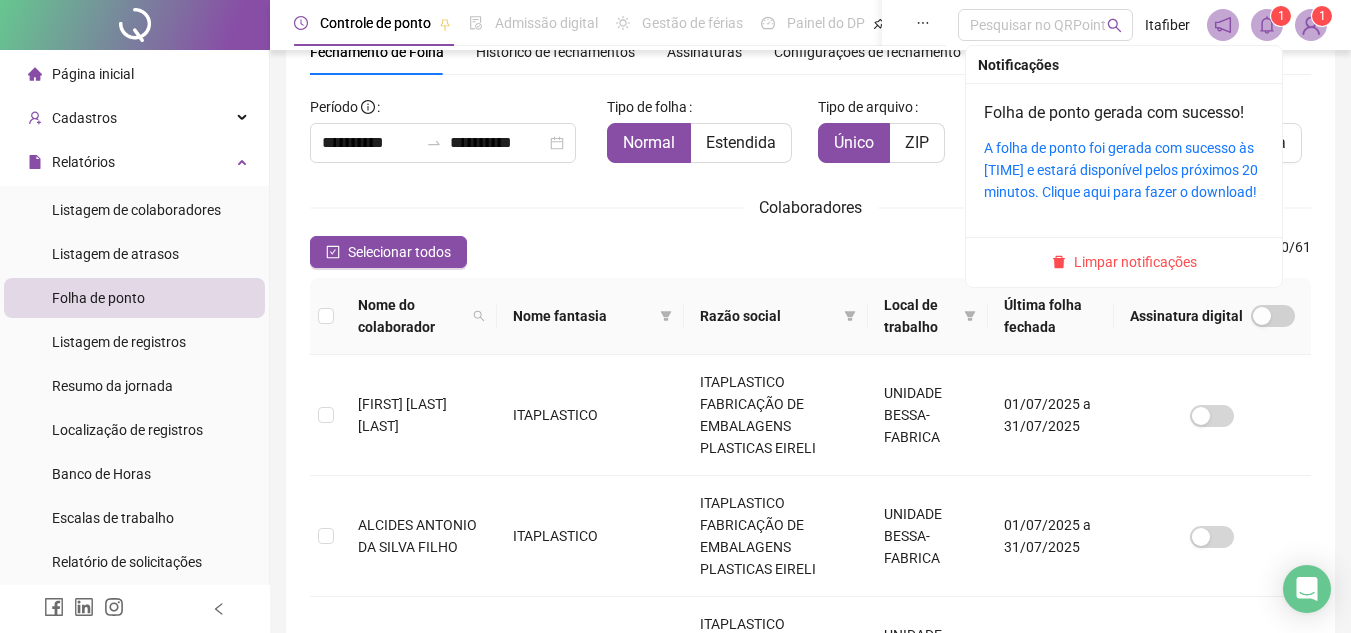 click 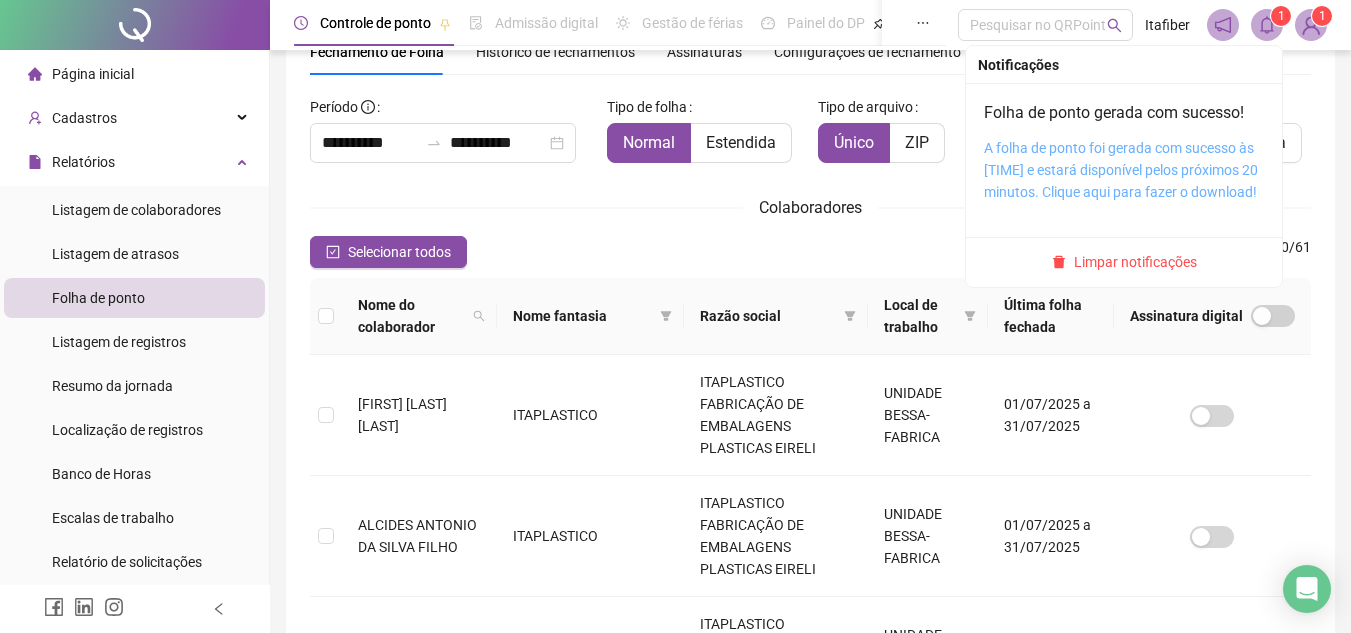 click on "A folha de ponto foi gerada com sucesso às [TIME] e estará disponível pelos próximos 20 minutos.
Clique aqui para fazer o download!" at bounding box center (1121, 170) 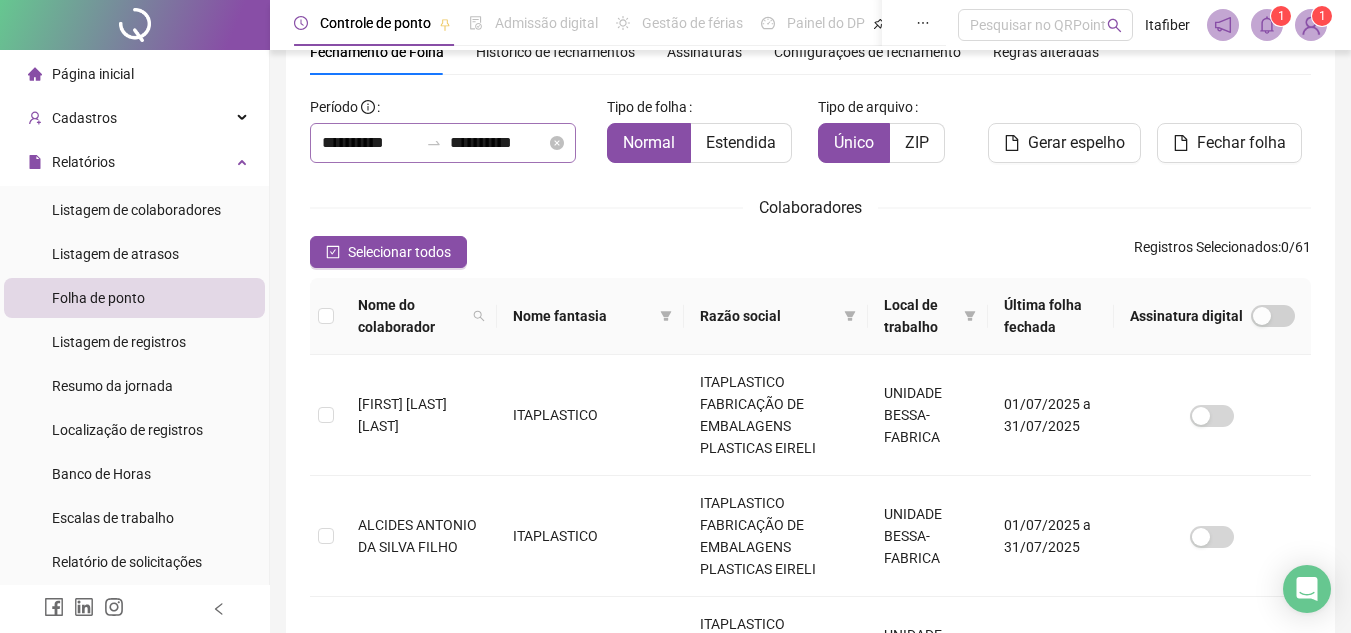 scroll, scrollTop: 0, scrollLeft: 0, axis: both 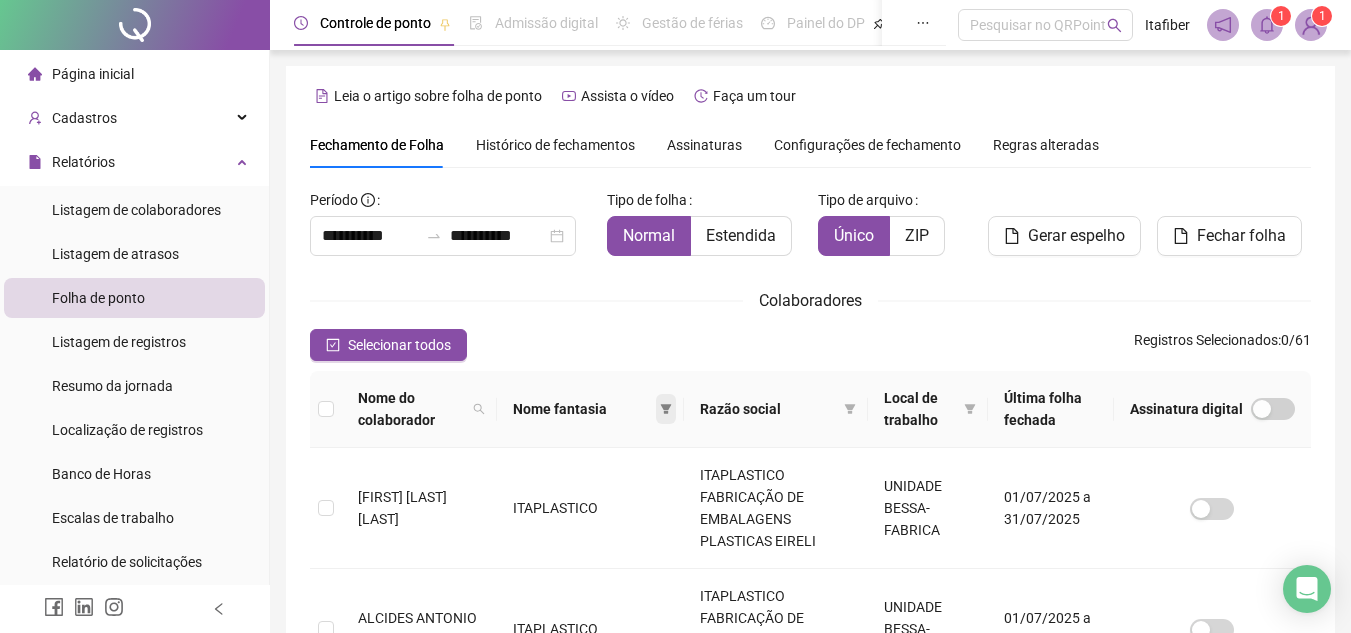 click 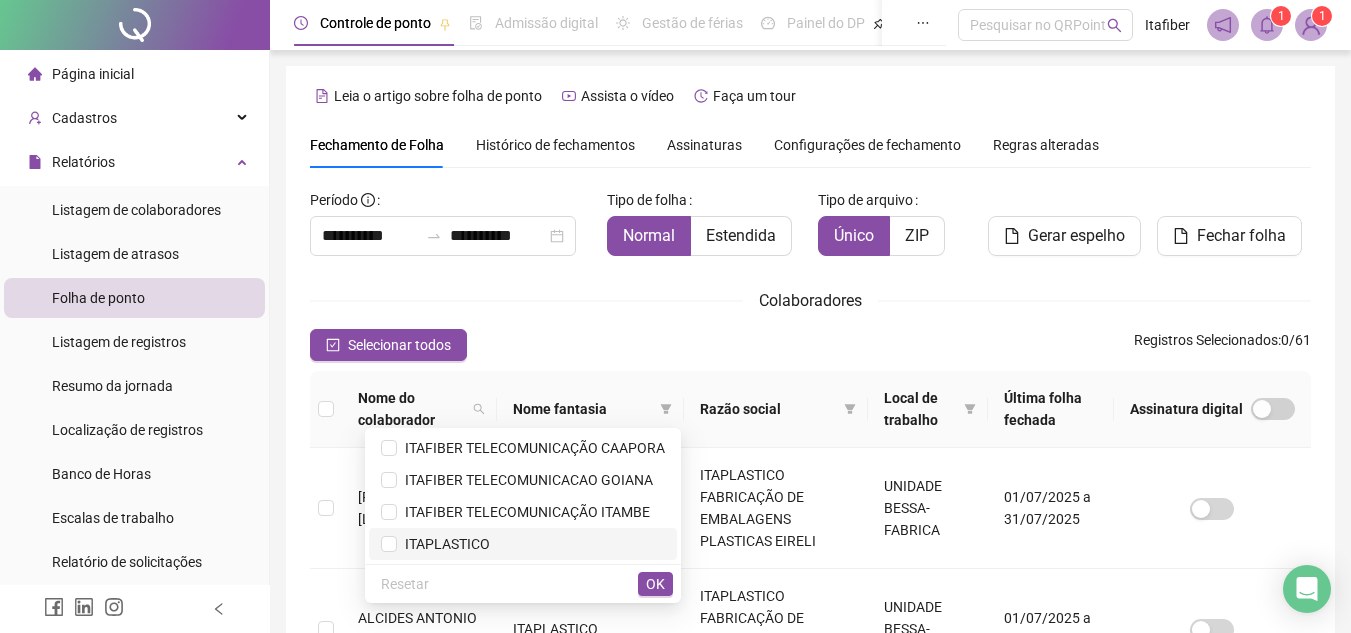 click on "ITAPLASTICO" at bounding box center [523, 544] 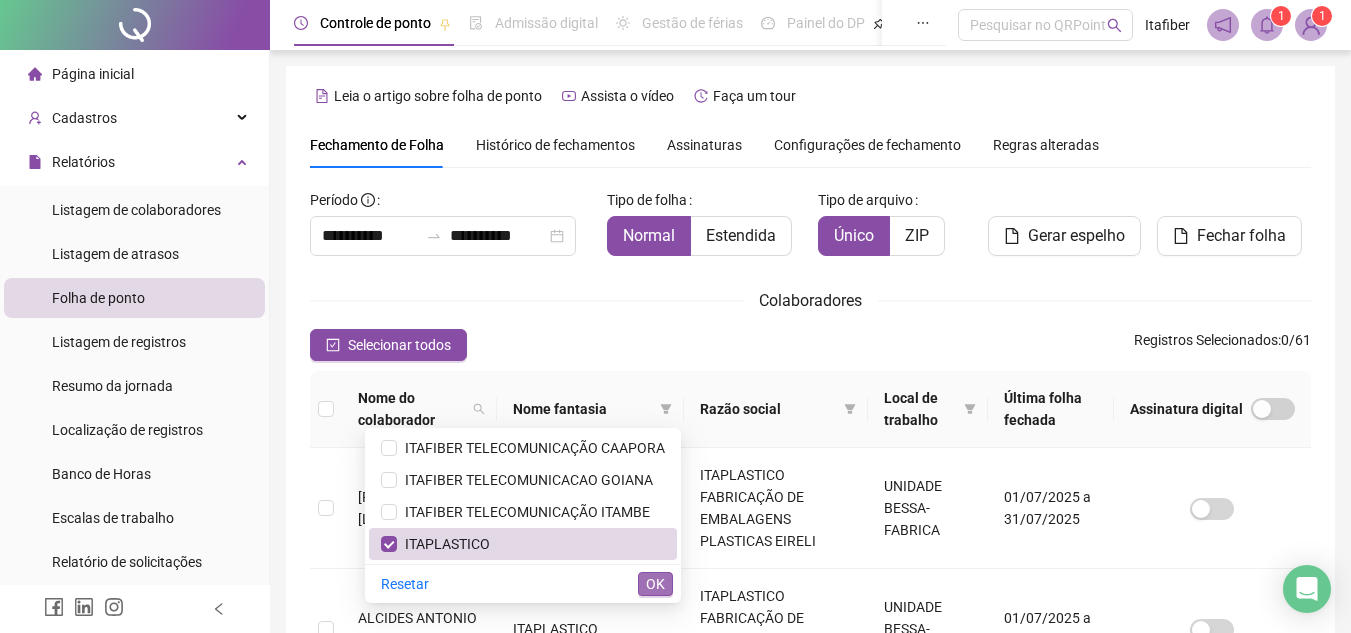 click on "OK" at bounding box center [655, 584] 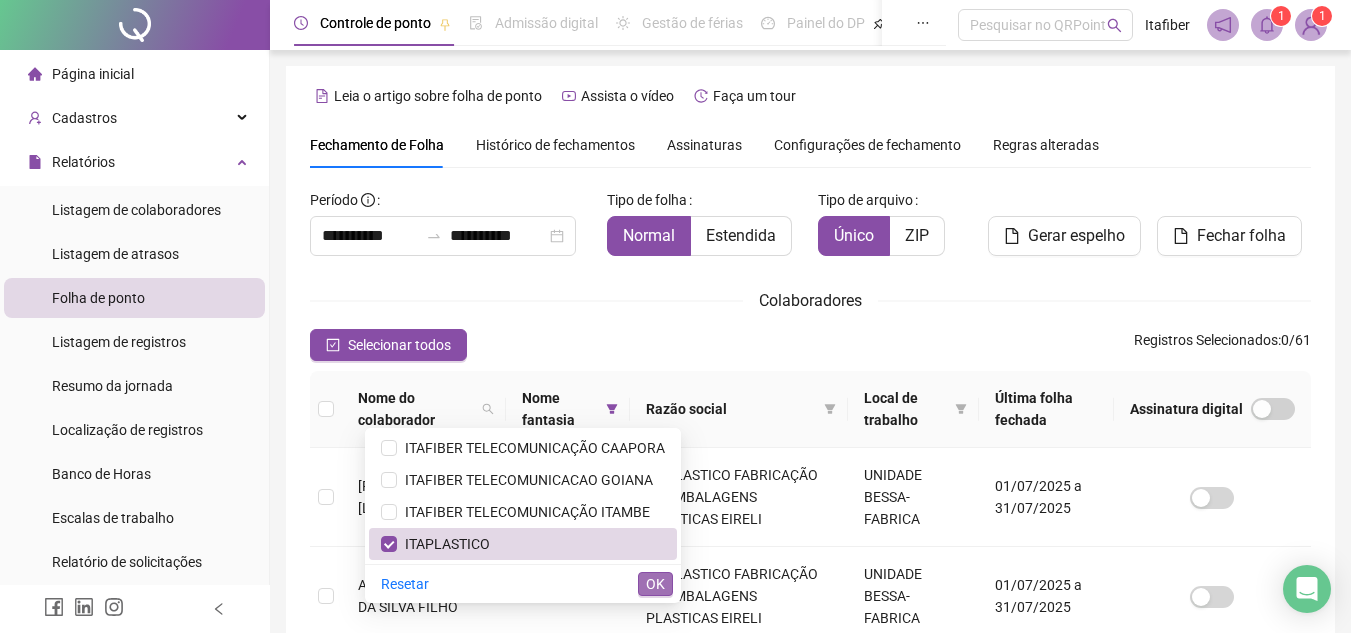 scroll, scrollTop: 93, scrollLeft: 0, axis: vertical 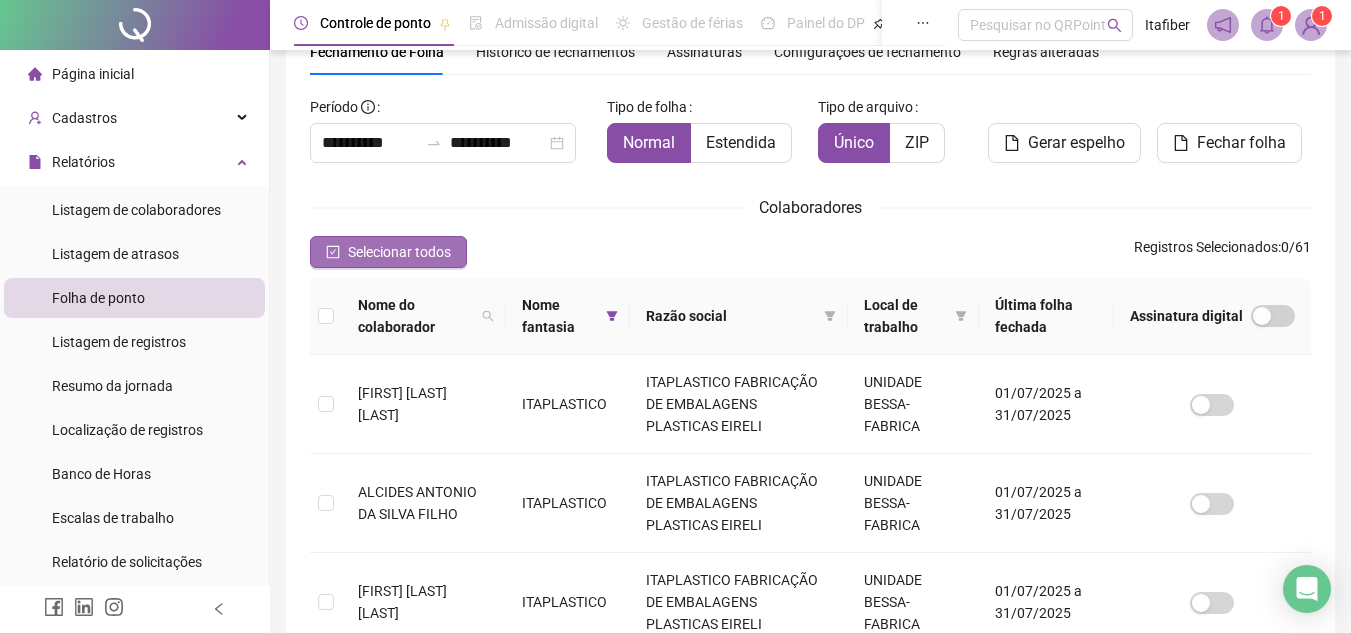 click on "Selecionar todos" at bounding box center (399, 252) 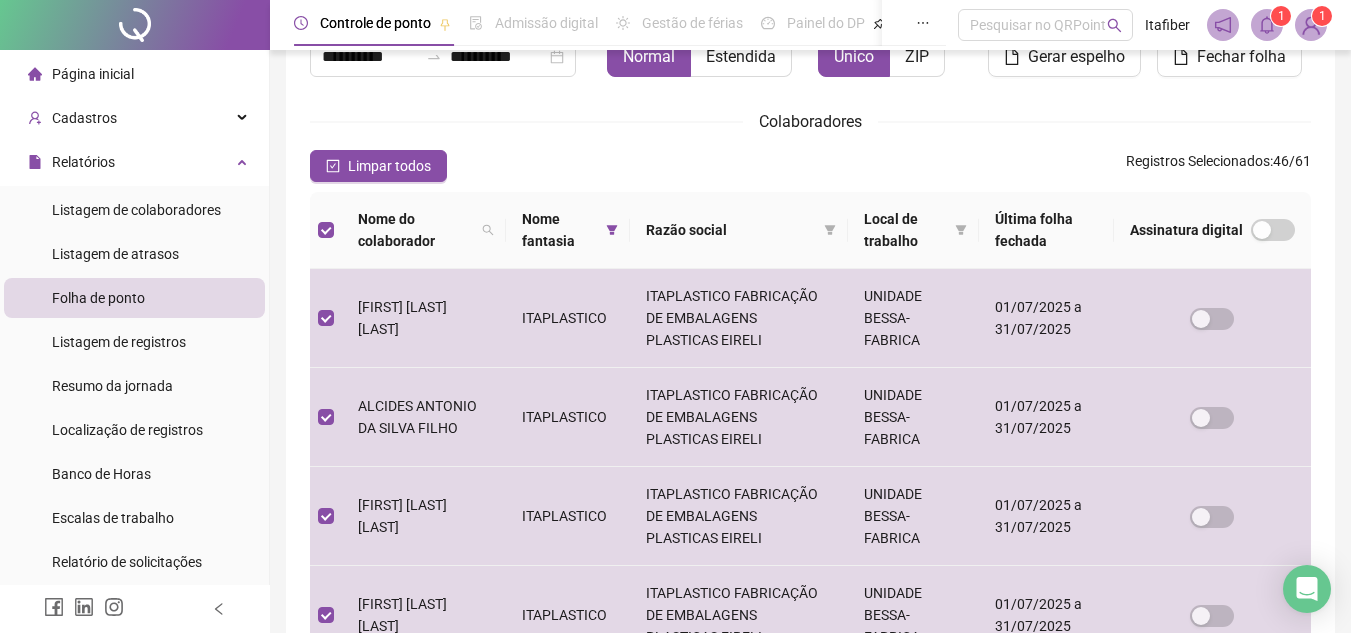 scroll, scrollTop: 0, scrollLeft: 0, axis: both 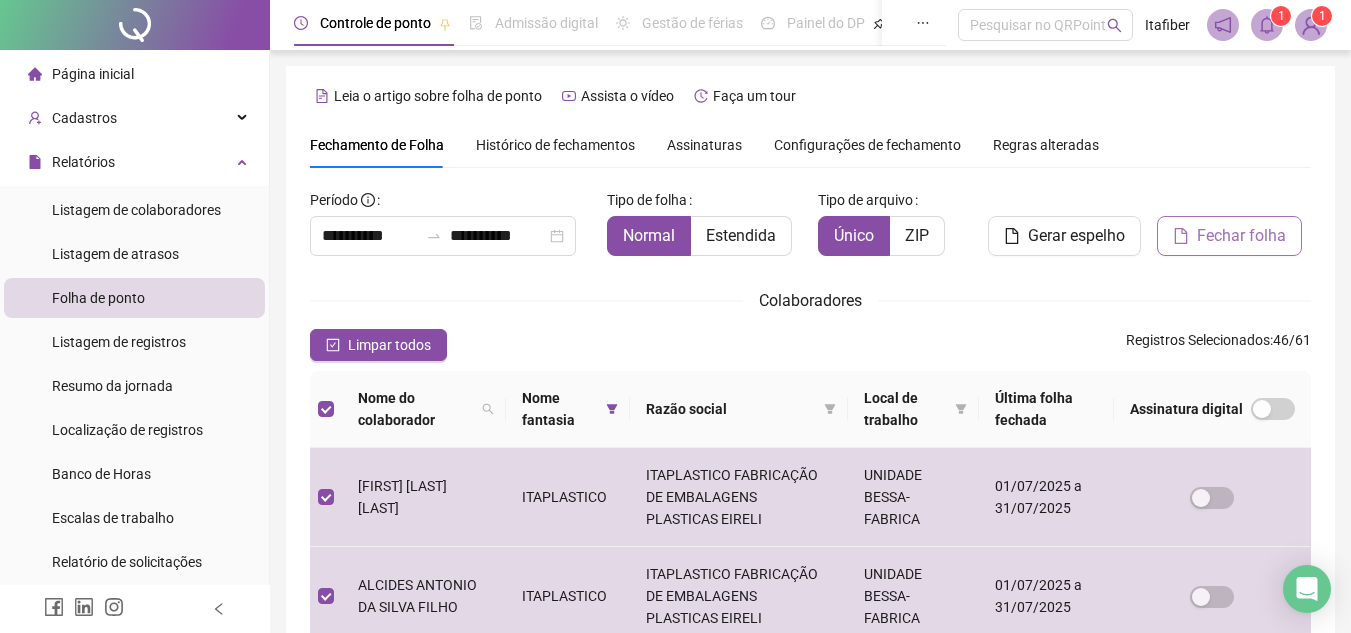 click on "Fechar folha" at bounding box center (1229, 236) 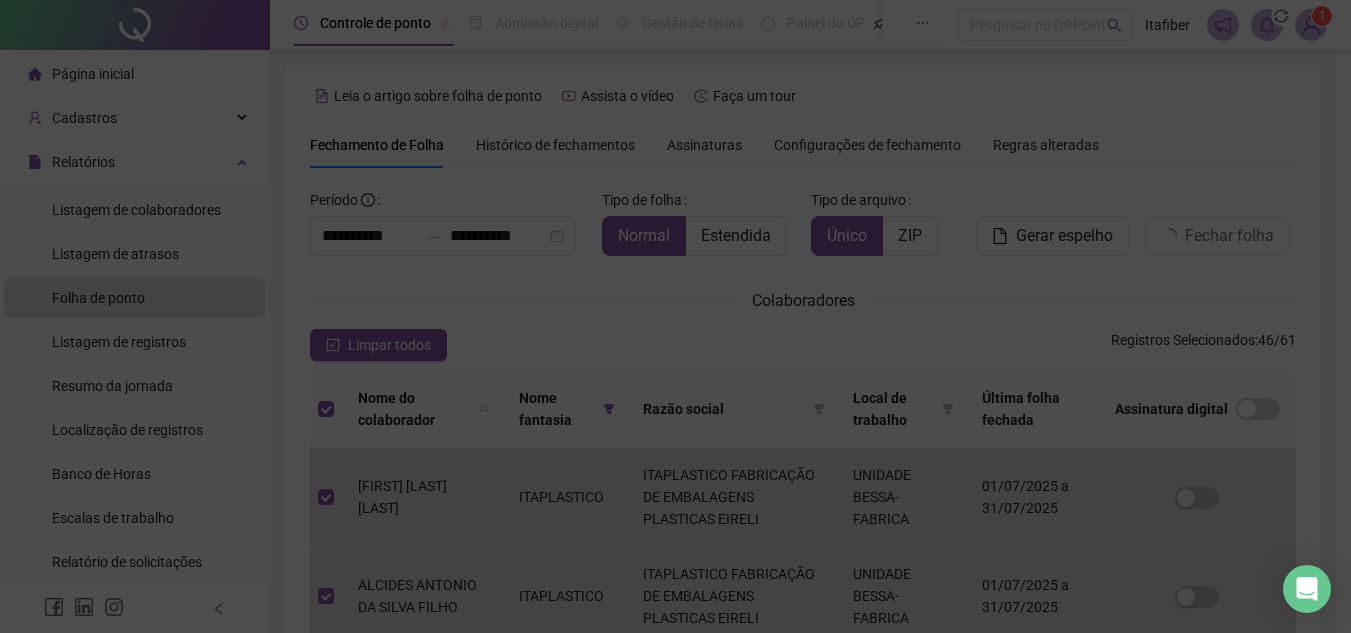 scroll, scrollTop: 93, scrollLeft: 0, axis: vertical 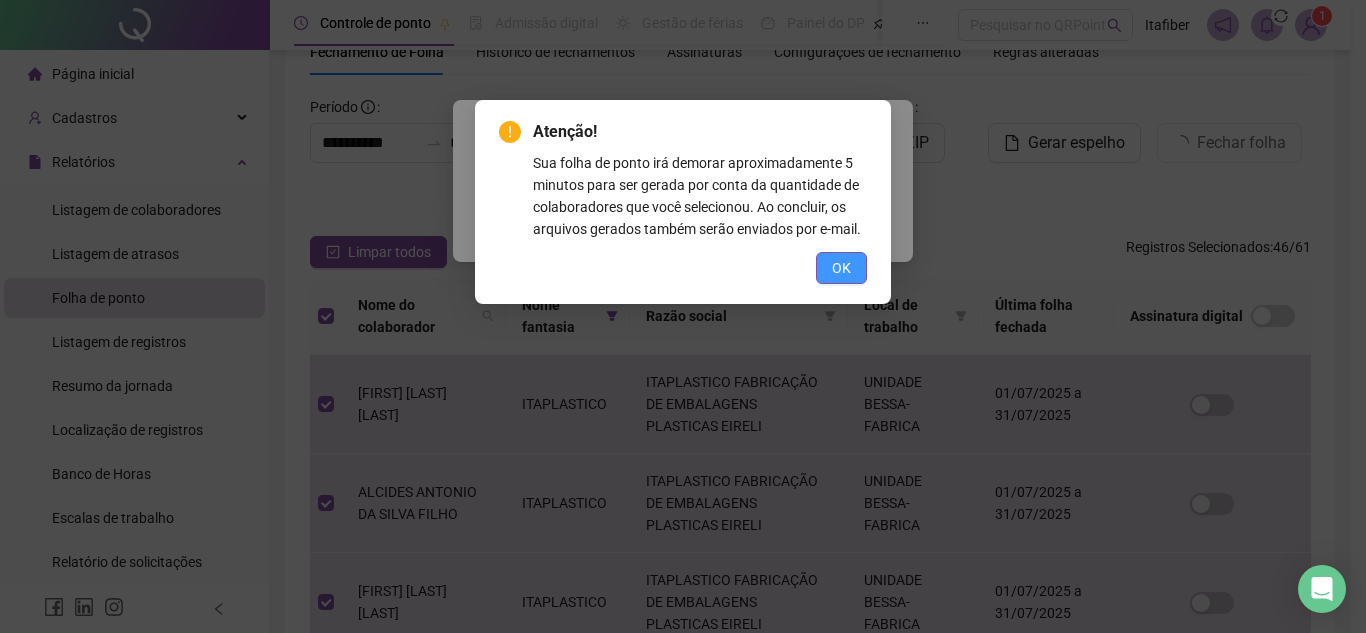 click on "OK" at bounding box center (841, 268) 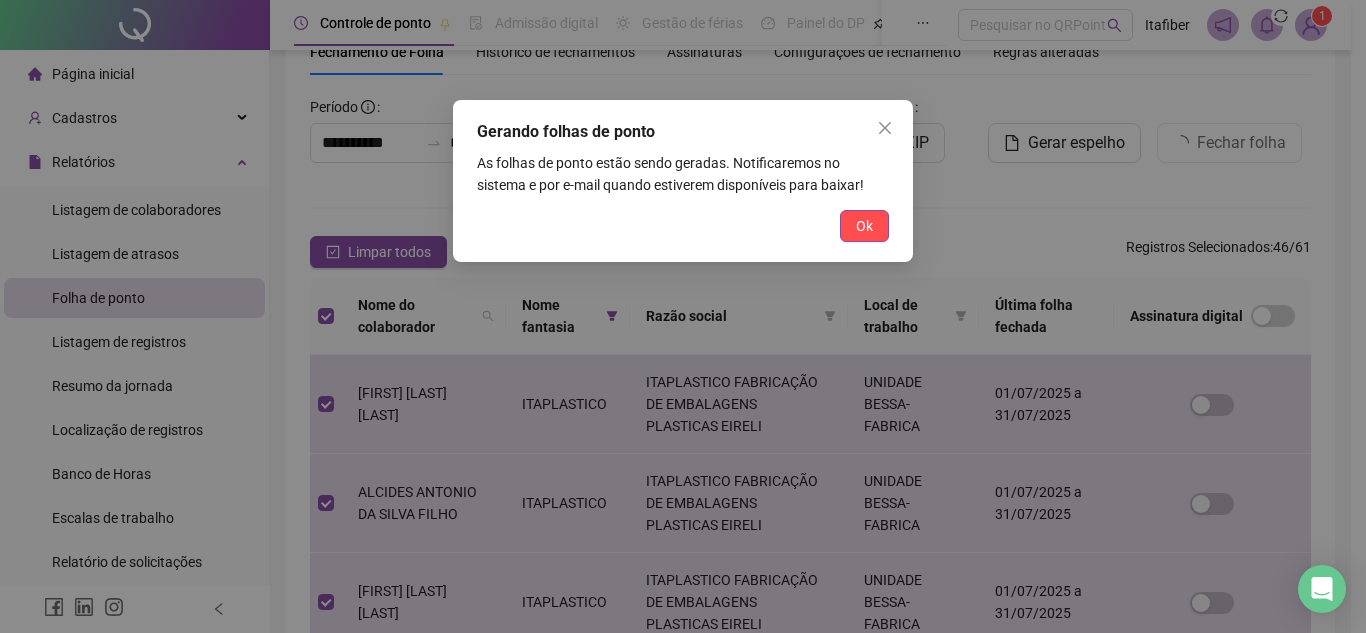 click on "Ok" at bounding box center (864, 226) 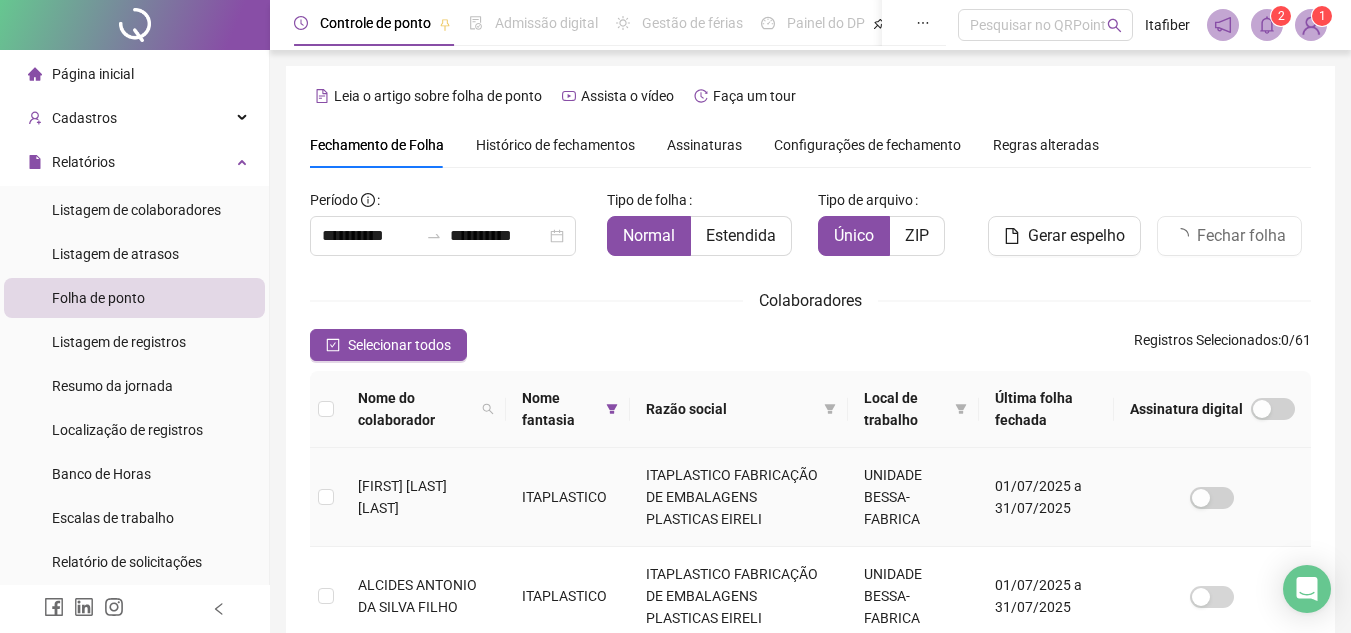 scroll, scrollTop: 93, scrollLeft: 0, axis: vertical 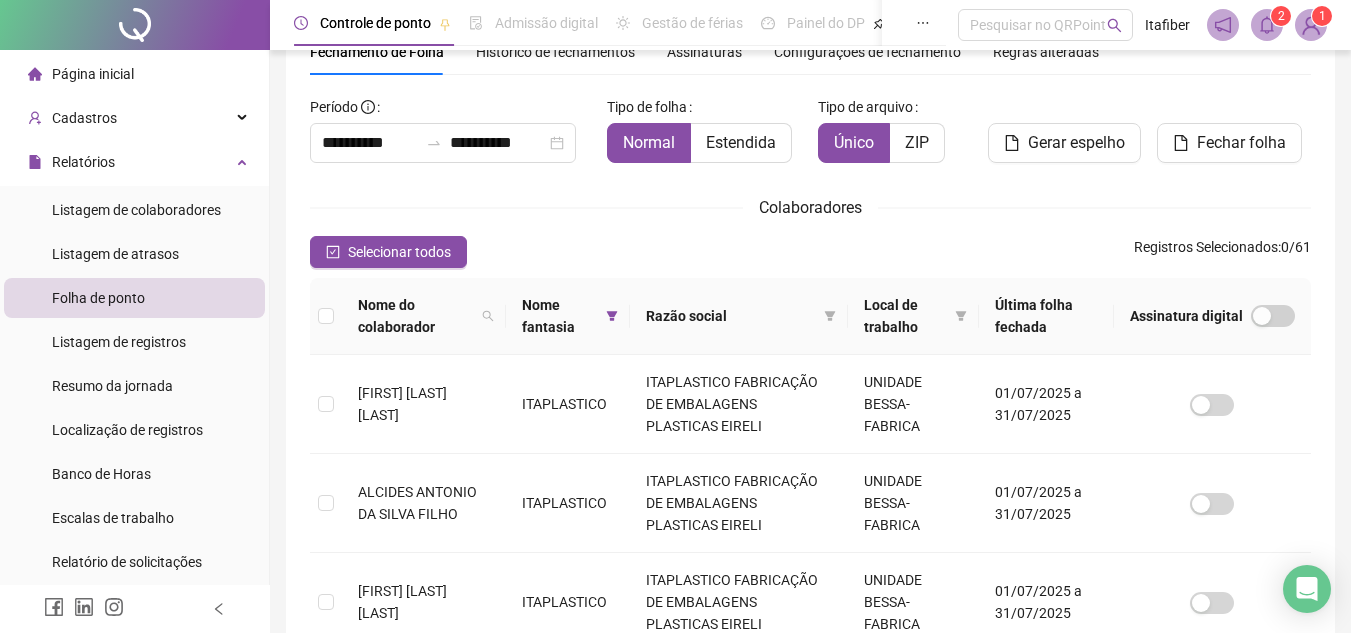 click on "2" at bounding box center [1281, 16] 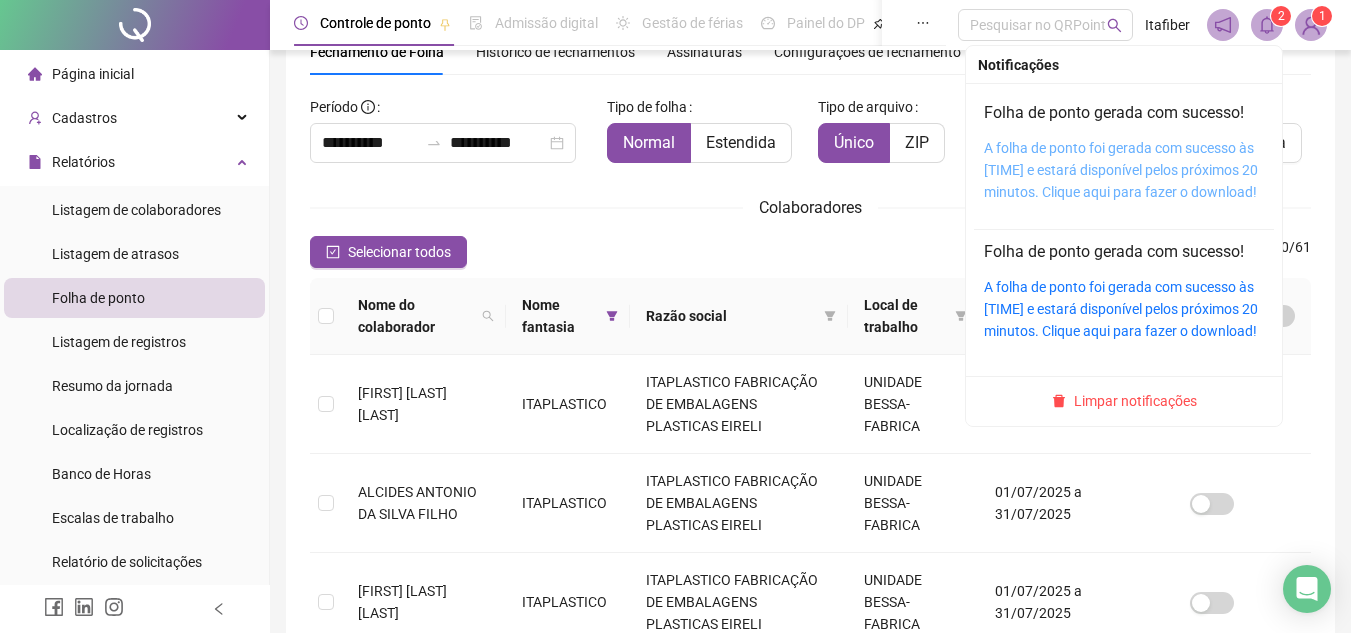 click on "A folha de ponto foi gerada com sucesso às [TIME] e estará disponível pelos próximos 20 minutos.
Clique aqui para fazer o download!" at bounding box center [1121, 170] 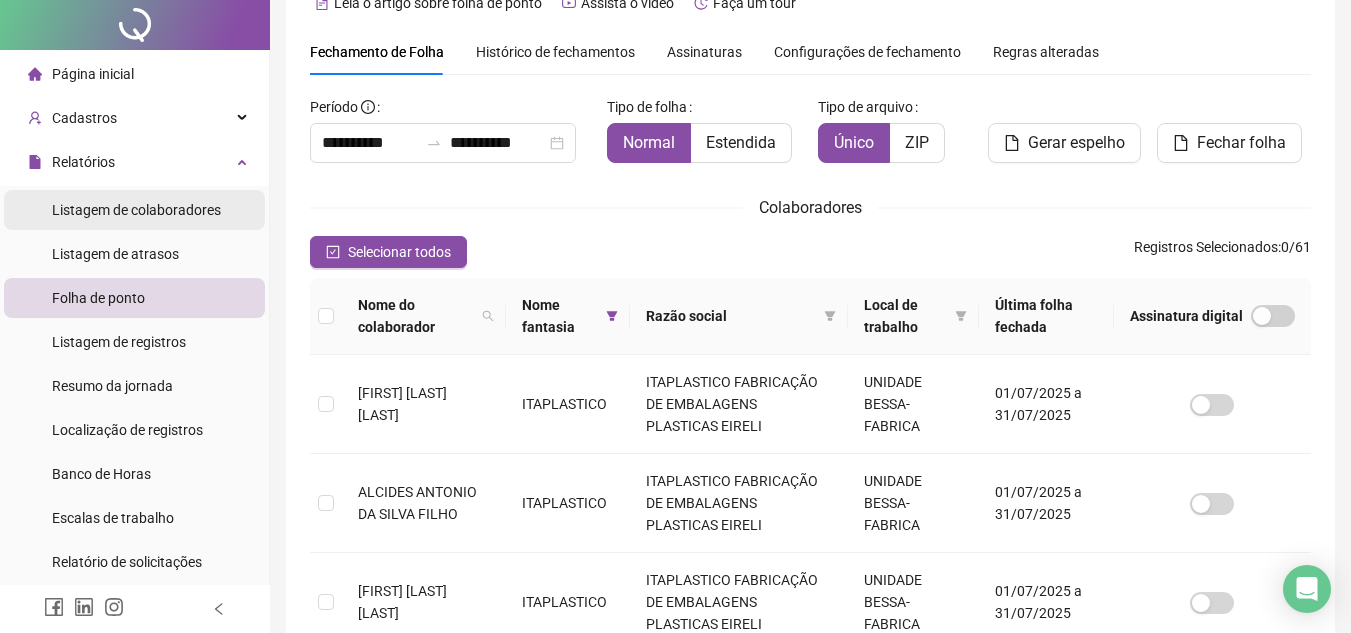 scroll, scrollTop: 0, scrollLeft: 0, axis: both 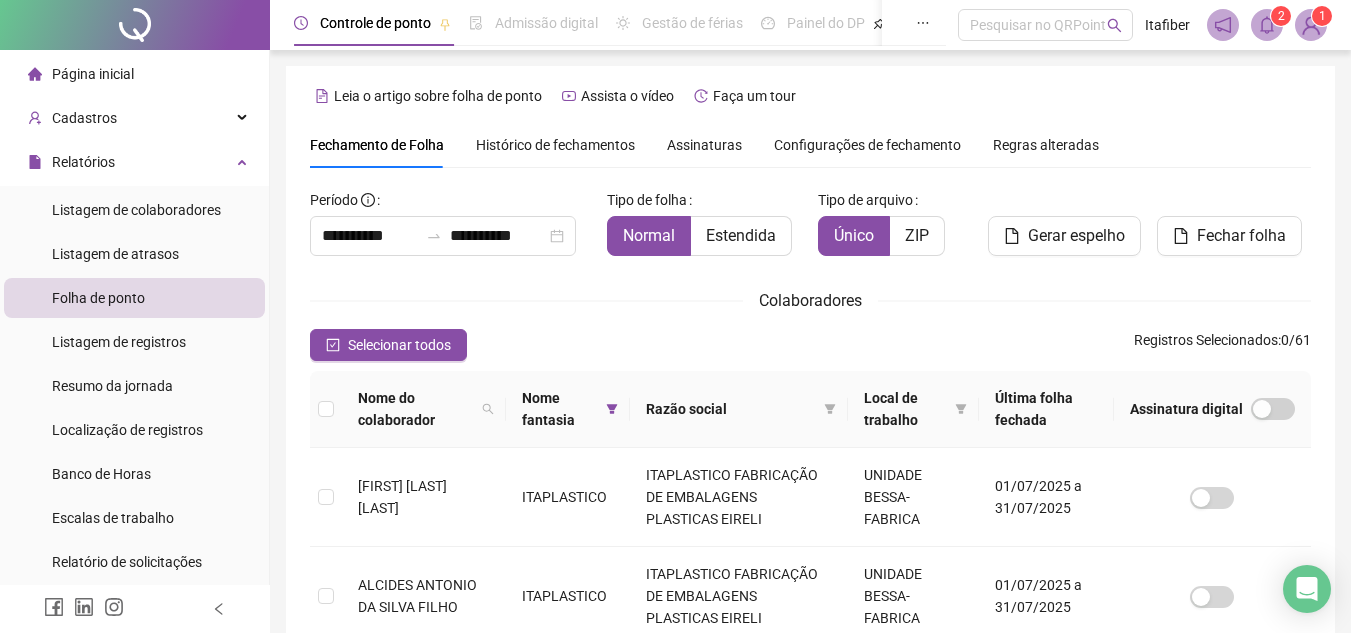 click on "Listagem de colaboradores Listagem de atrasos Folha de ponto Listagem de registros Resumo da jornada Localização de registros Banco de Horas Escalas de trabalho Relatório de solicitações" at bounding box center [134, 386] 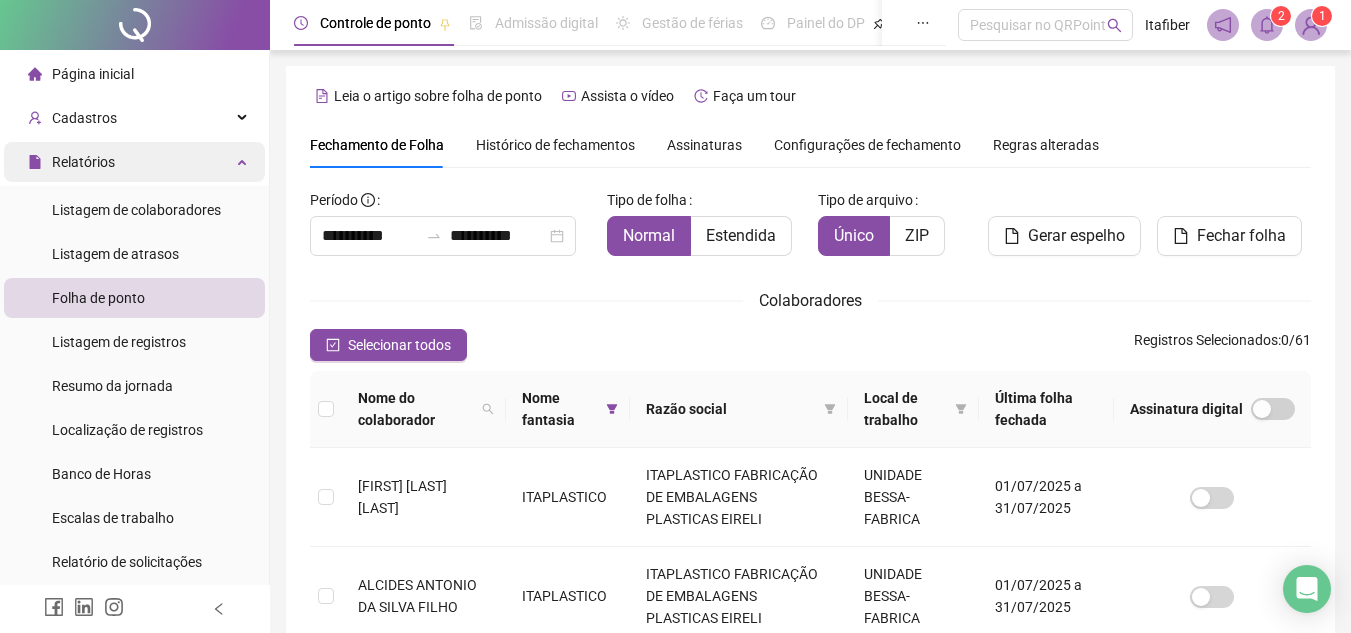 click on "Relatórios" at bounding box center (134, 162) 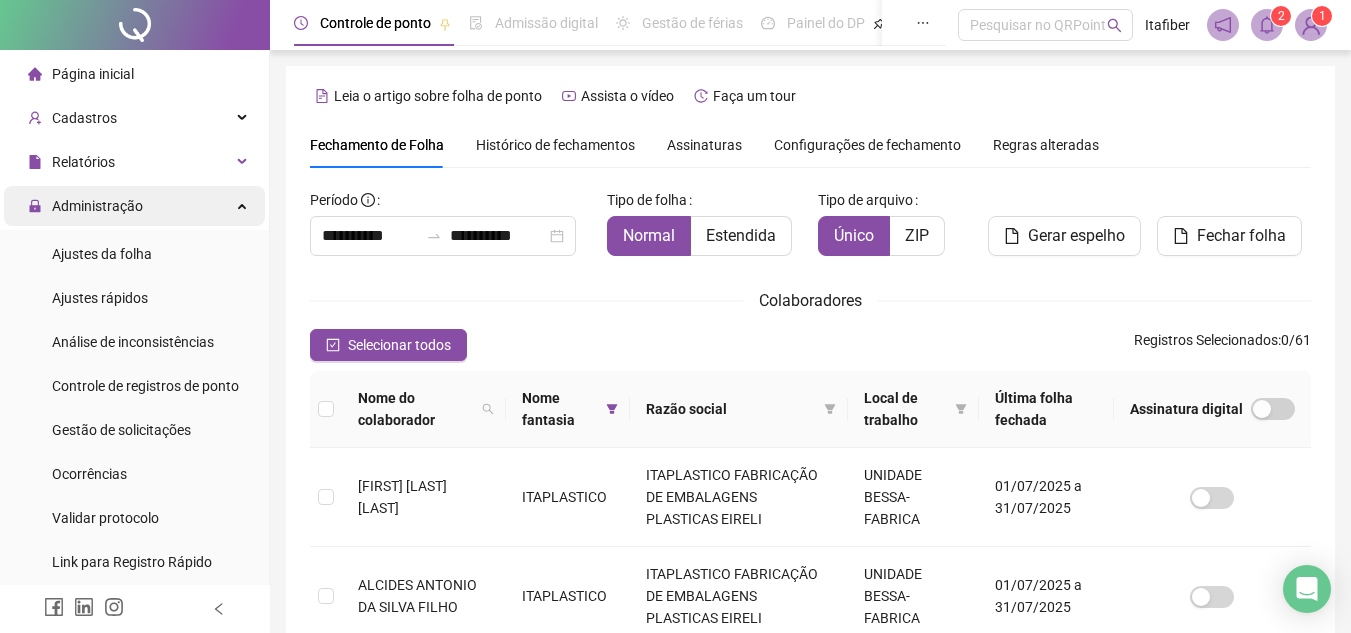 click on "Administração" at bounding box center [134, 206] 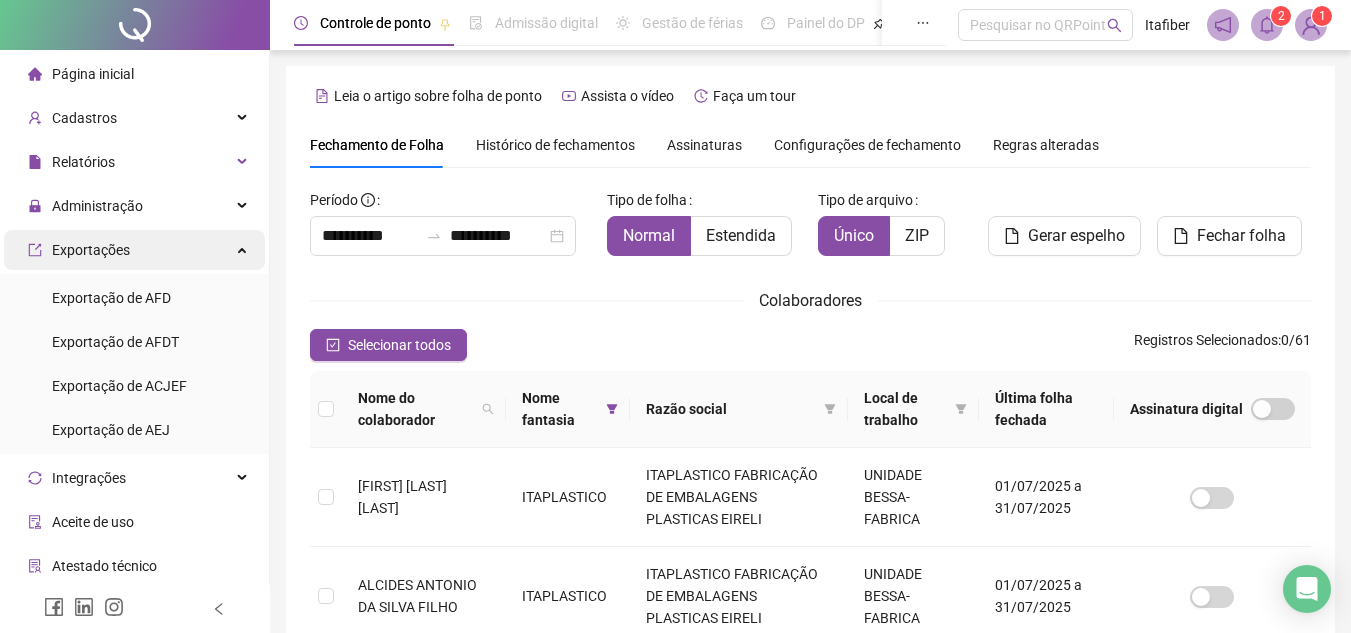 click on "Exportações" at bounding box center [134, 250] 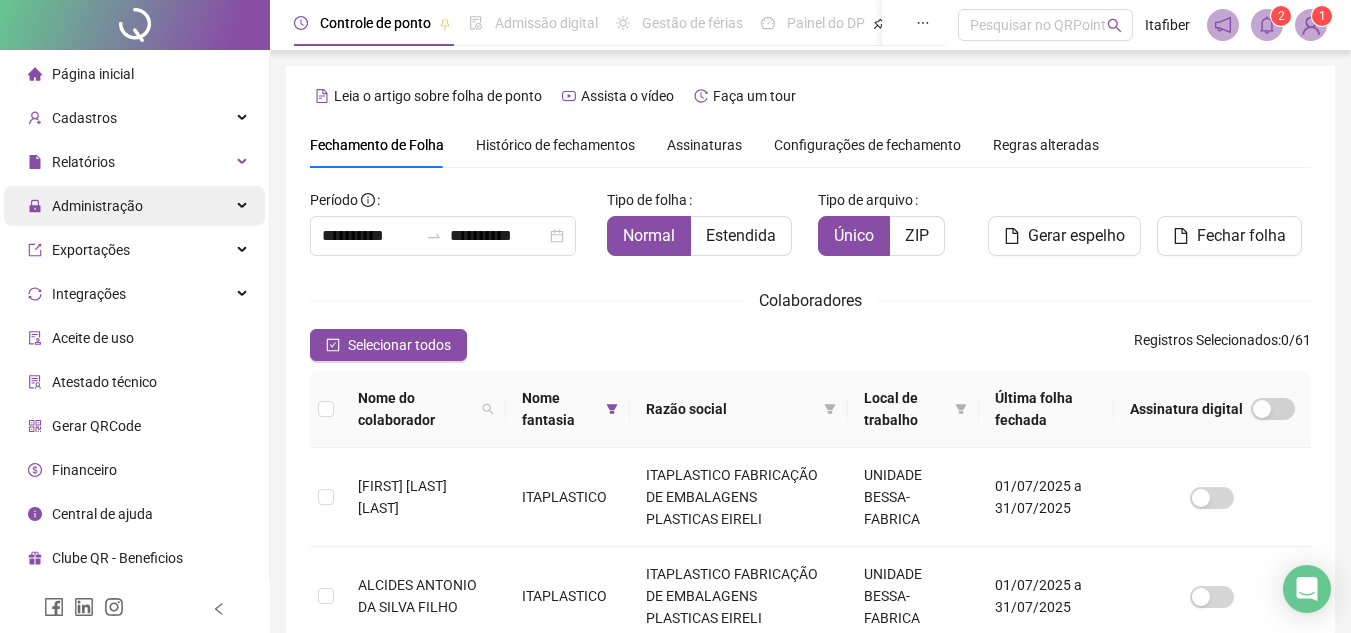 click on "Administração" at bounding box center [134, 206] 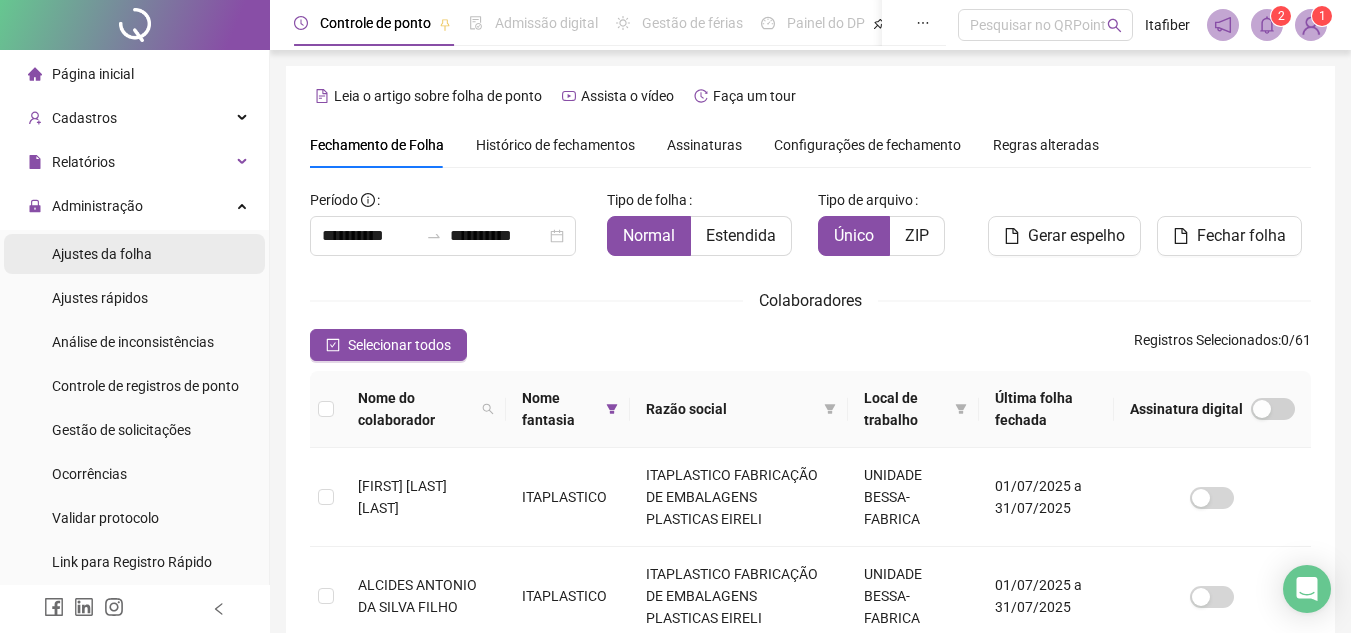 click on "Ajustes da folha" at bounding box center (134, 254) 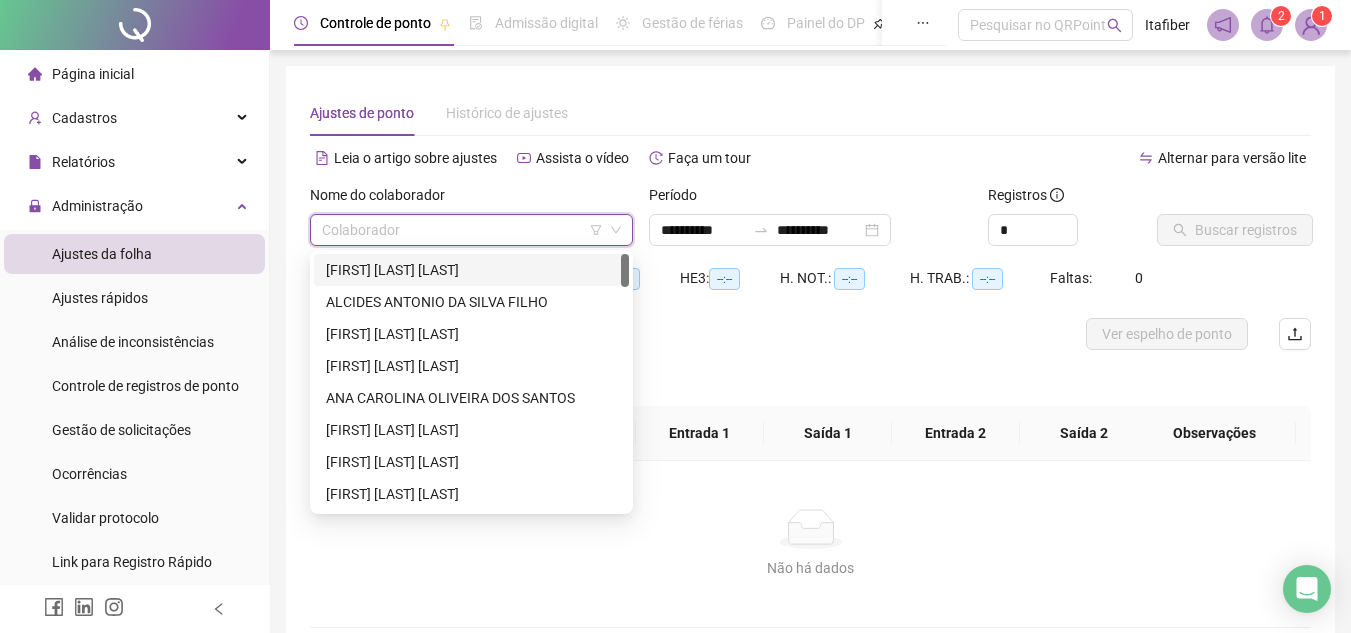 click at bounding box center (462, 230) 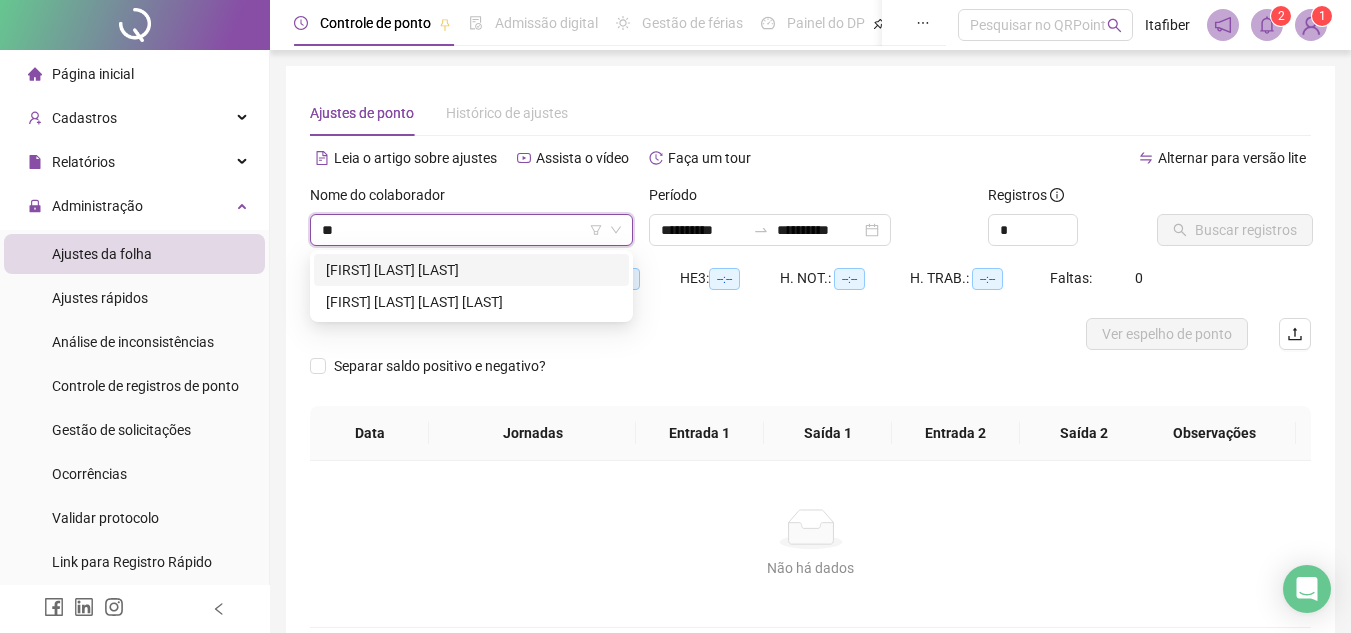 type on "***" 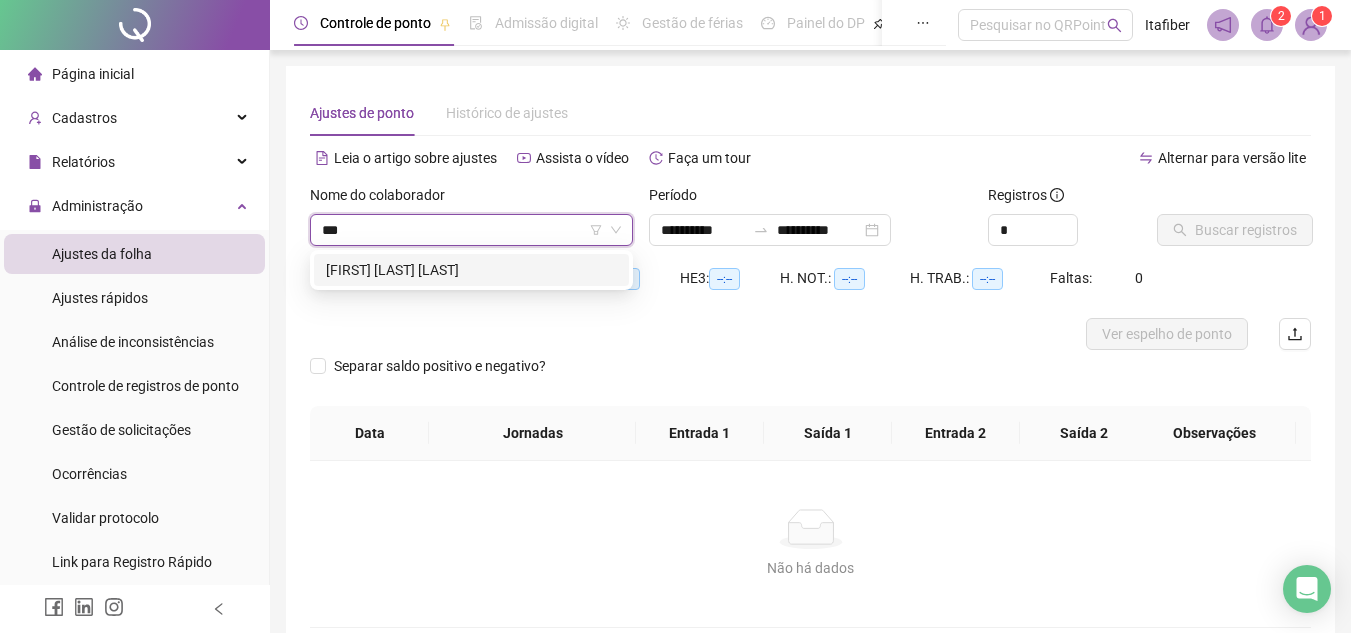 click on "[FIRST] [LAST] [LAST]" at bounding box center [471, 270] 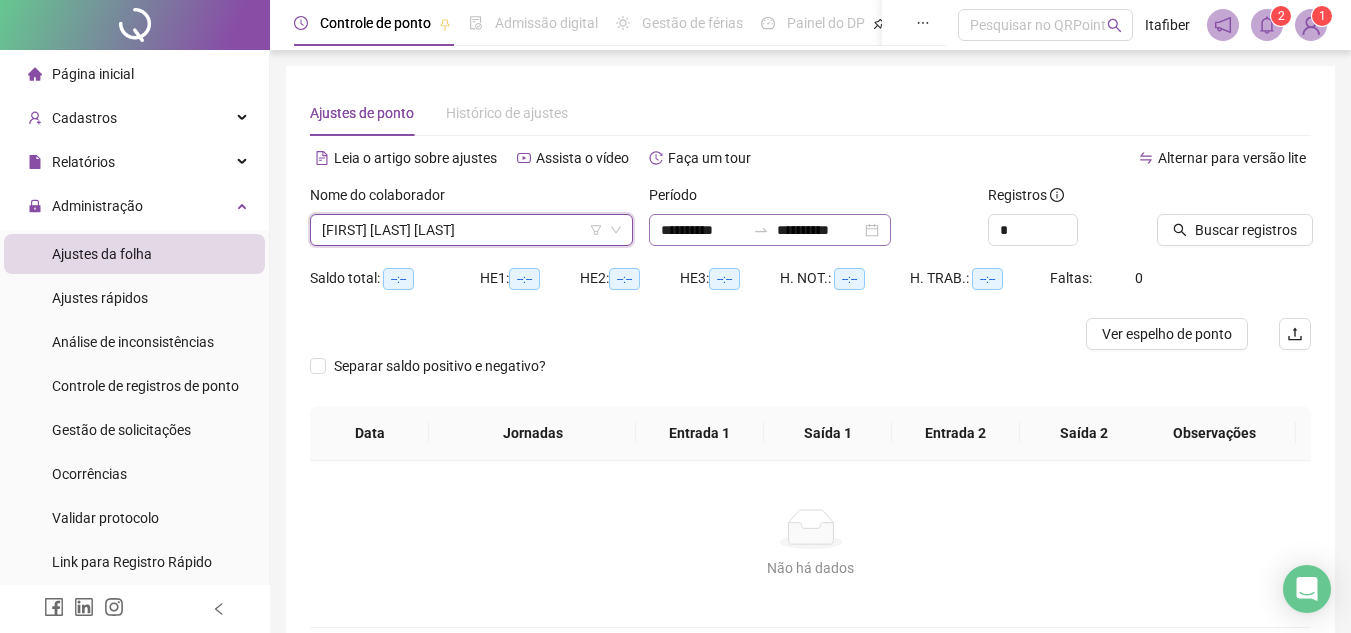 click on "**********" at bounding box center (770, 230) 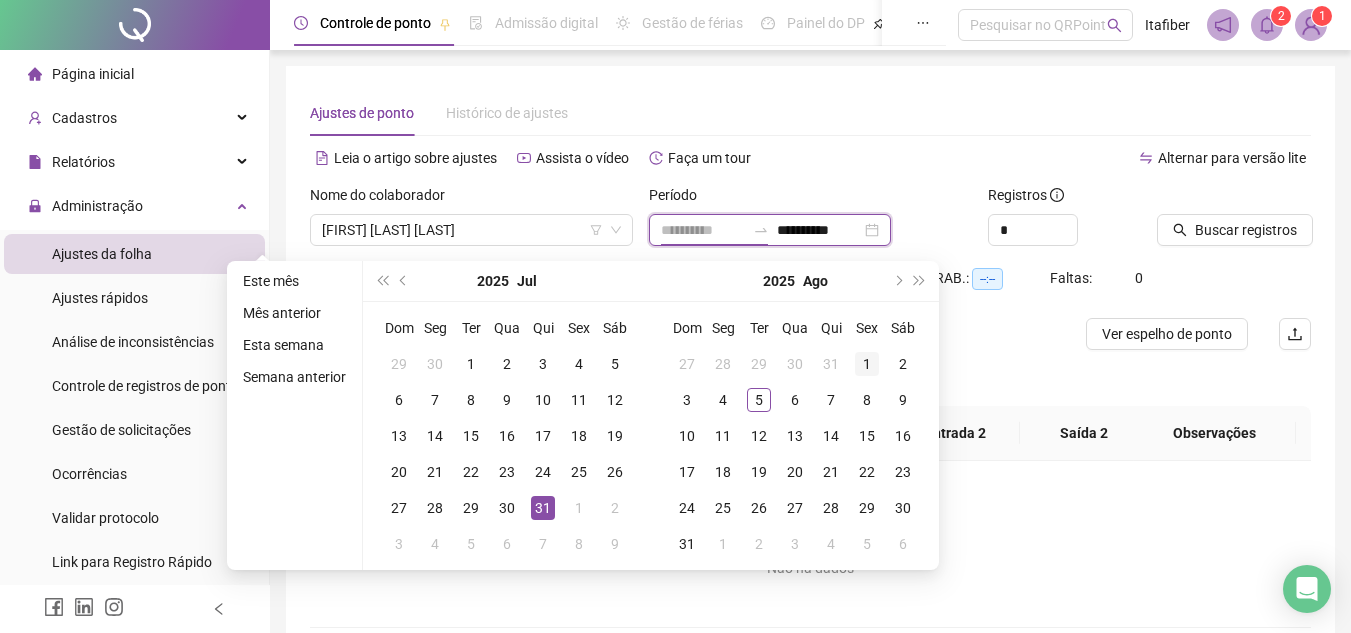 type on "**********" 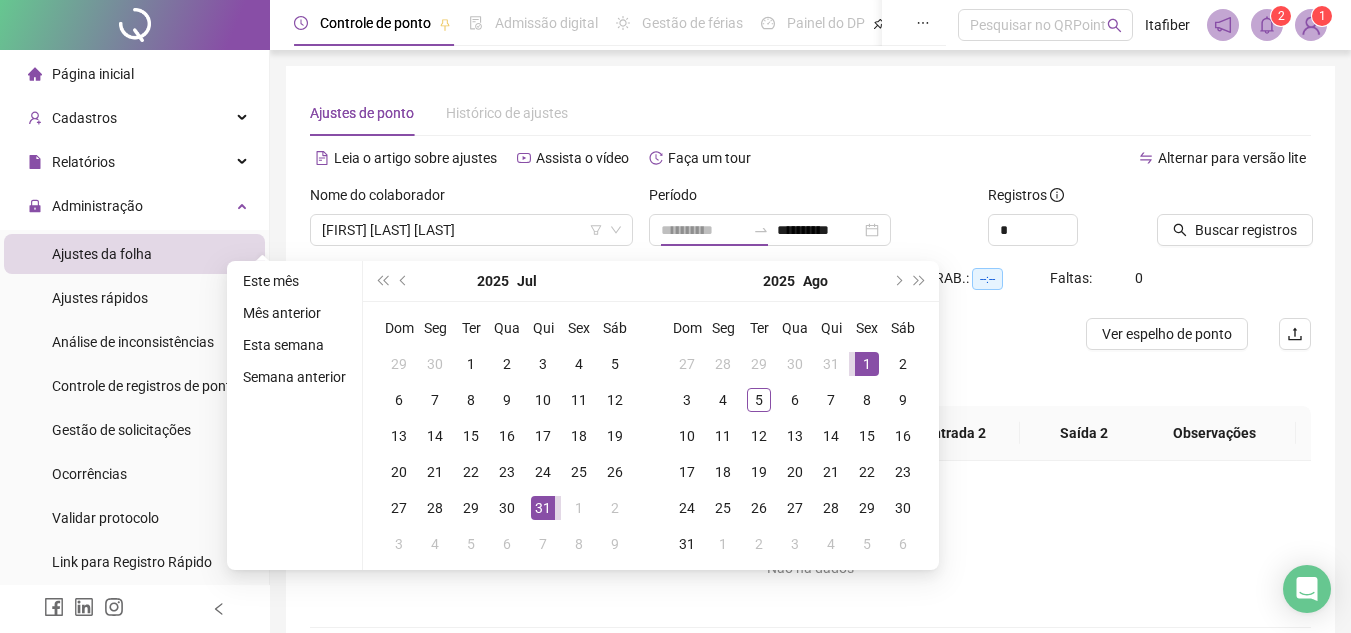click on "1" at bounding box center [867, 364] 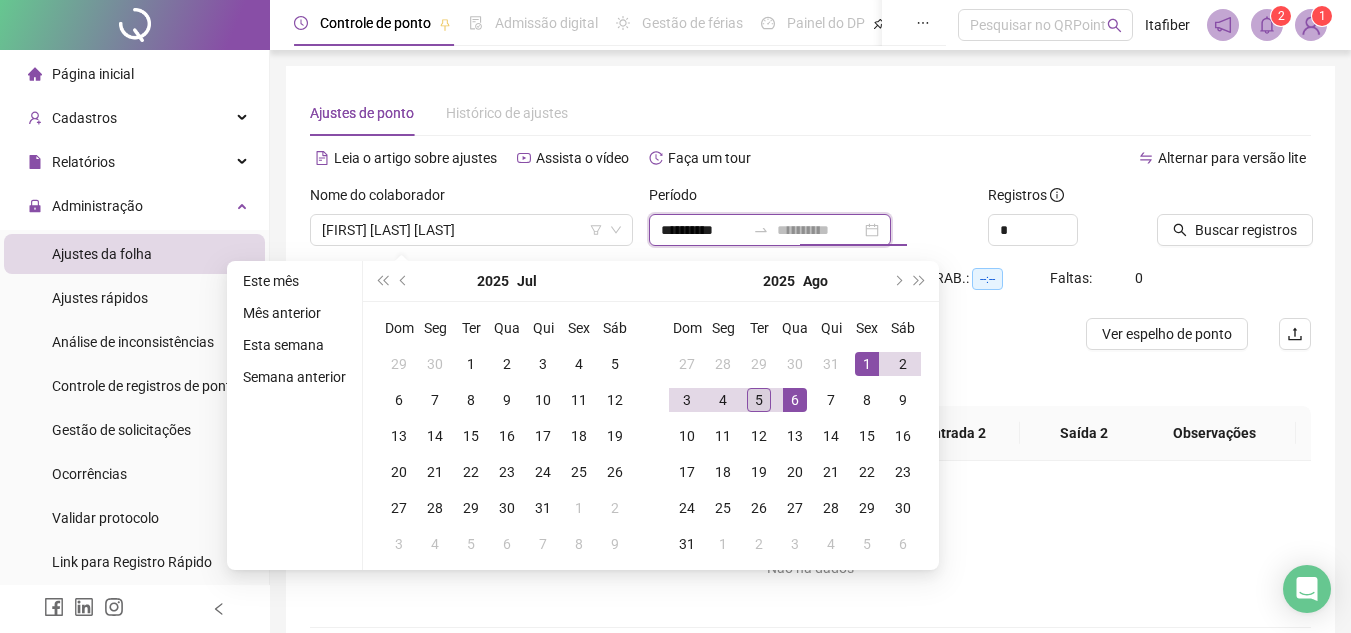 type on "**********" 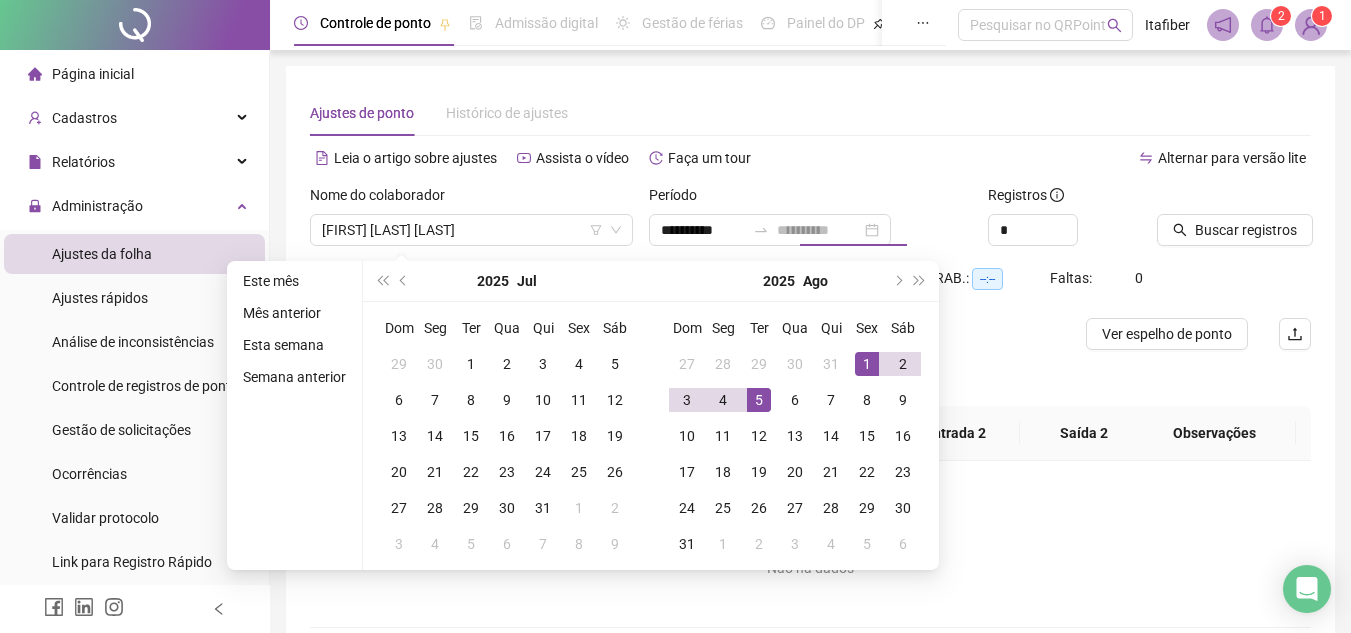 click on "5" at bounding box center [759, 400] 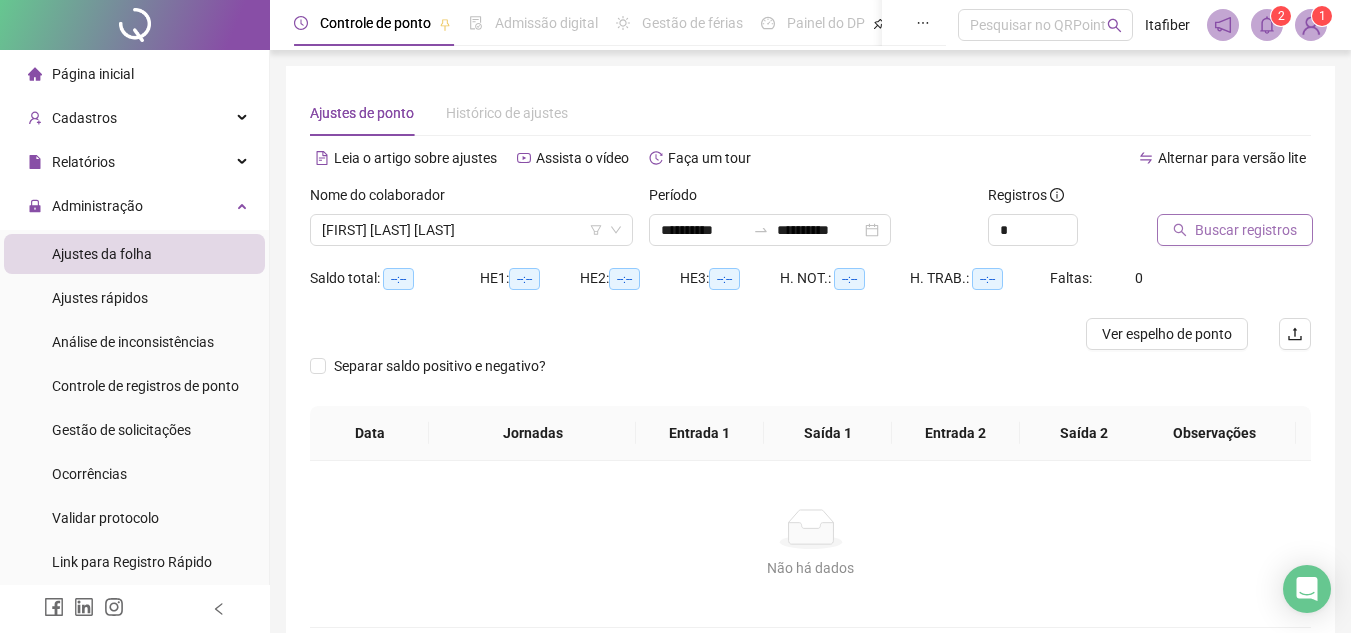 click on "Buscar registros" at bounding box center (1235, 230) 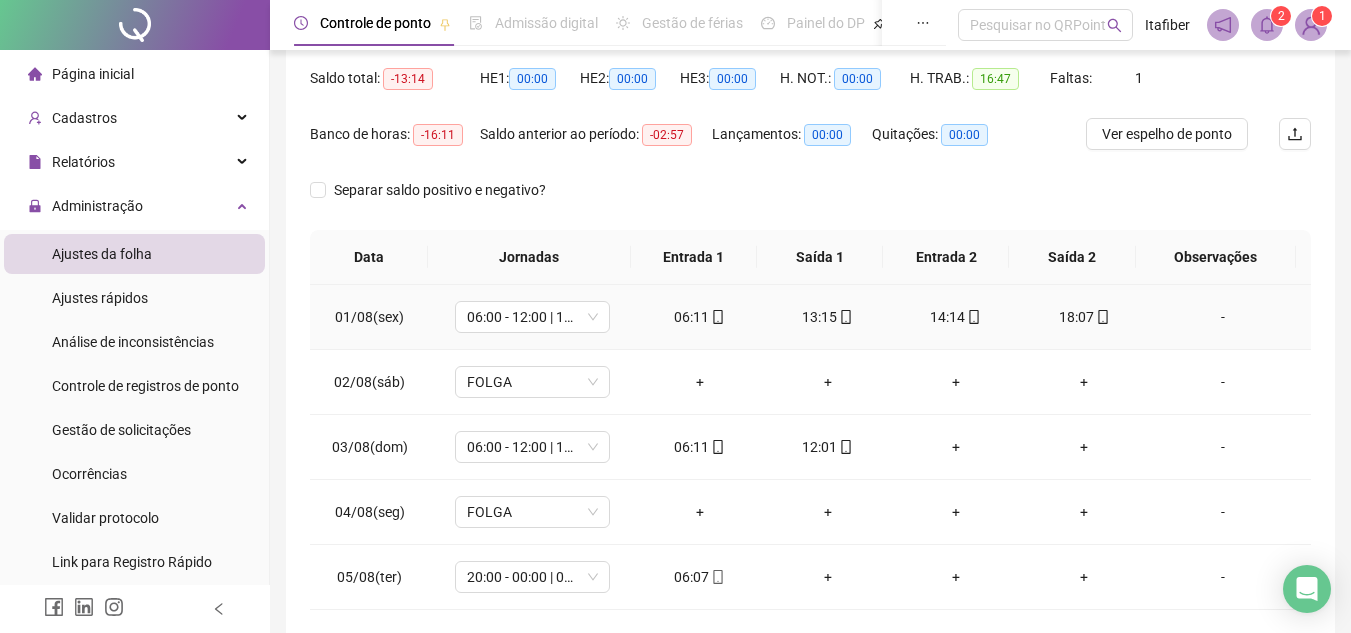 scroll, scrollTop: 287, scrollLeft: 0, axis: vertical 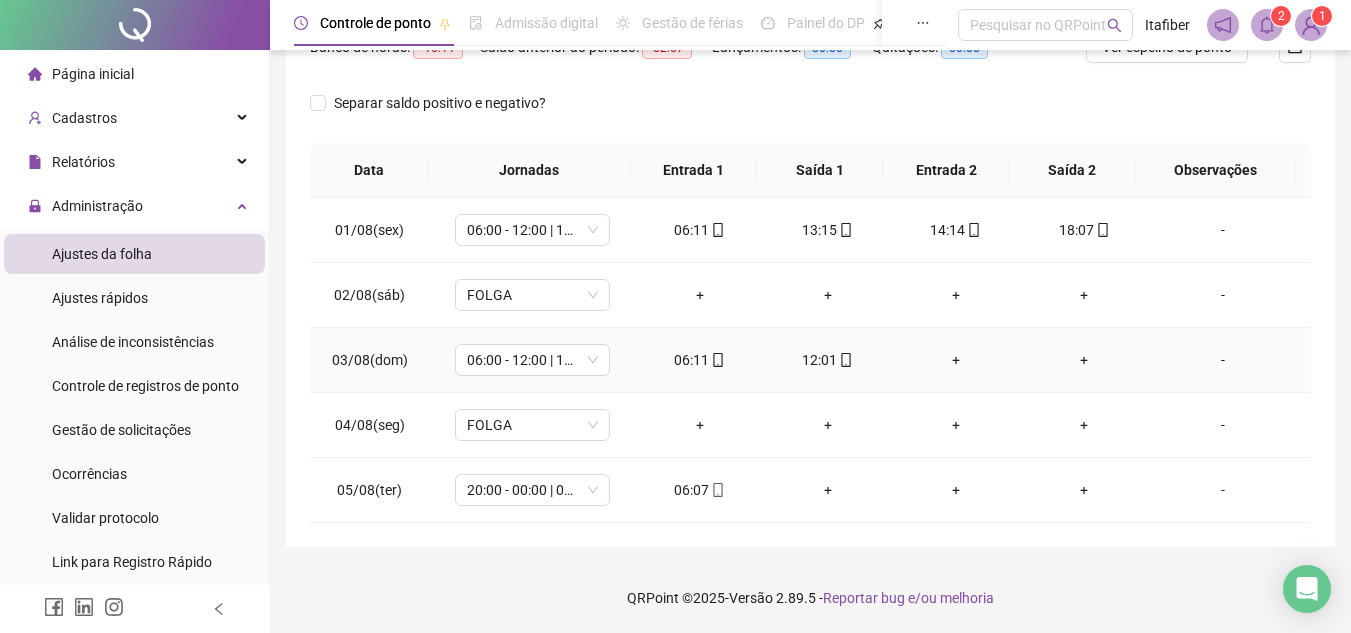 click on "+" at bounding box center [956, 360] 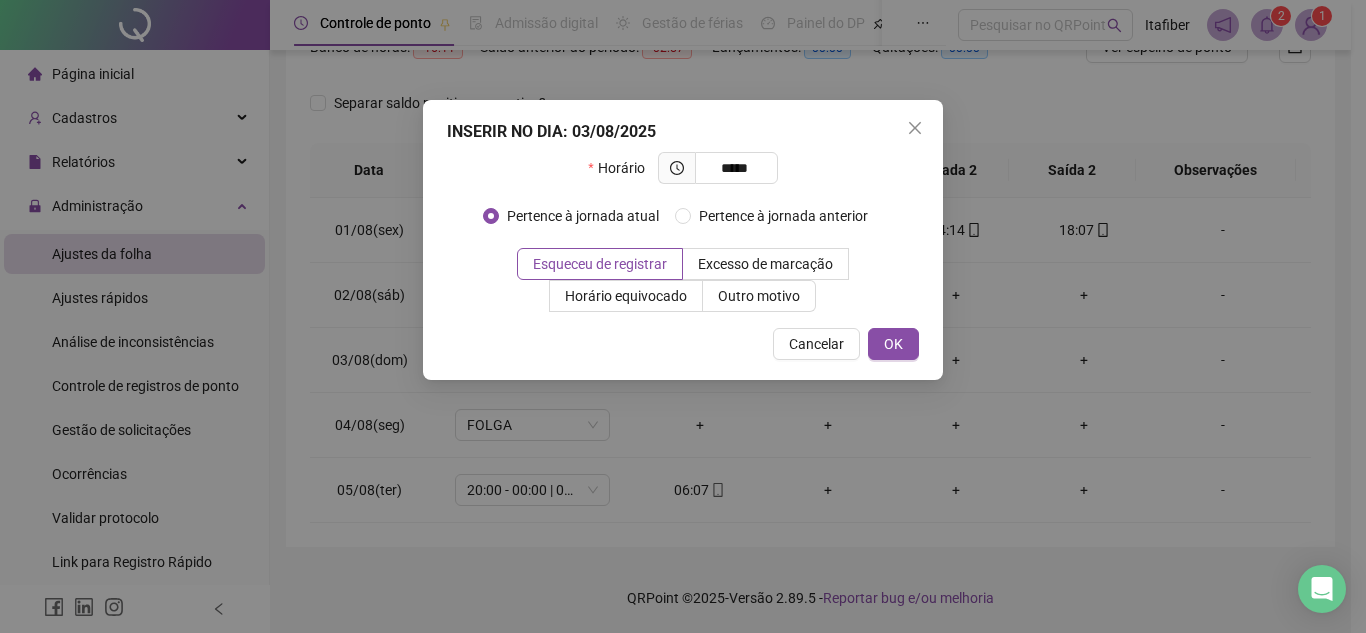 type on "*****" 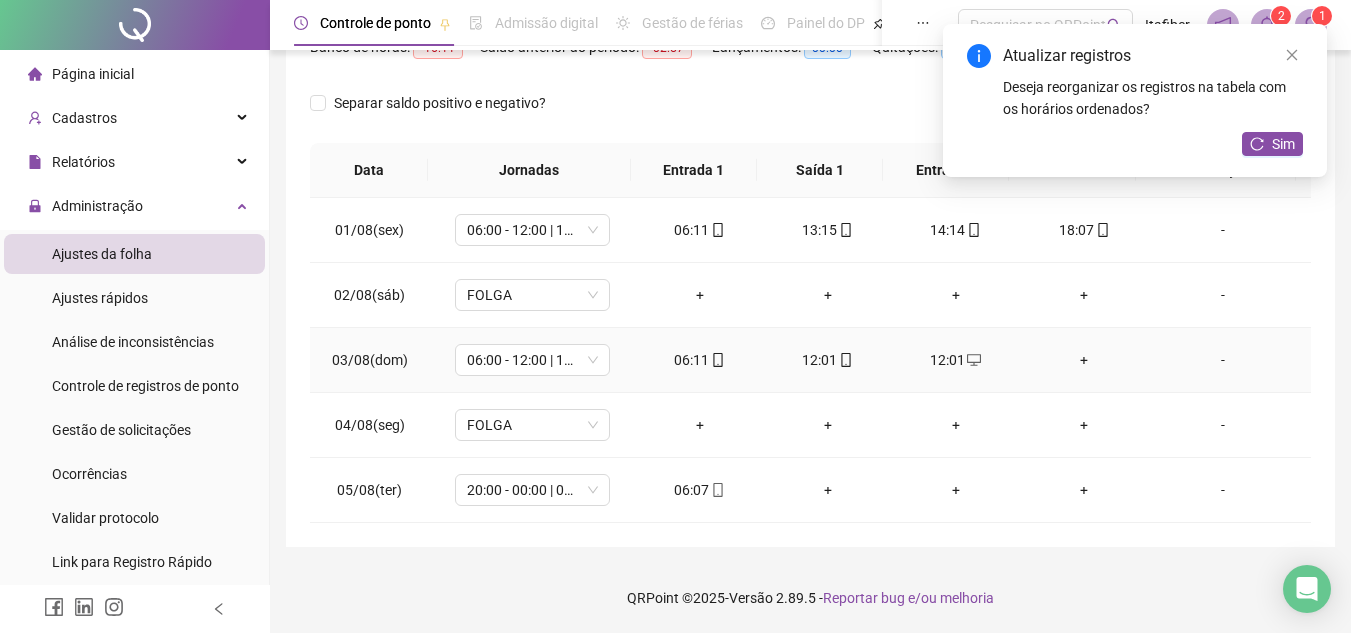 click on "+" at bounding box center (1084, 360) 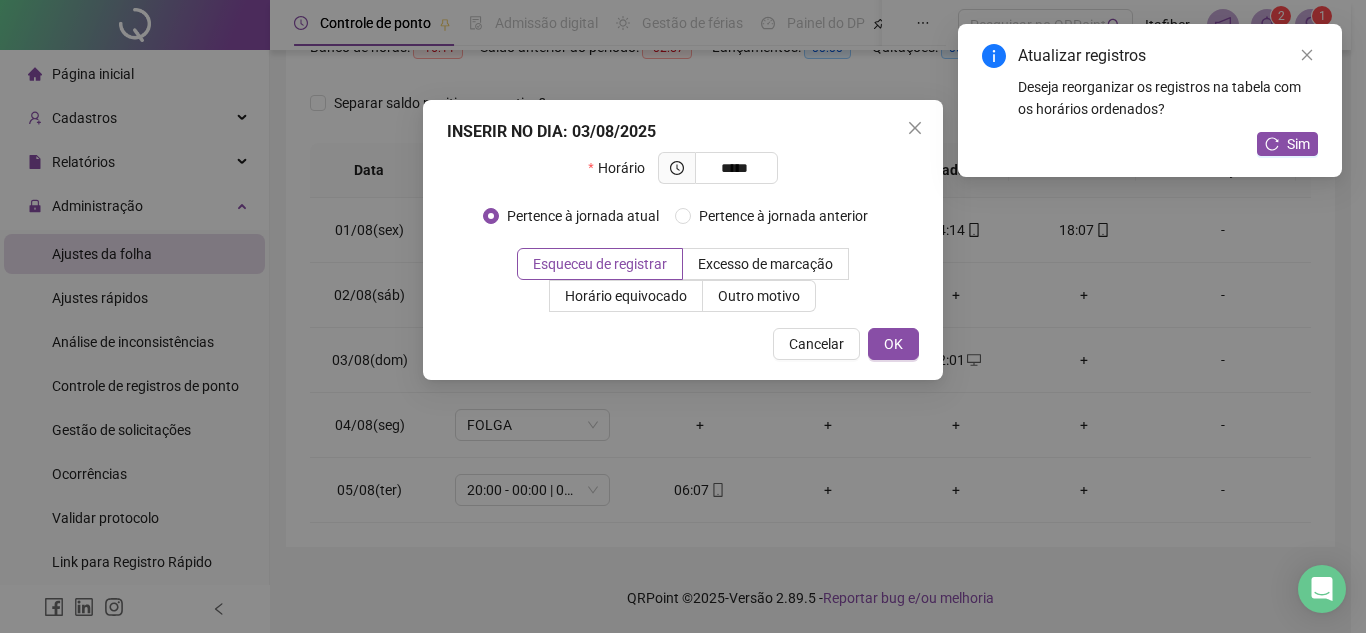 type on "*****" 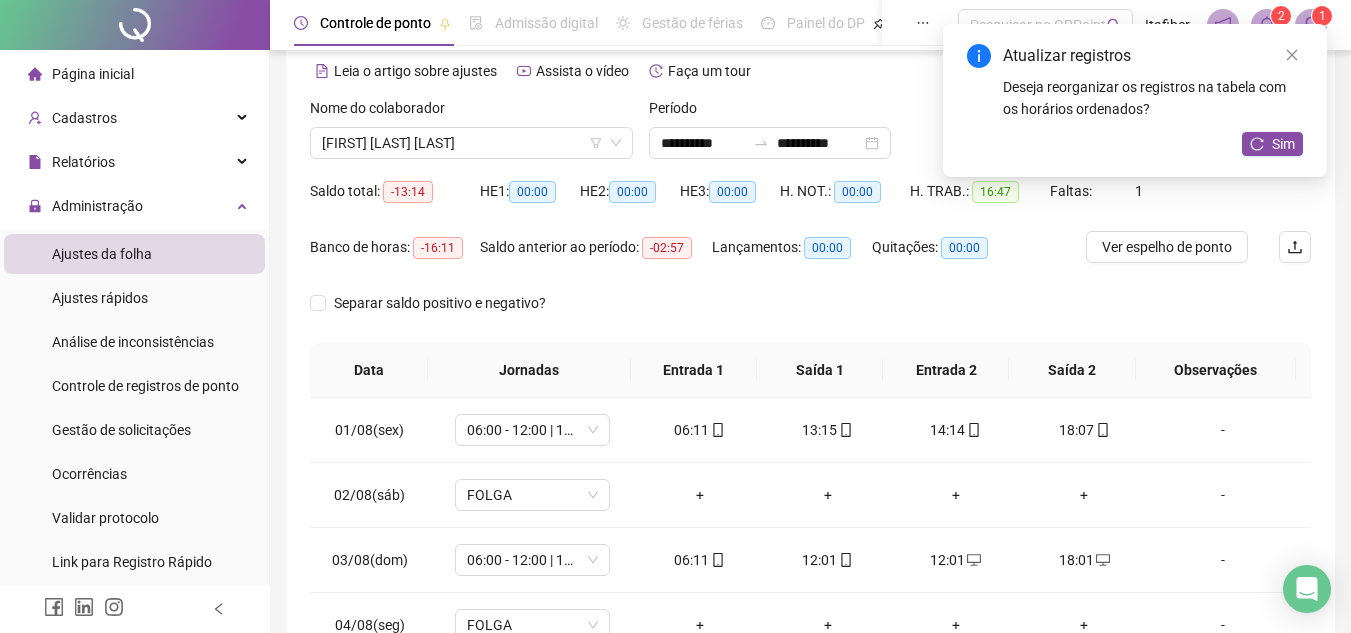 scroll, scrollTop: 0, scrollLeft: 0, axis: both 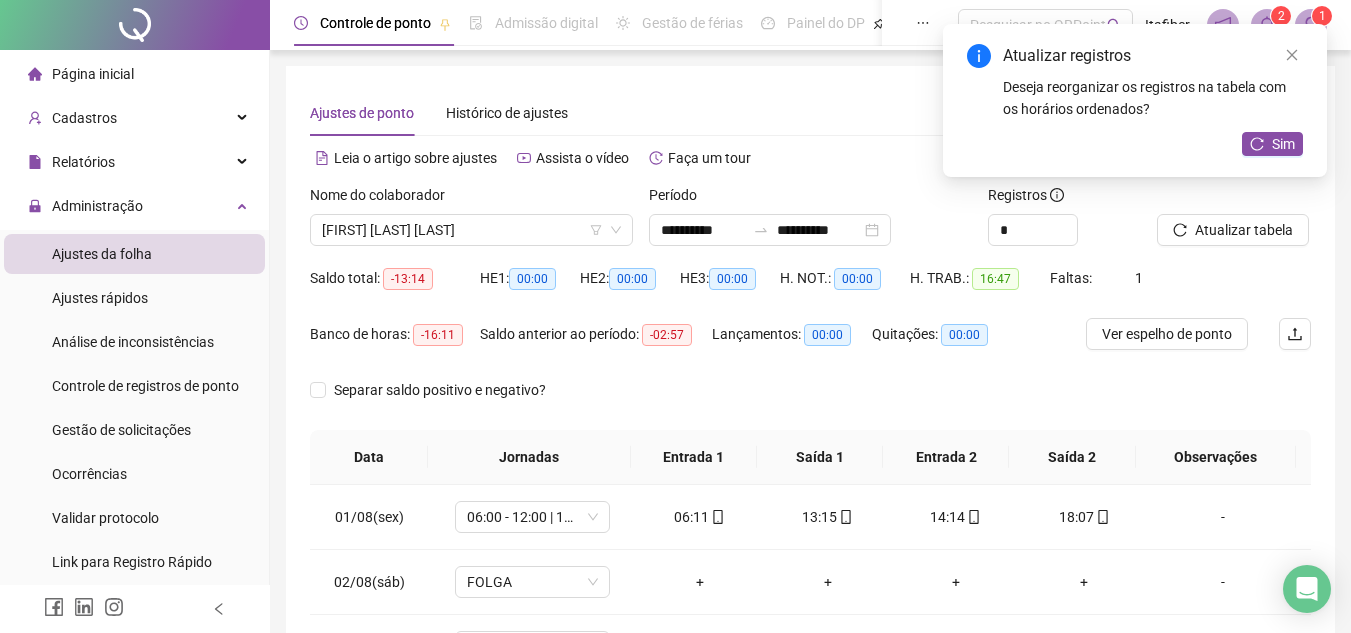 click on "Atualizar registros Deseja reorganizar os registros na tabela com os horários ordenados? Sim" at bounding box center [1135, 100] 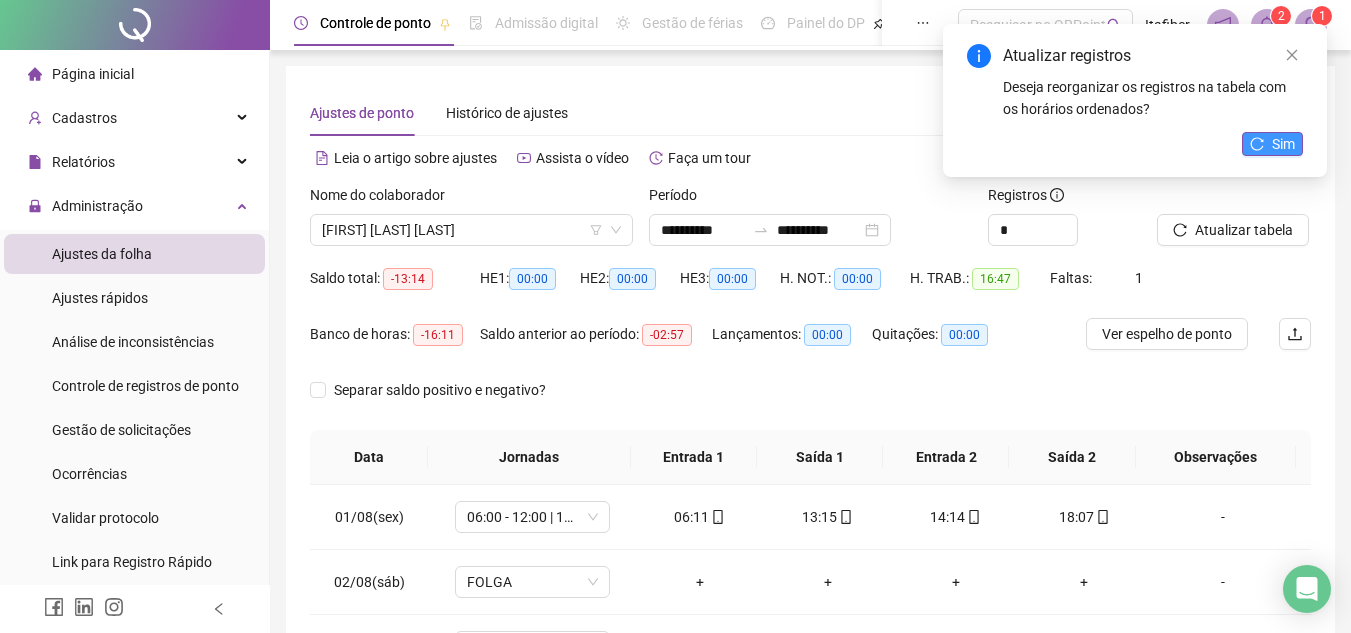 click on "Sim" at bounding box center (1272, 144) 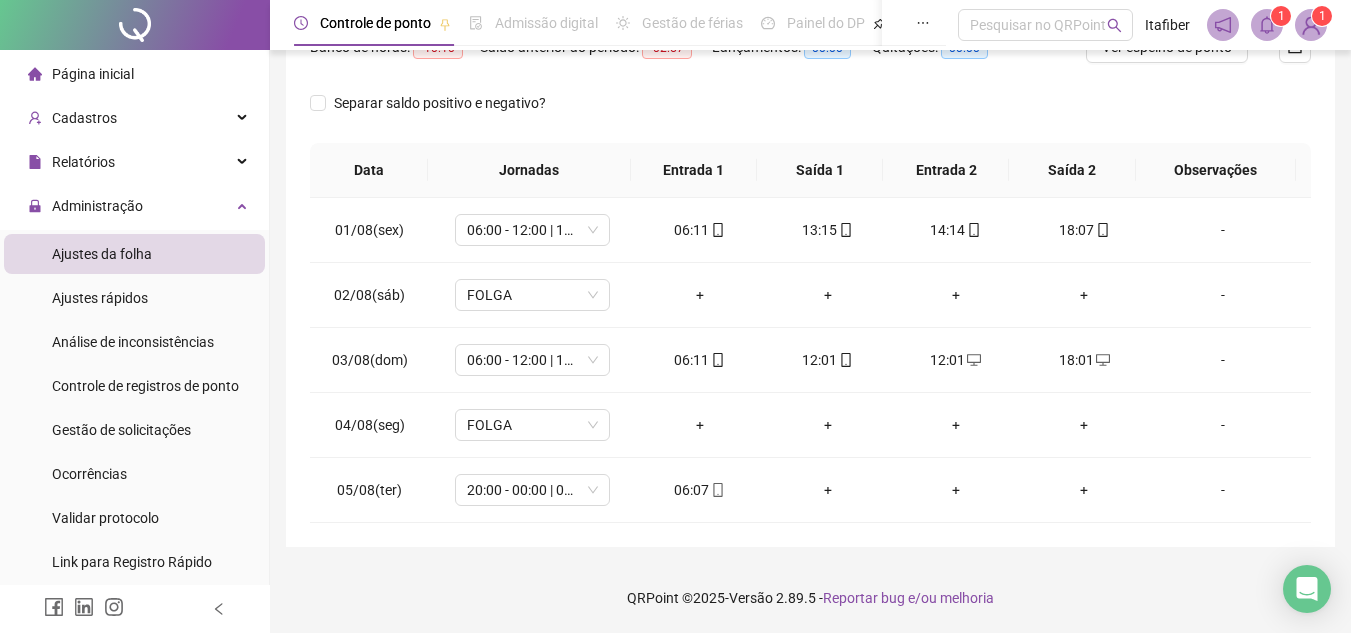 scroll, scrollTop: 0, scrollLeft: 0, axis: both 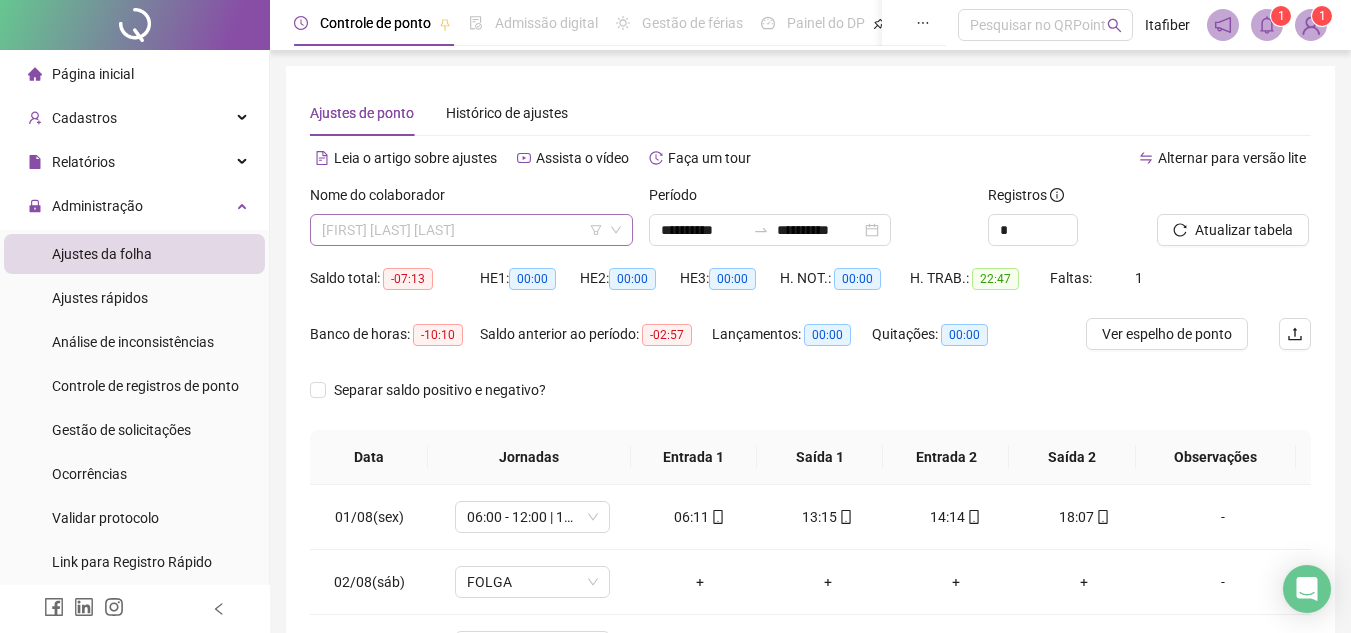 click on "[FIRST] [LAST] [LAST]" at bounding box center (471, 230) 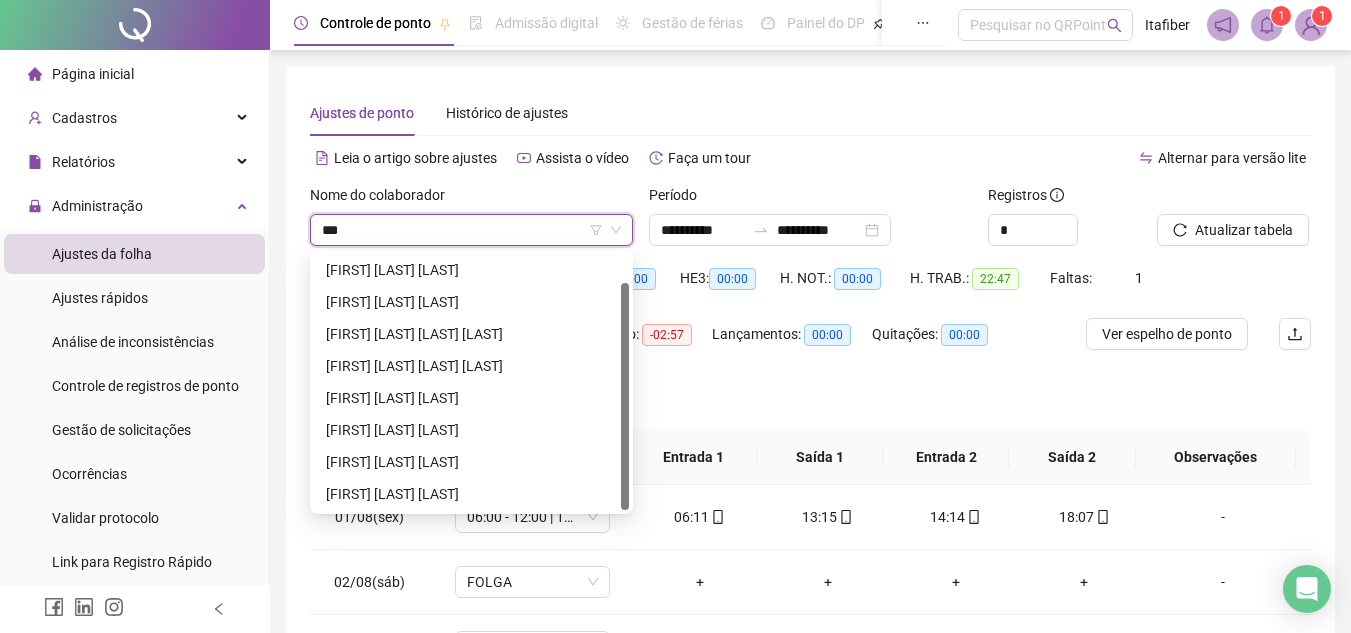 scroll, scrollTop: 0, scrollLeft: 0, axis: both 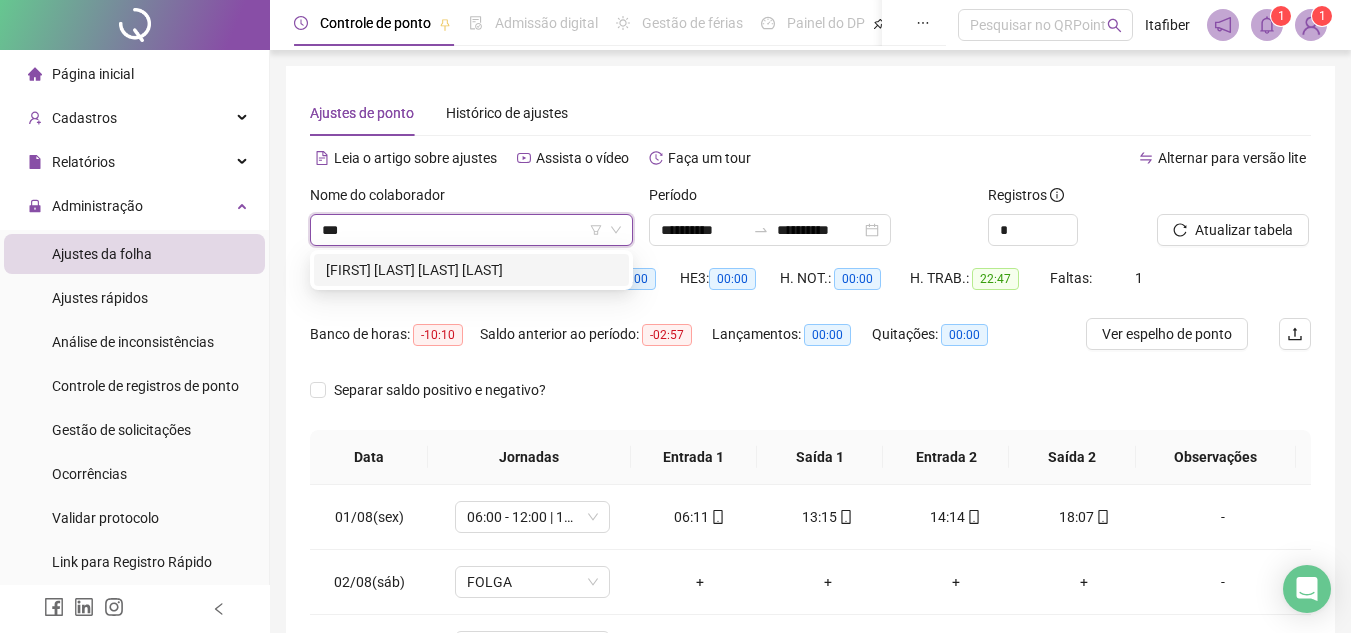type on "****" 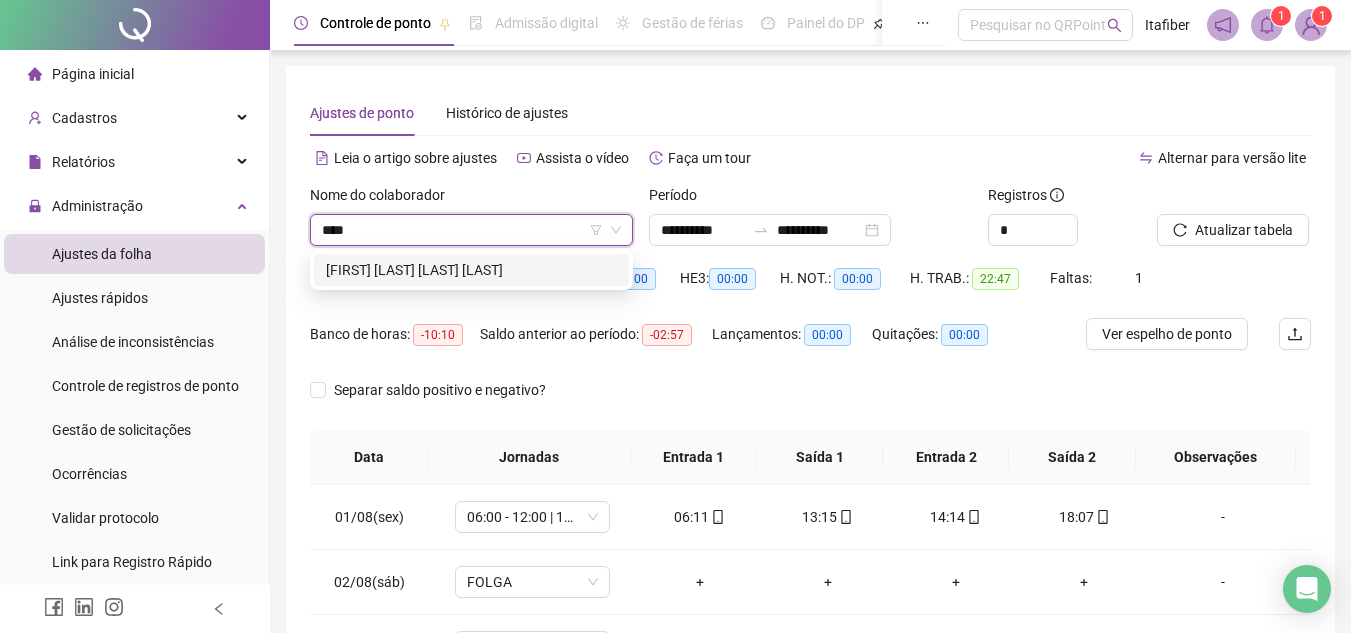 click on "[FIRST] [LAST] [LAST] [LAST]" at bounding box center [471, 270] 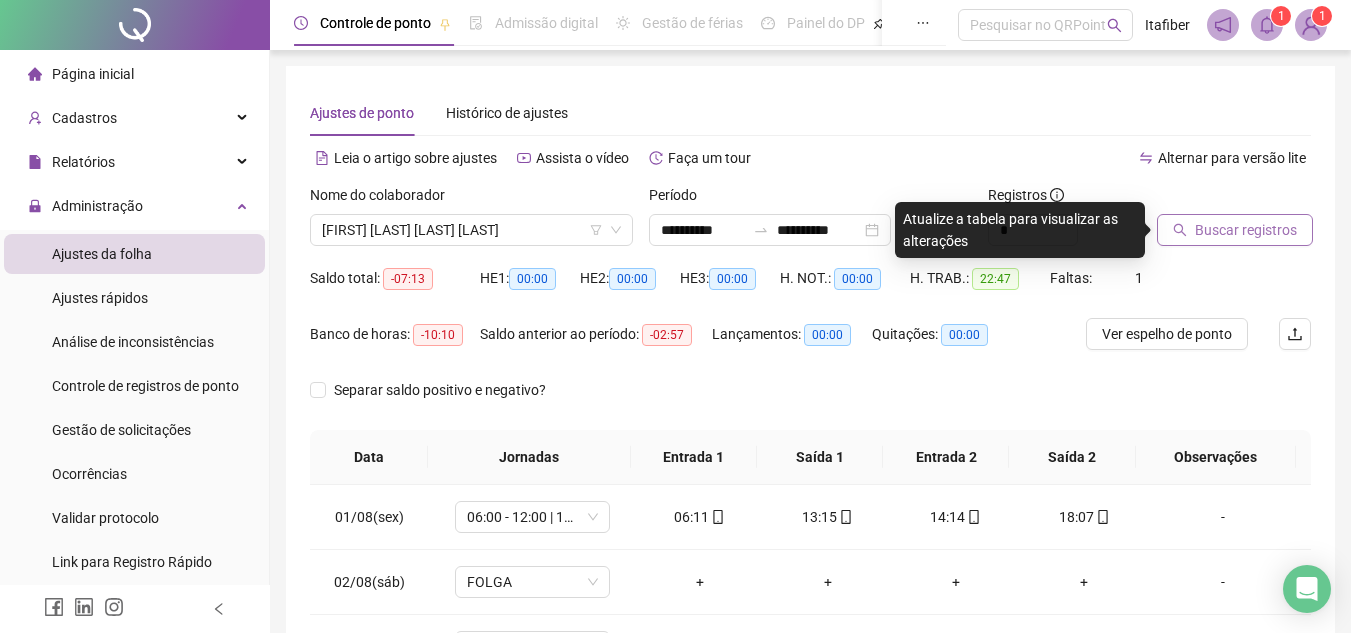 click on "Buscar registros" at bounding box center (1235, 230) 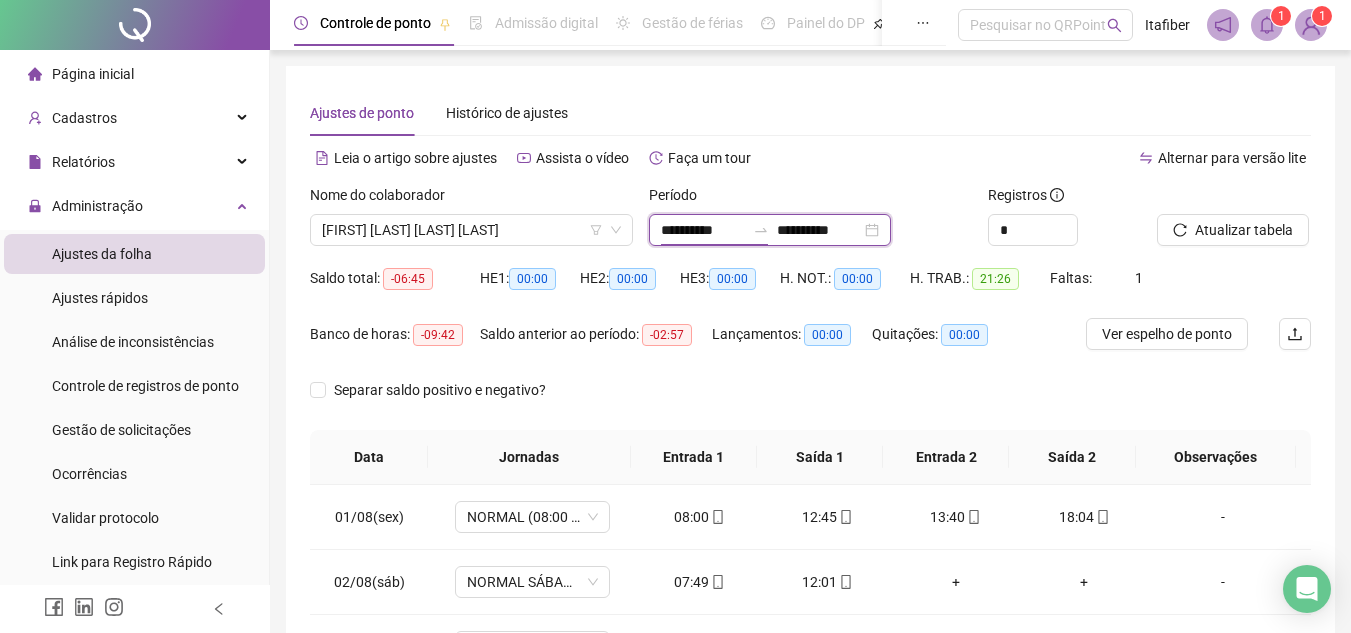 click on "**********" at bounding box center (703, 230) 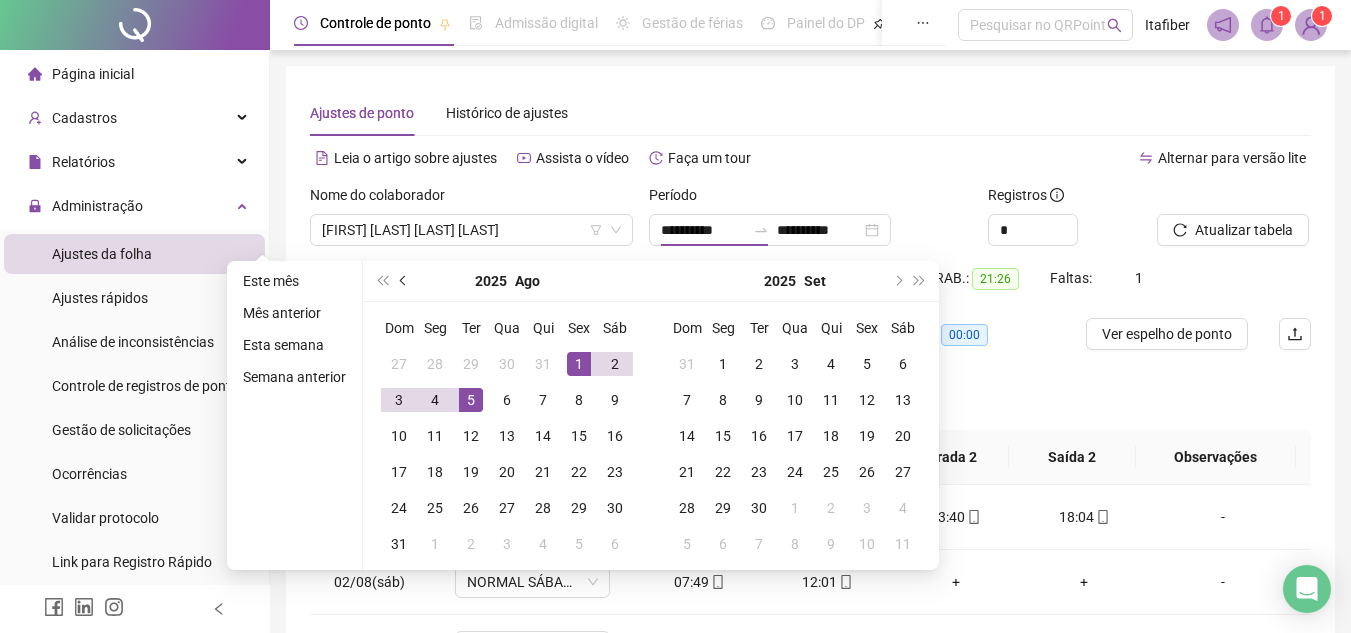 click at bounding box center (404, 281) 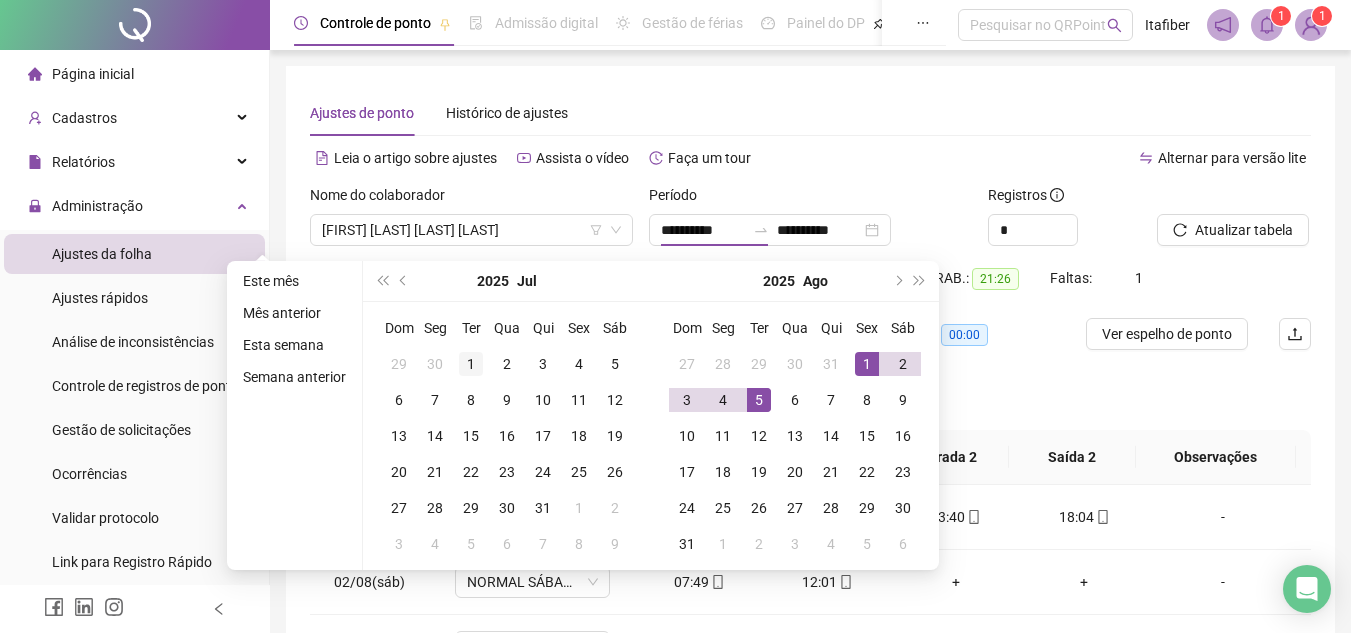 type on "**********" 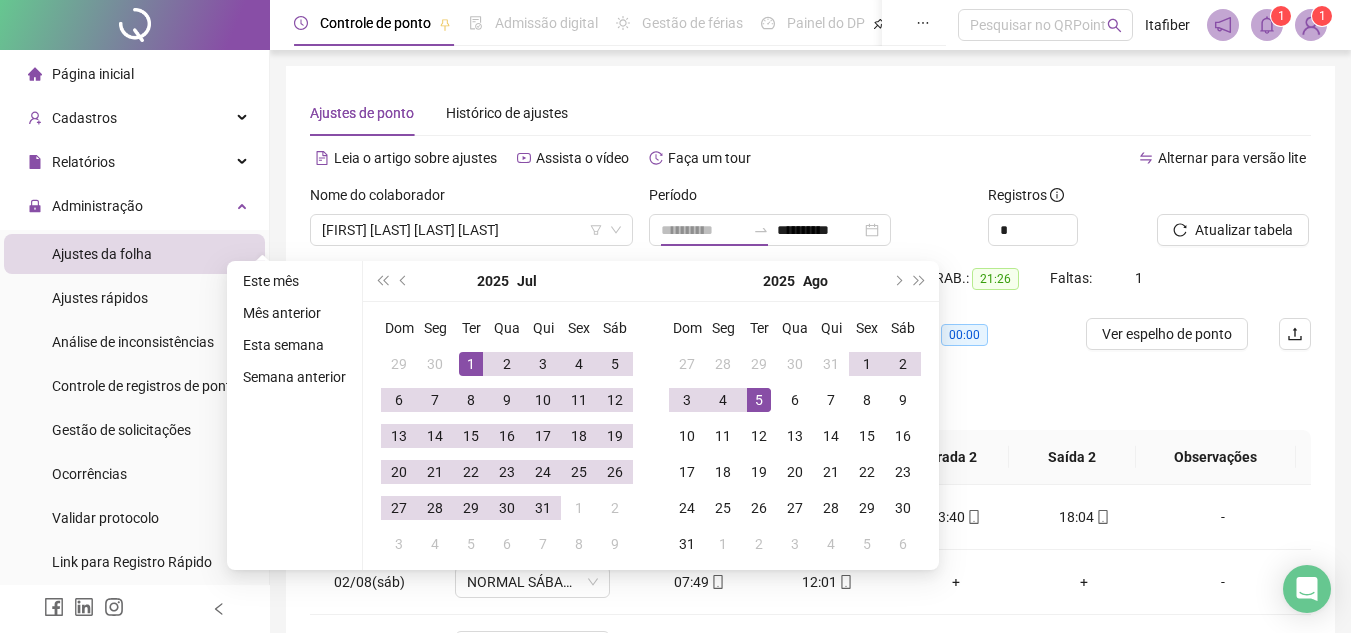 click on "1" at bounding box center [471, 364] 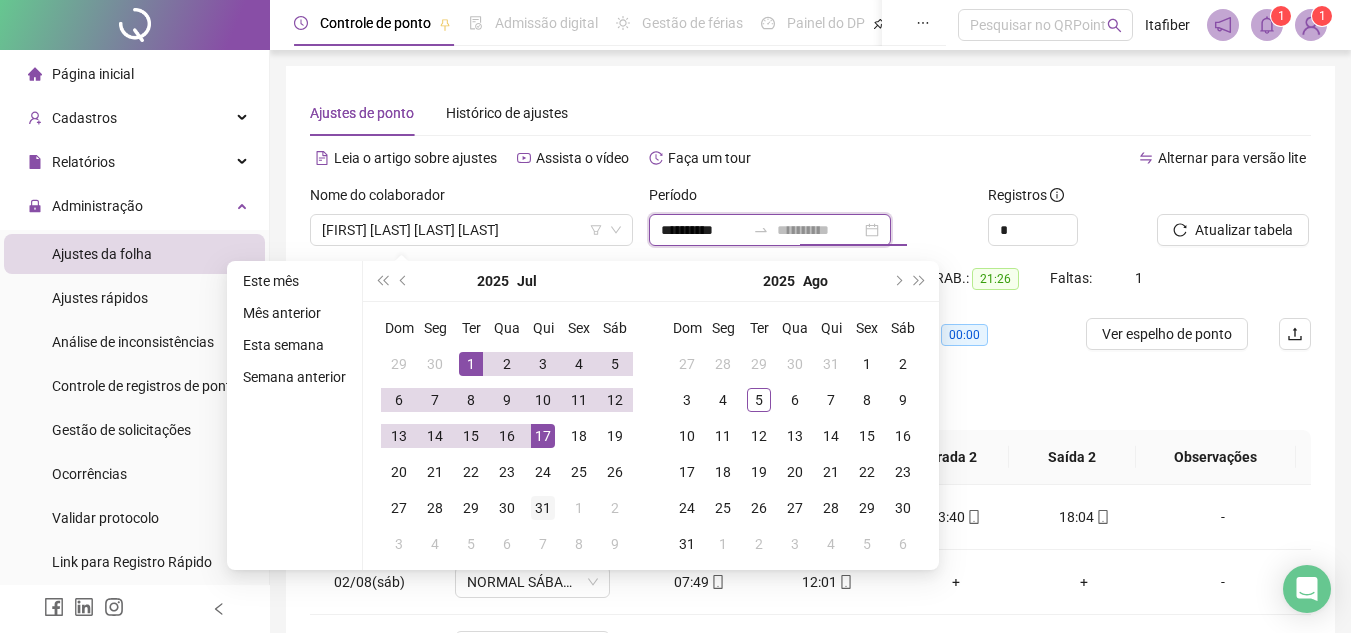 type on "**********" 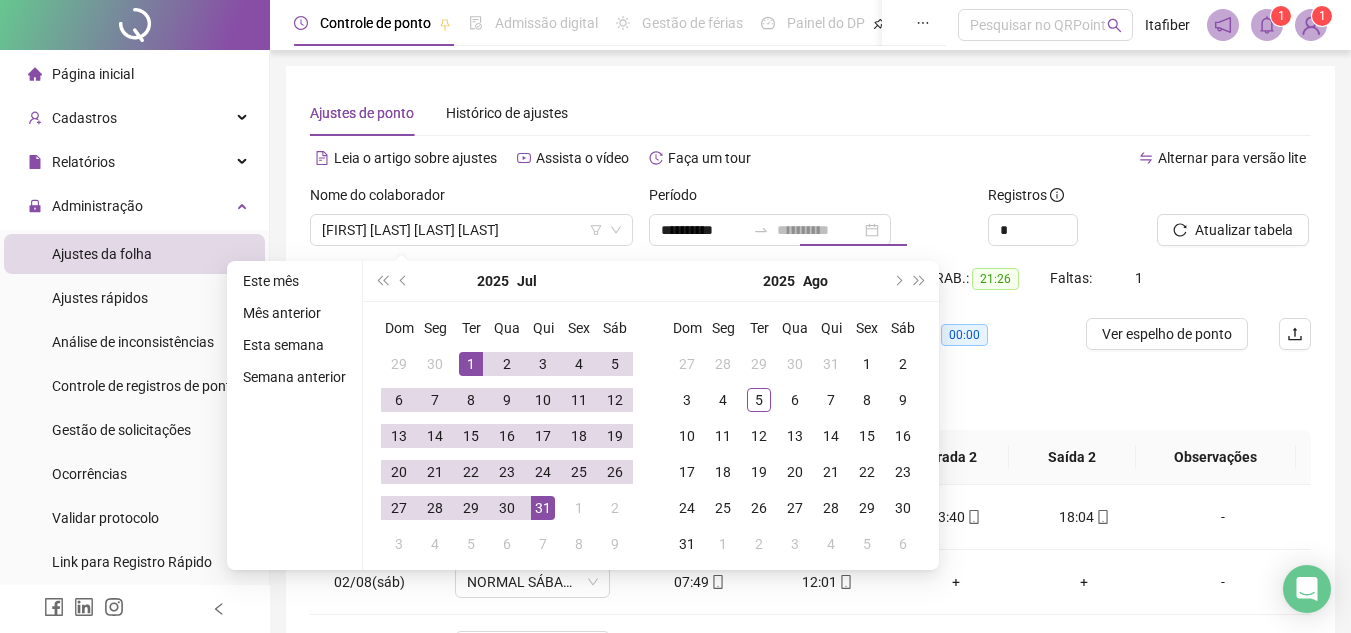 click on "31" at bounding box center (543, 508) 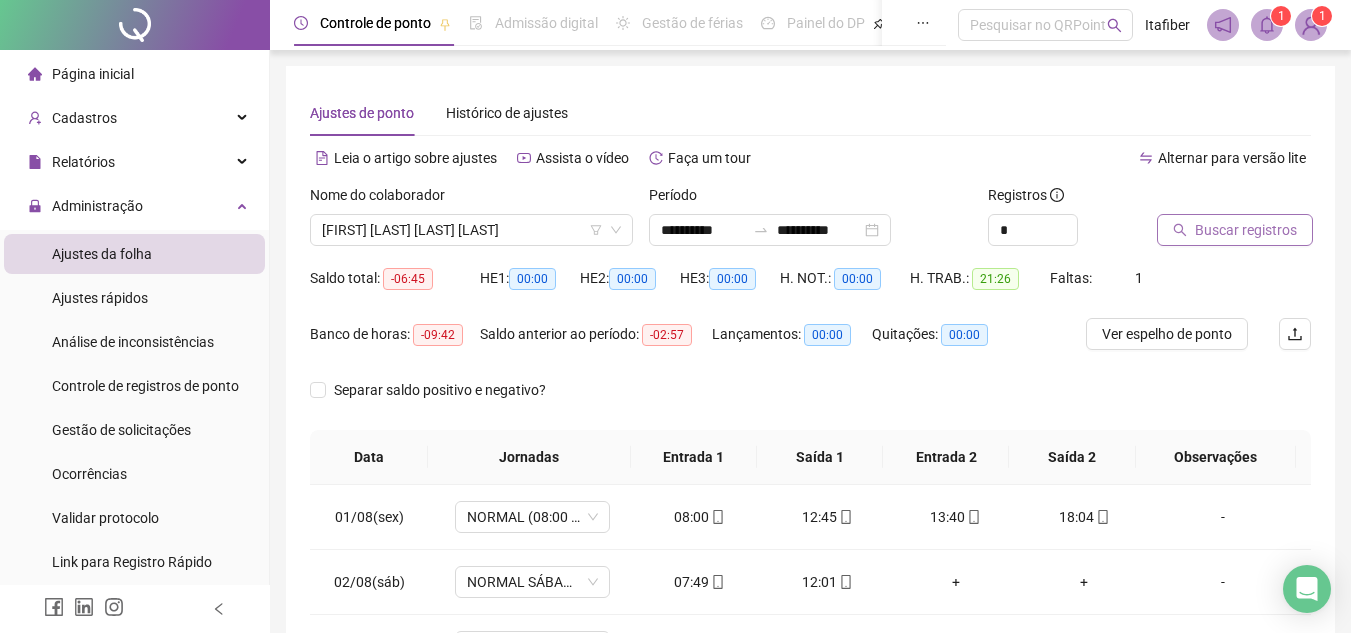 click on "Buscar registros" at bounding box center [1246, 230] 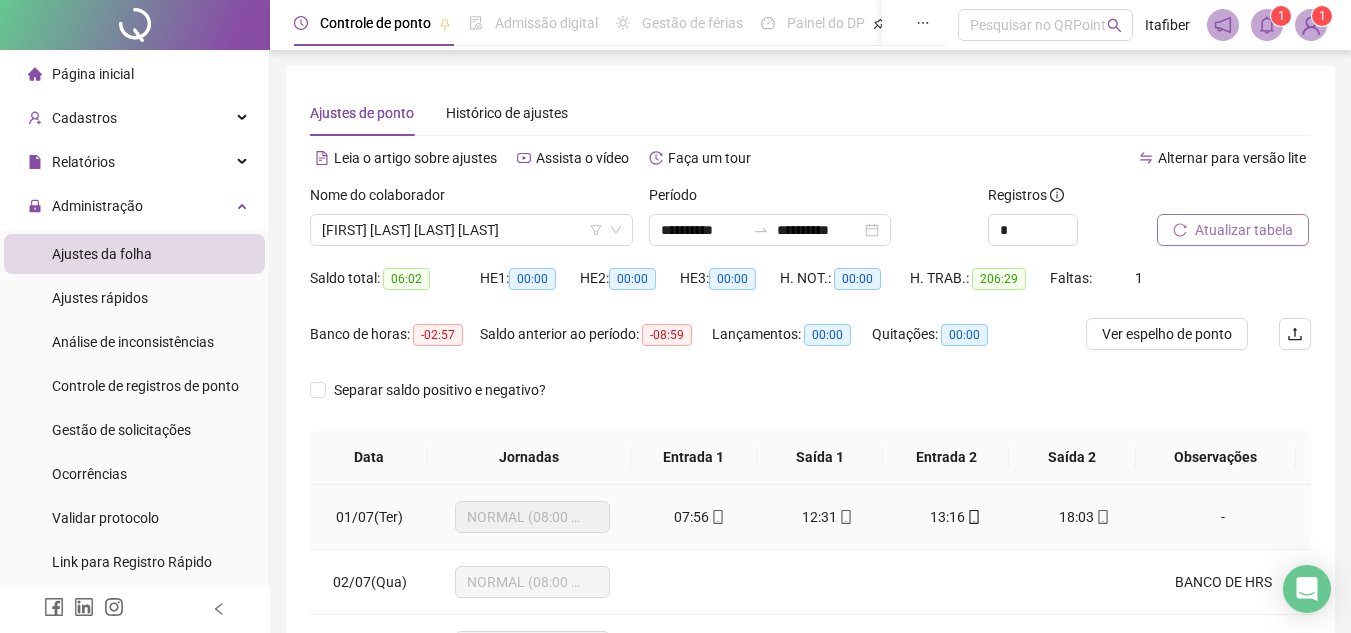 scroll, scrollTop: 200, scrollLeft: 0, axis: vertical 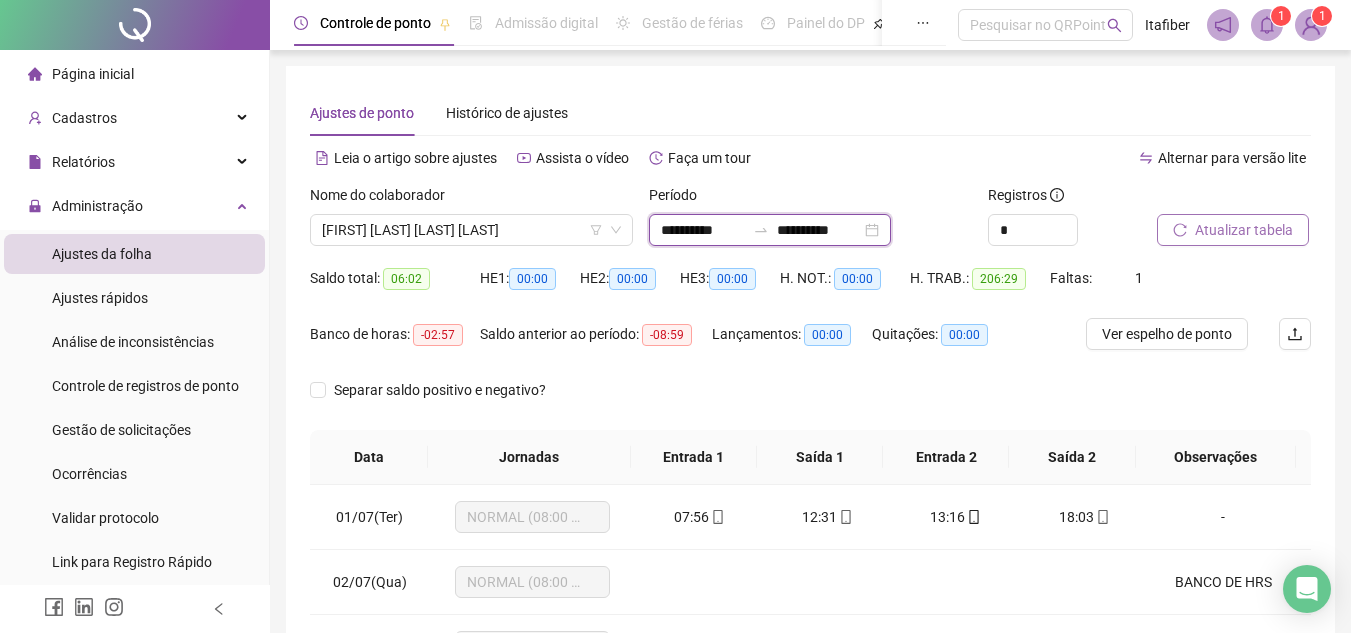 click on "**********" at bounding box center (703, 230) 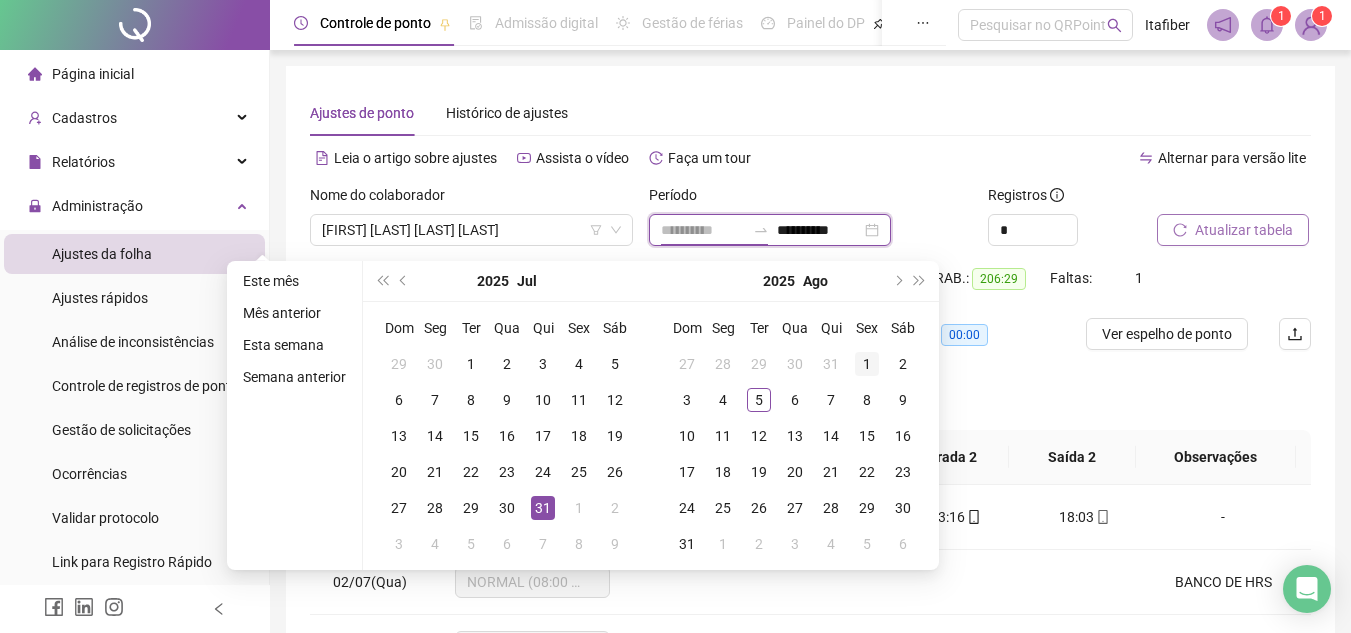 type on "**********" 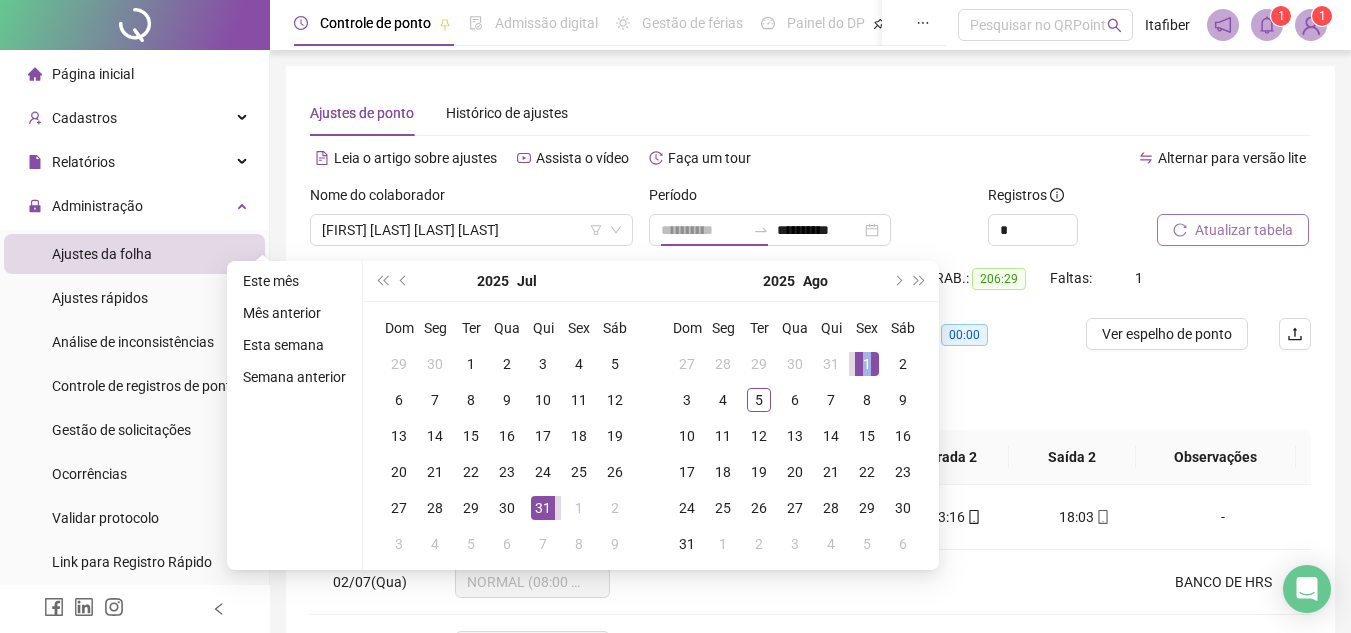 drag, startPoint x: 868, startPoint y: 357, endPoint x: 848, endPoint y: 359, distance: 20.09975 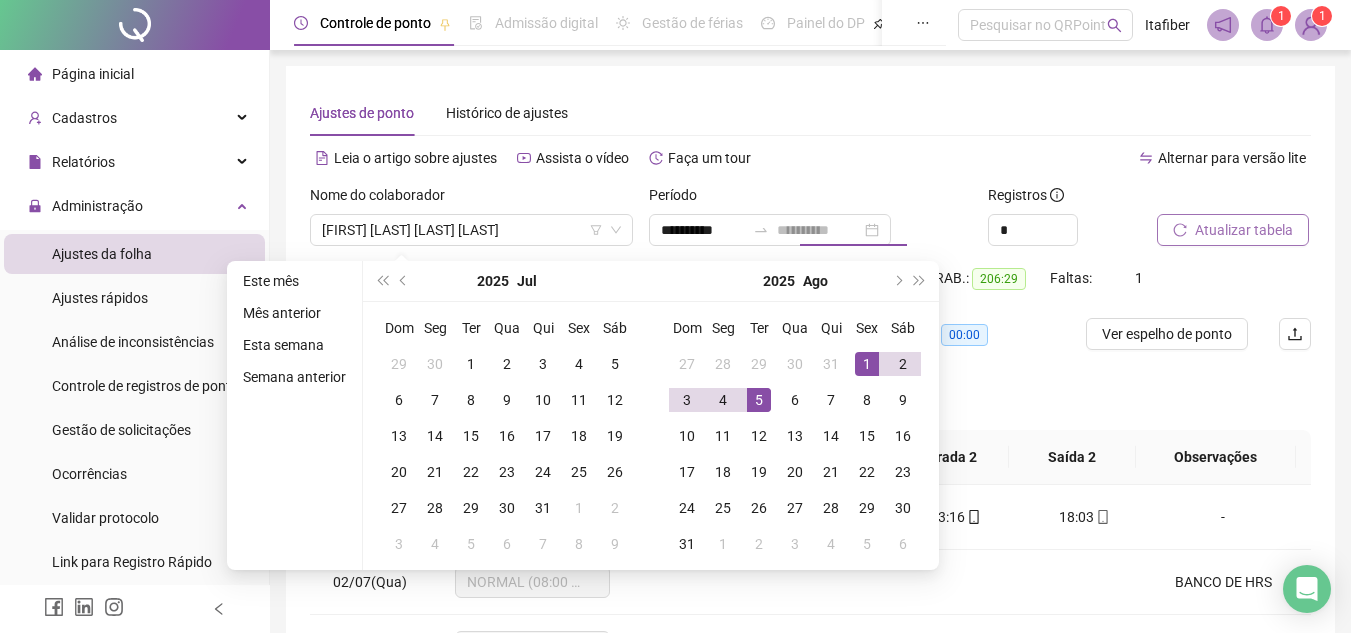 click on "5" at bounding box center (759, 400) 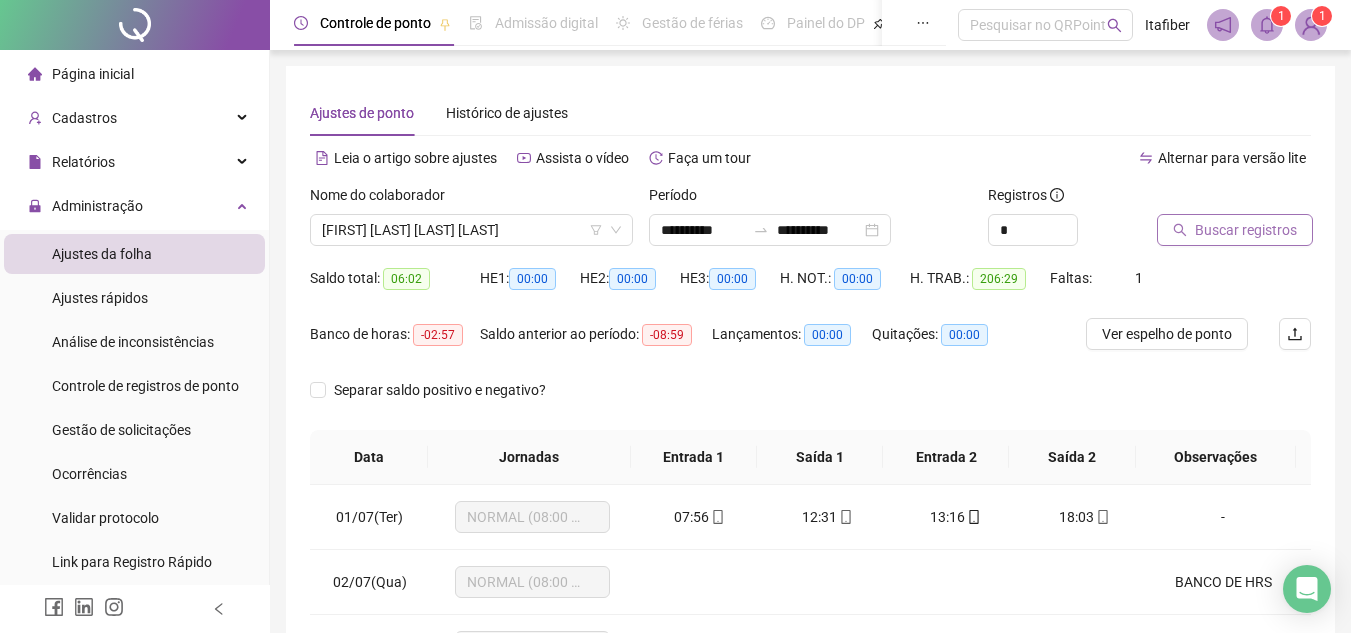 click on "Buscar registros" at bounding box center (1235, 230) 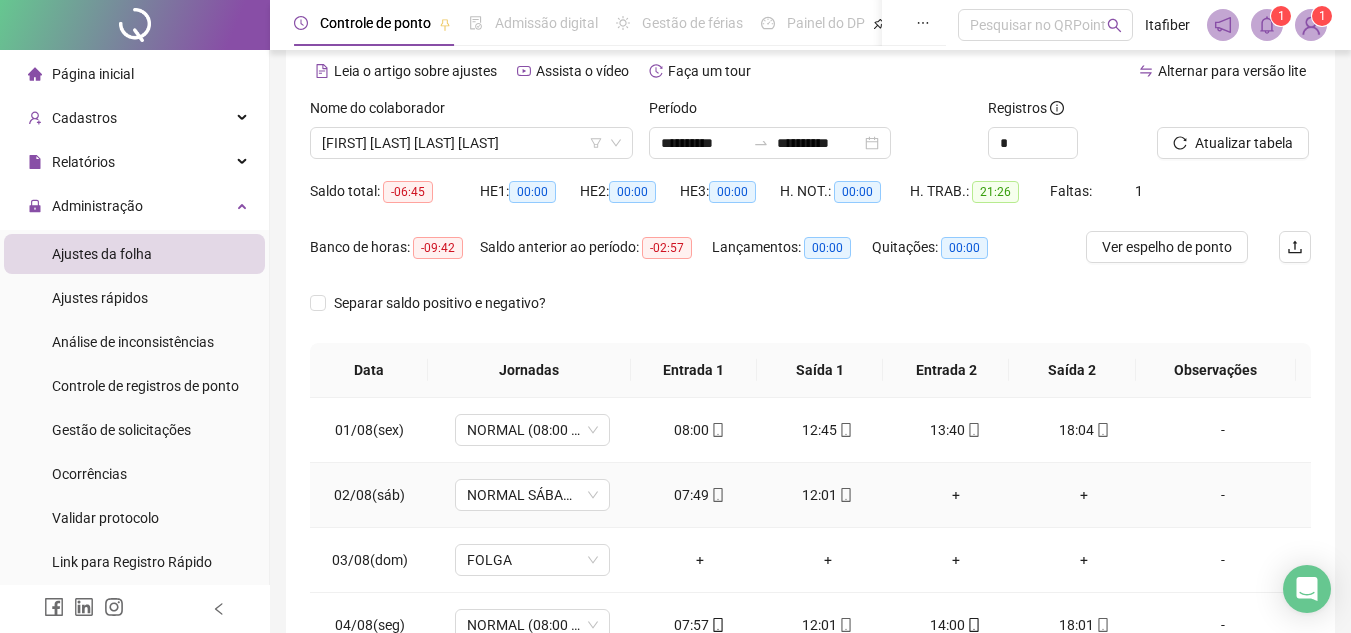scroll, scrollTop: 0, scrollLeft: 0, axis: both 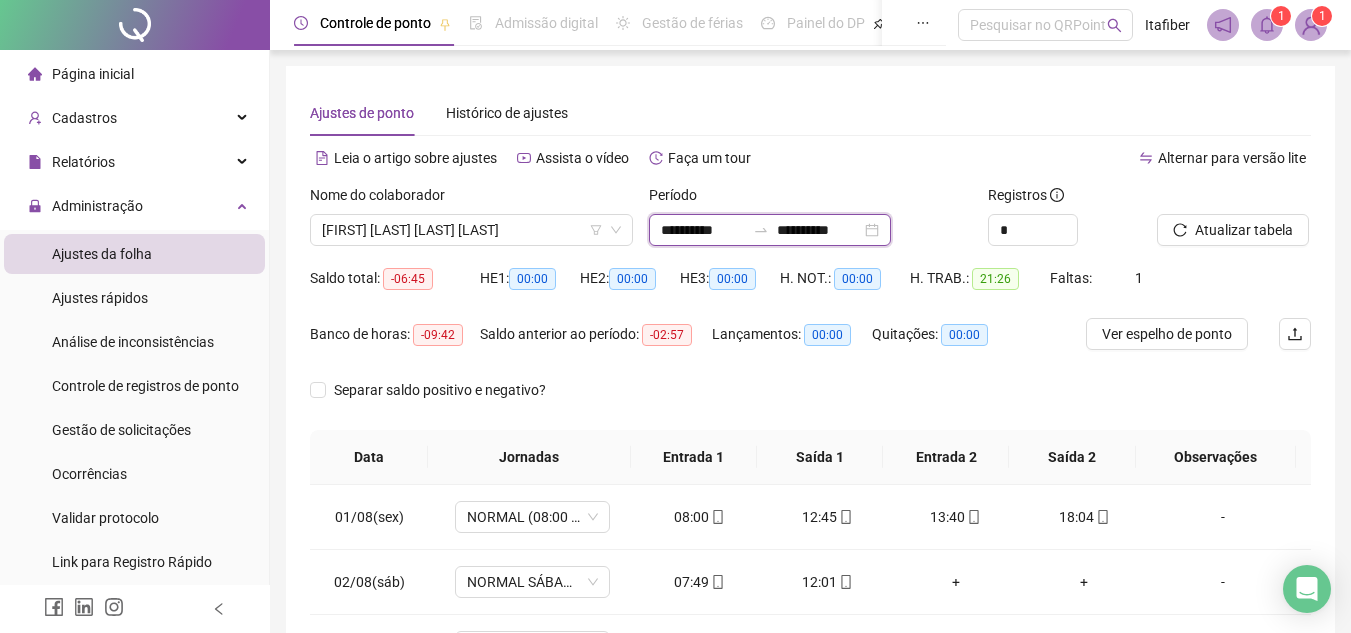 click on "**********" at bounding box center (703, 230) 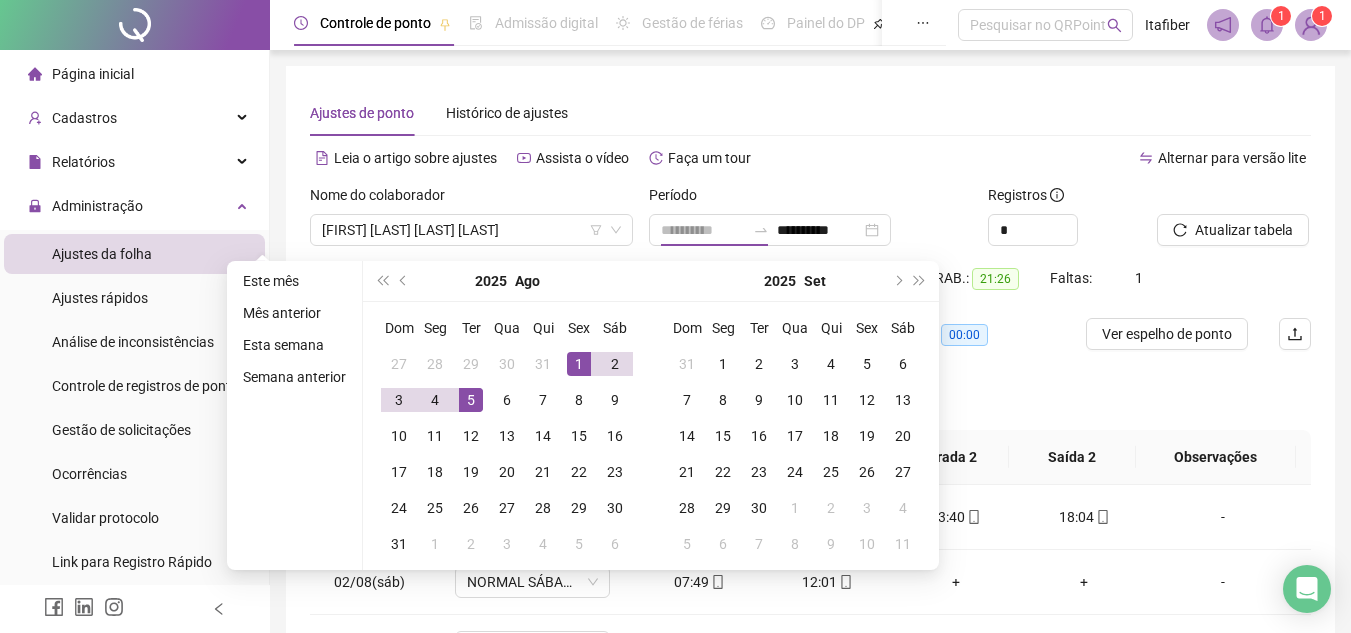 click on "1" at bounding box center (579, 364) 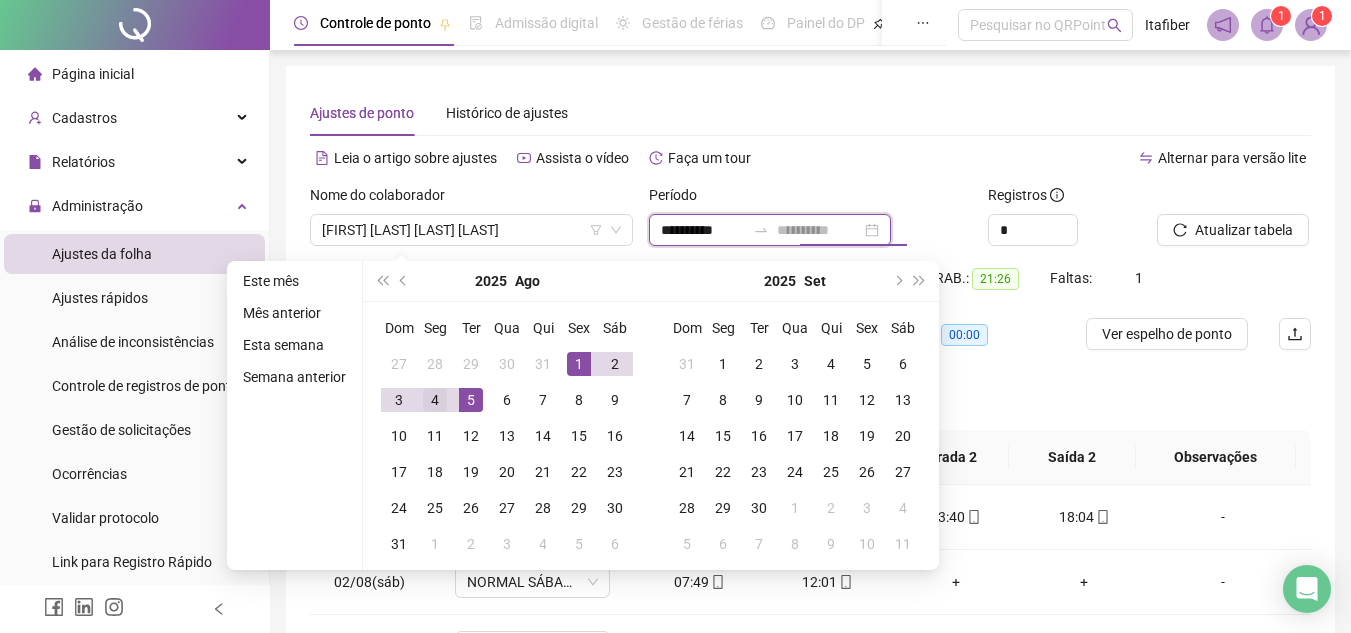 type on "**********" 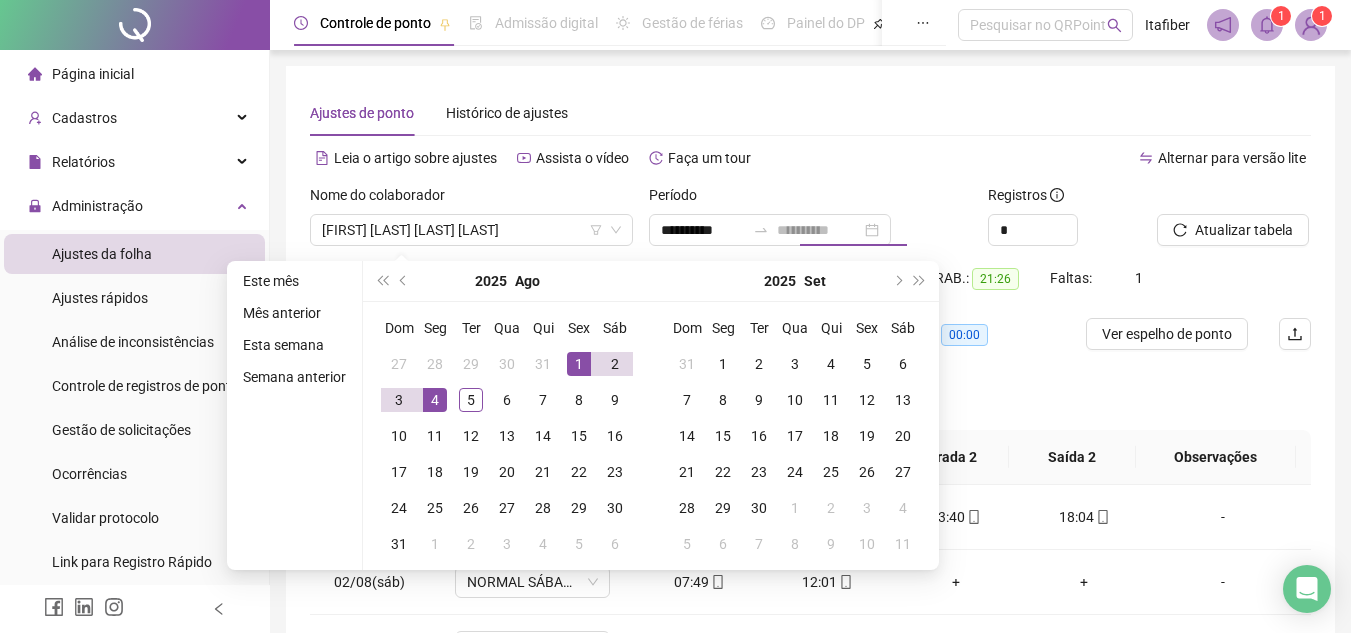 click on "4" at bounding box center [435, 400] 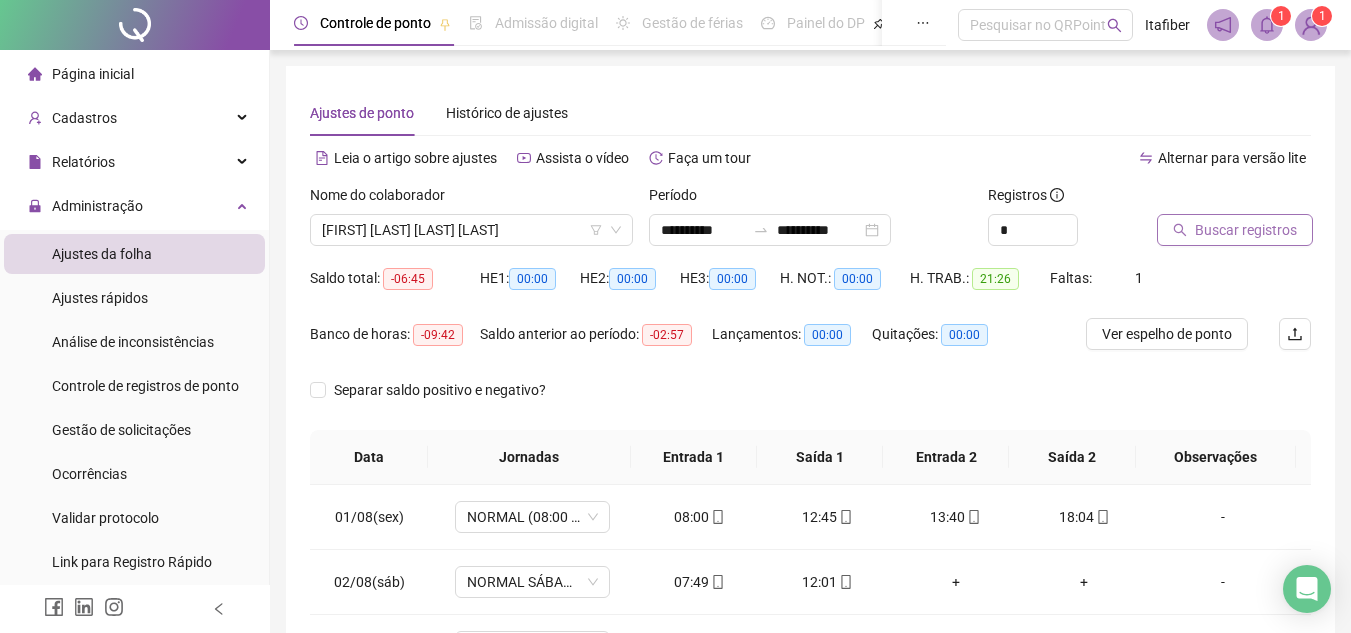 click on "Buscar registros" at bounding box center (1246, 230) 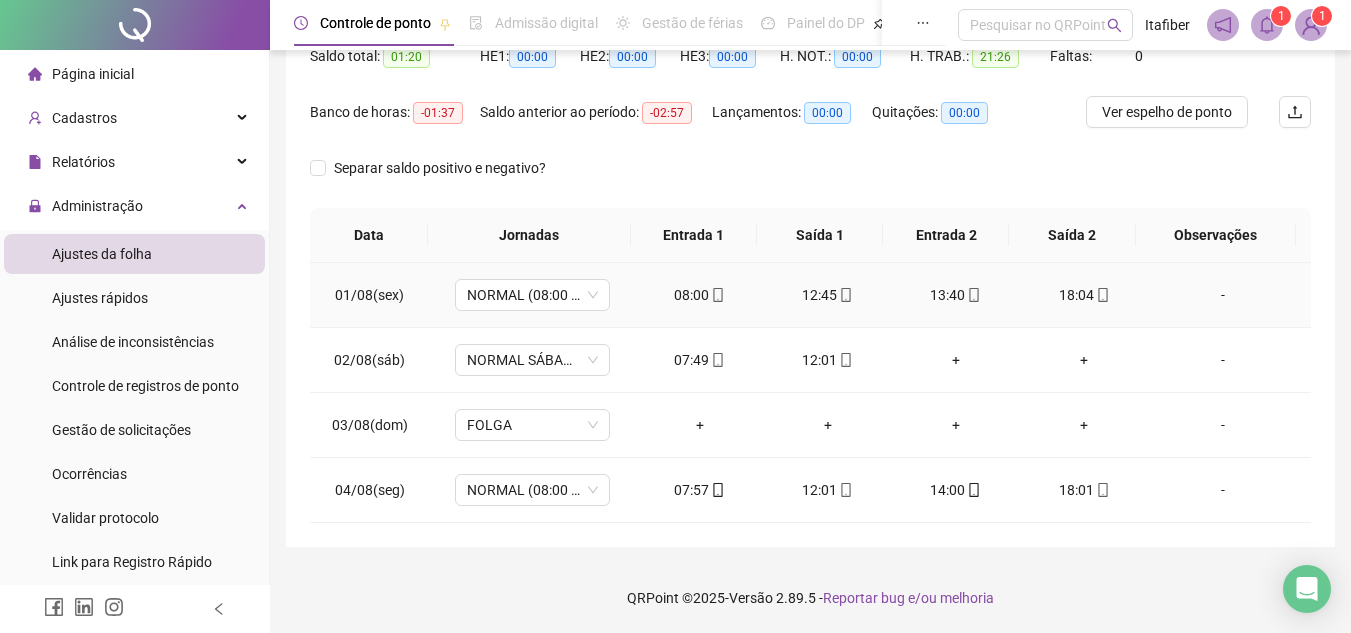 scroll, scrollTop: 0, scrollLeft: 0, axis: both 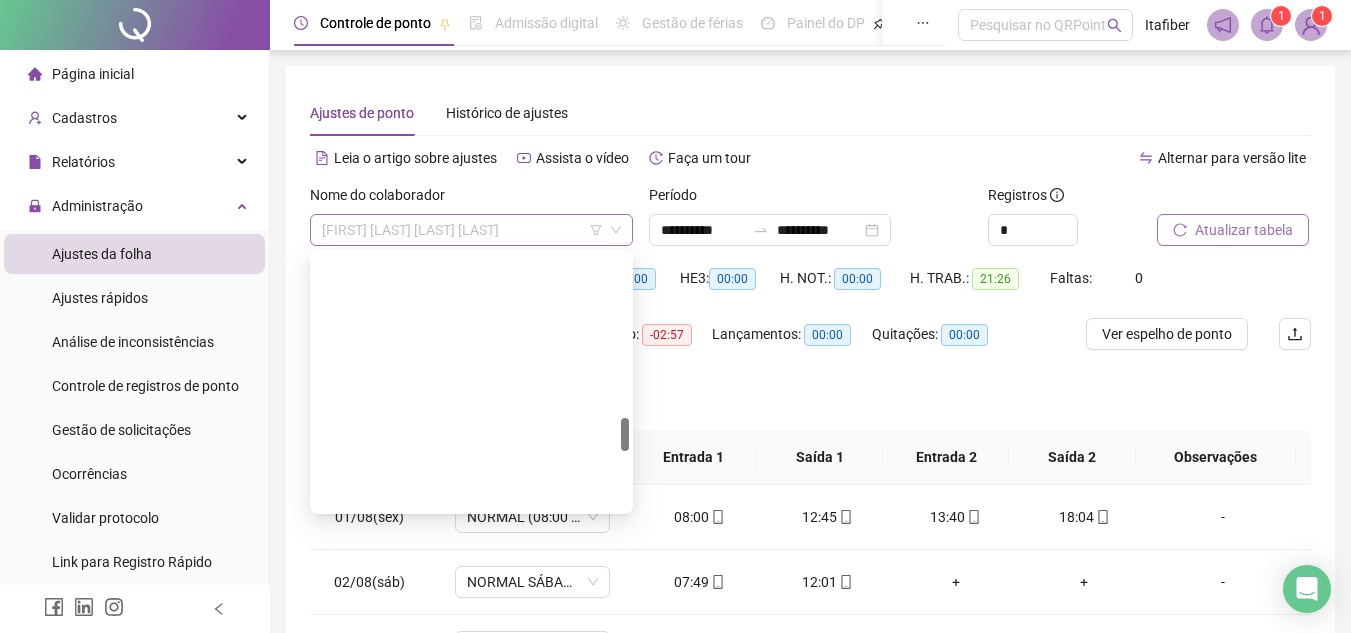 click on "[FIRST] [LAST] [LAST] [LAST]" at bounding box center [471, 230] 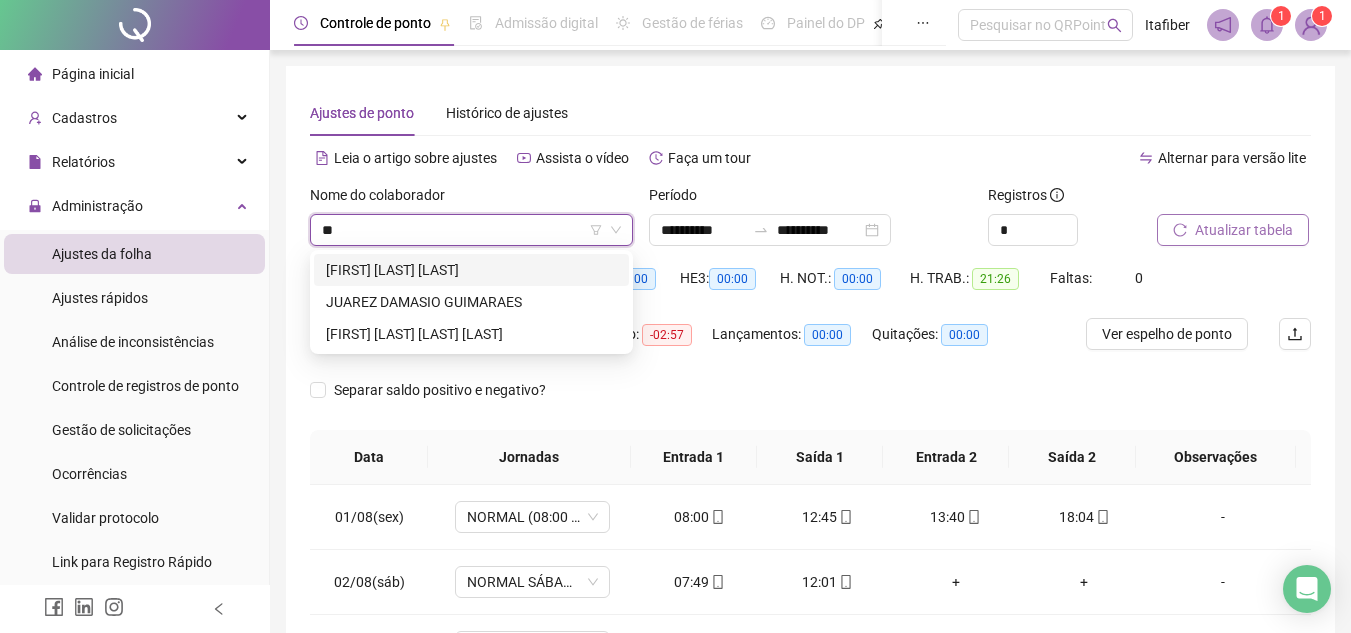 scroll, scrollTop: 0, scrollLeft: 0, axis: both 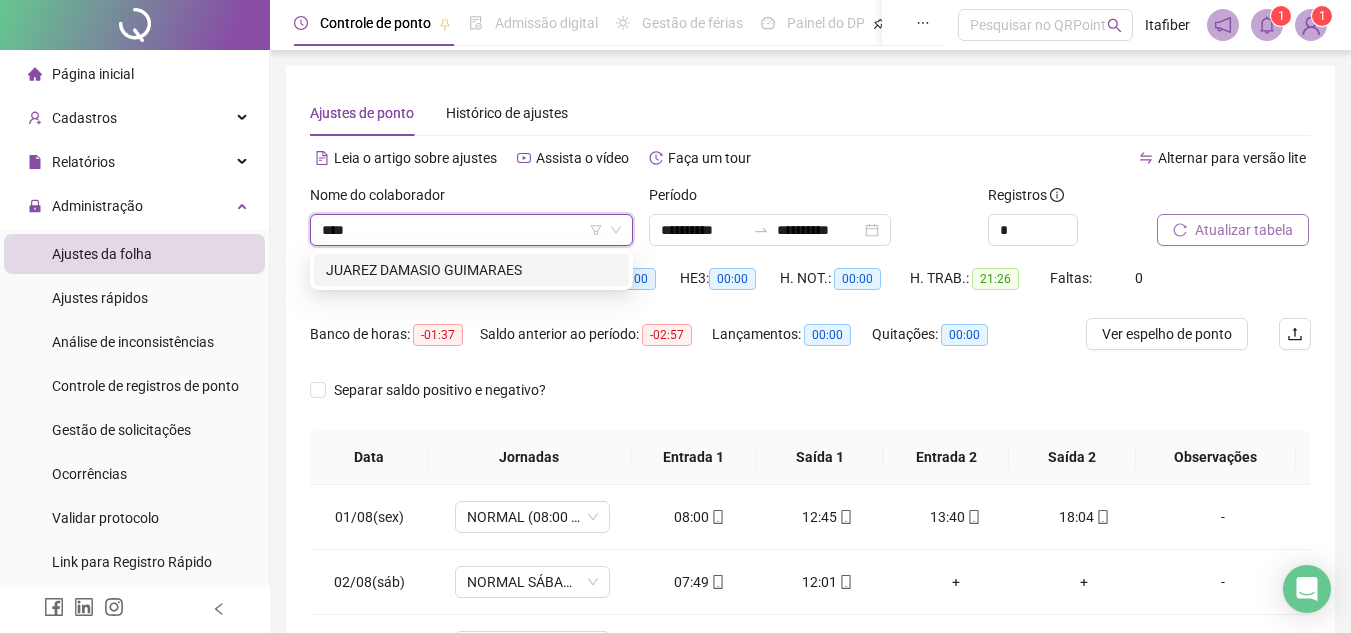 type on "*****" 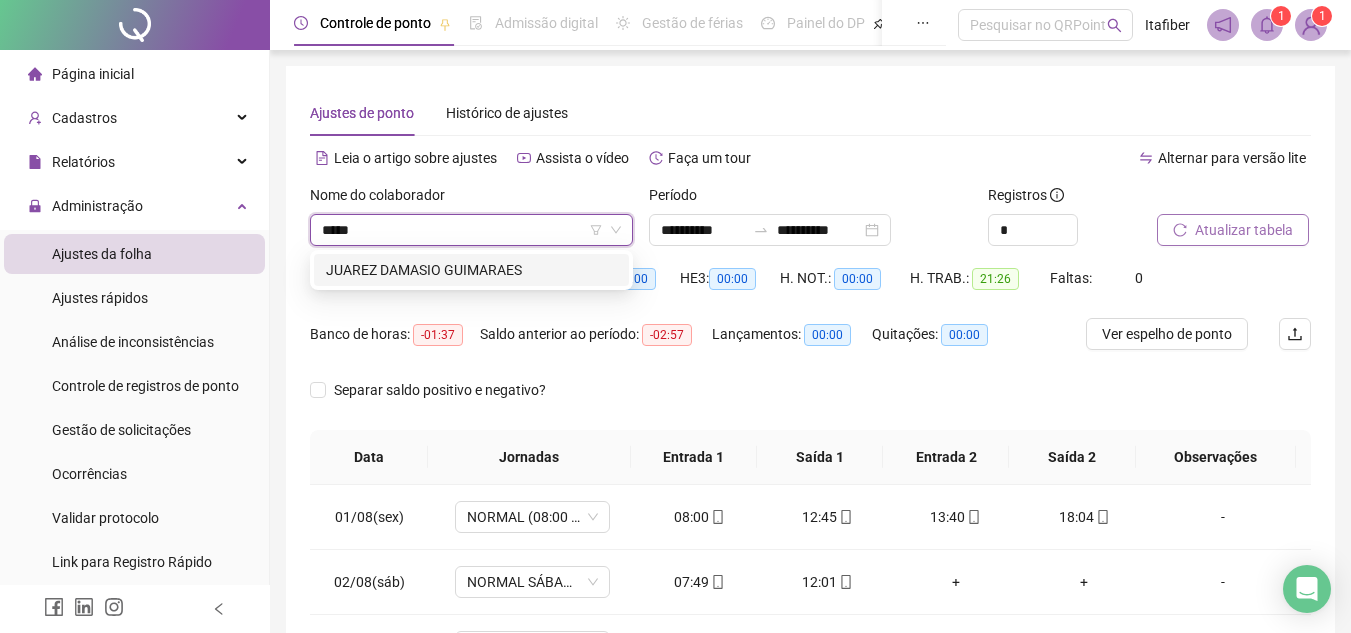 click on "JUAREZ DAMASIO GUIMARAES" at bounding box center (471, 270) 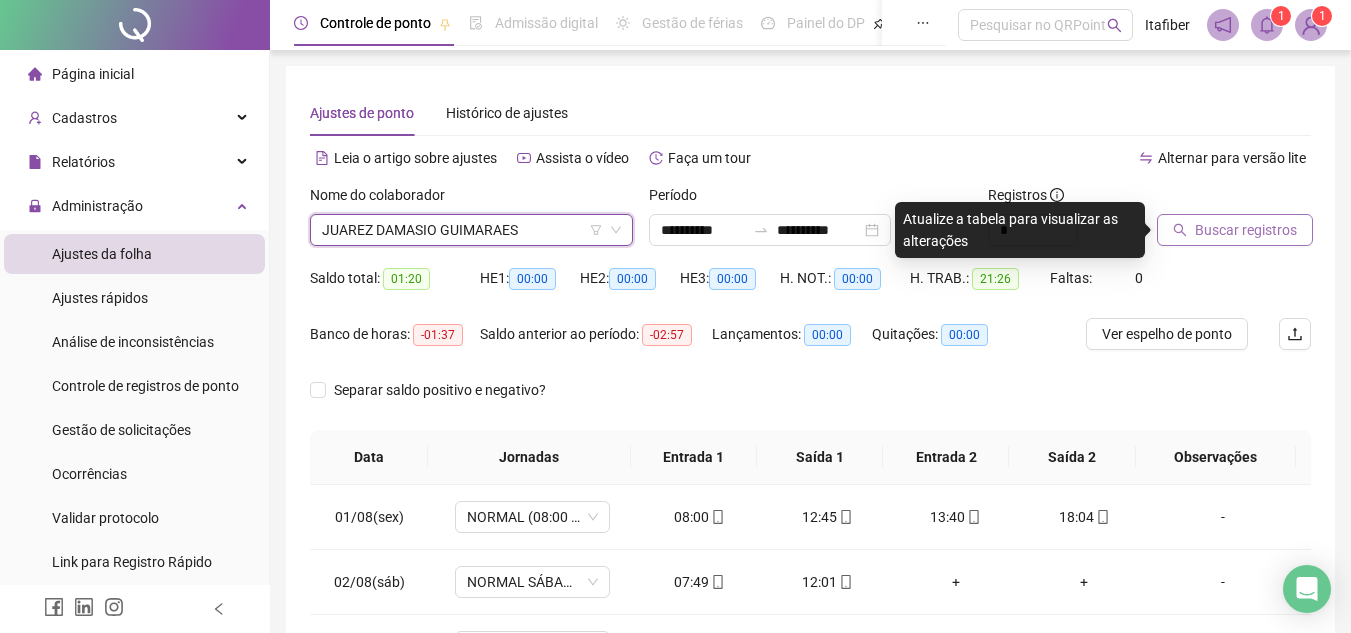 click on "Buscar registros" at bounding box center (1235, 230) 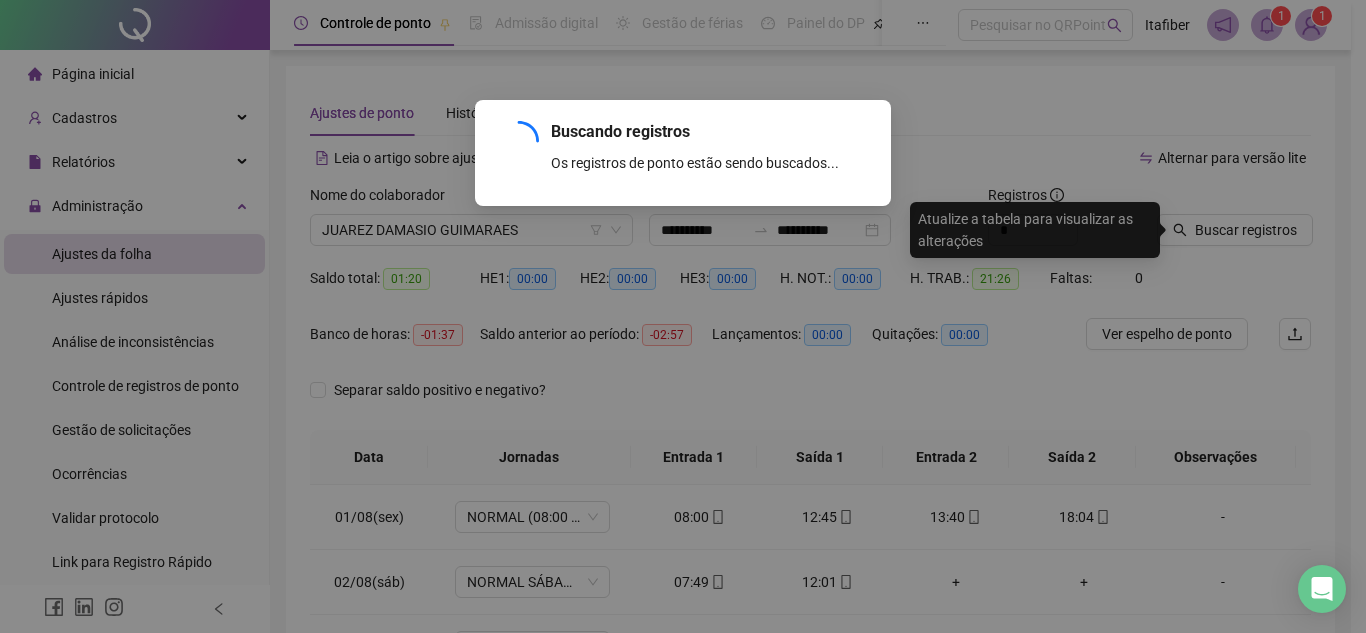 drag, startPoint x: 1174, startPoint y: 245, endPoint x: 1199, endPoint y: 225, distance: 32.01562 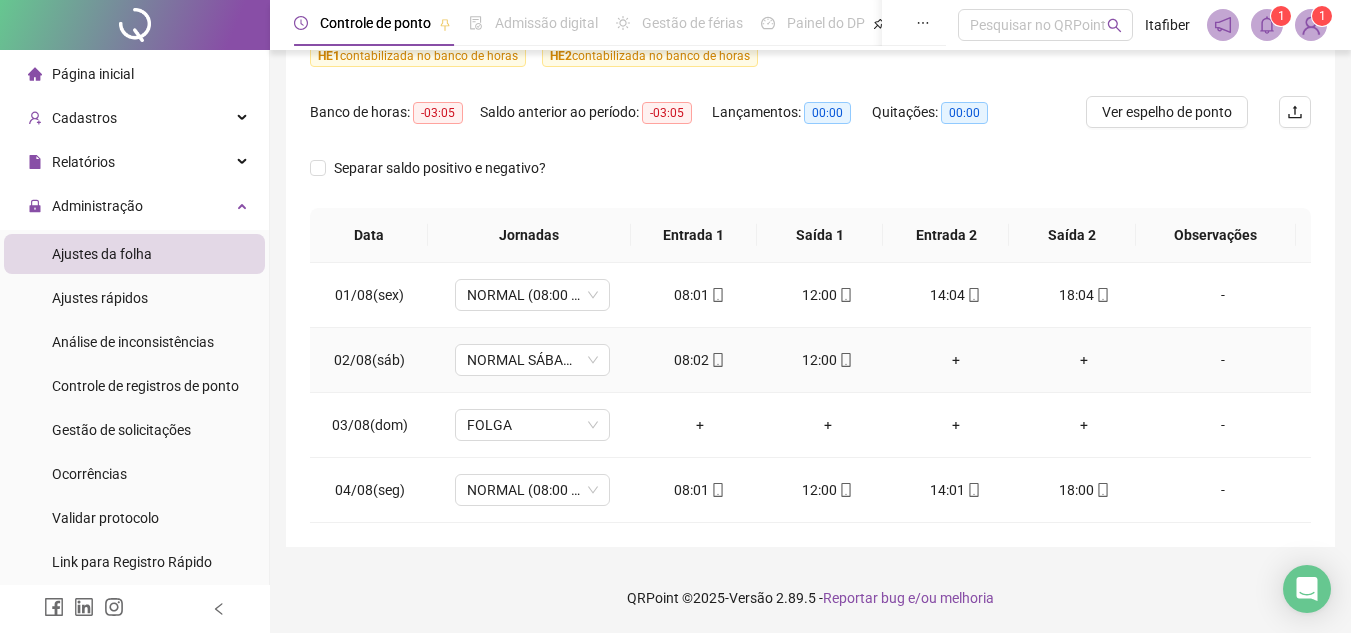 scroll, scrollTop: 0, scrollLeft: 0, axis: both 